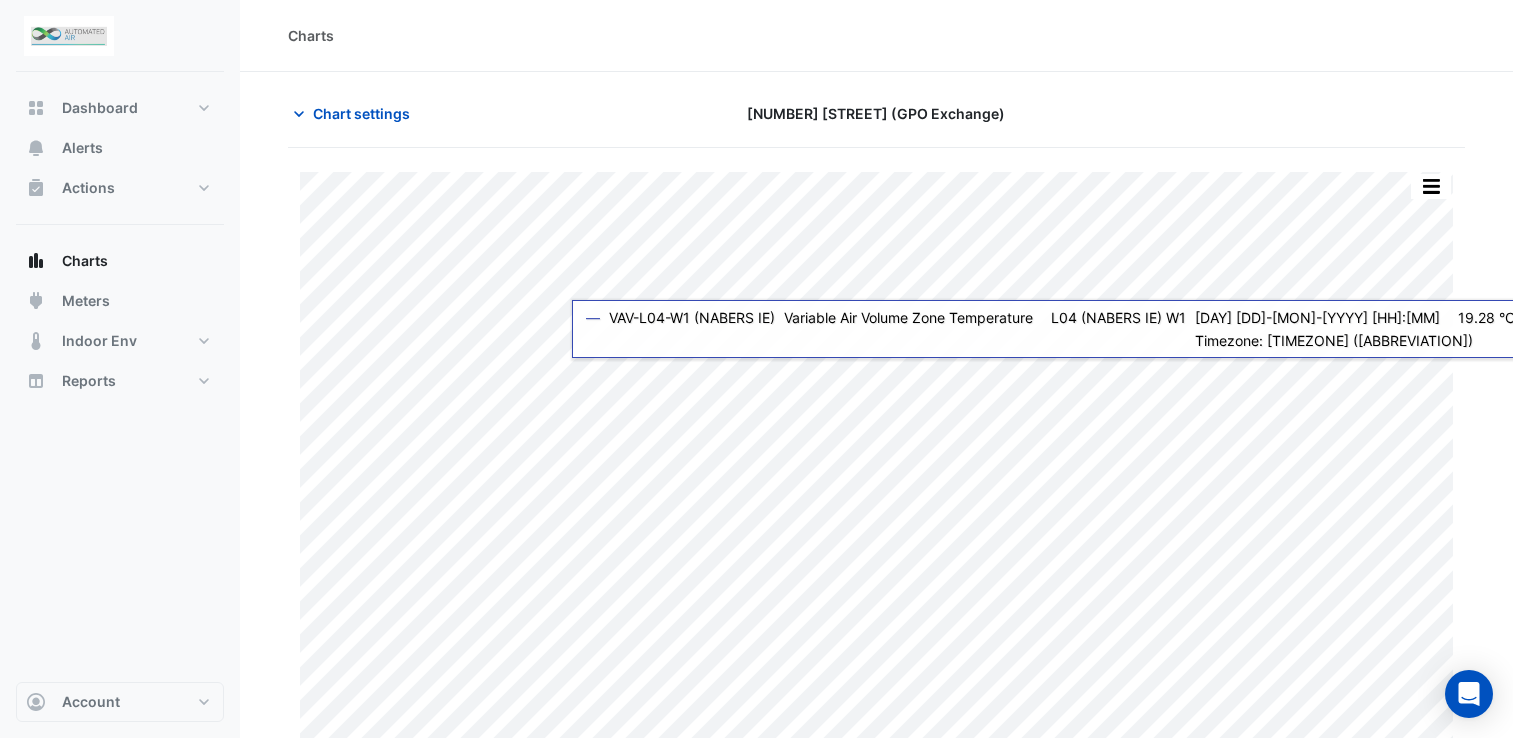 scroll, scrollTop: 0, scrollLeft: 0, axis: both 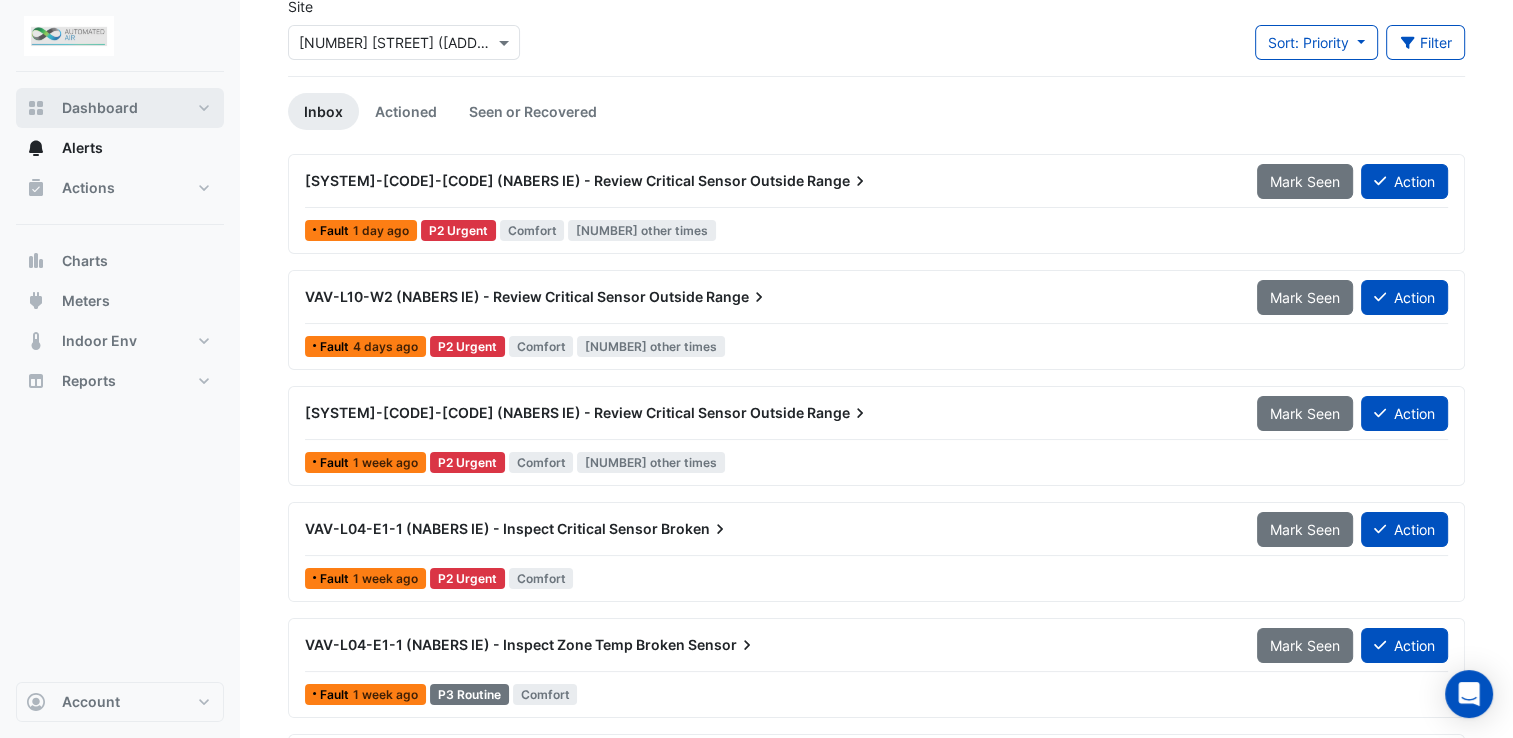click on "Dashboard" at bounding box center [120, 108] 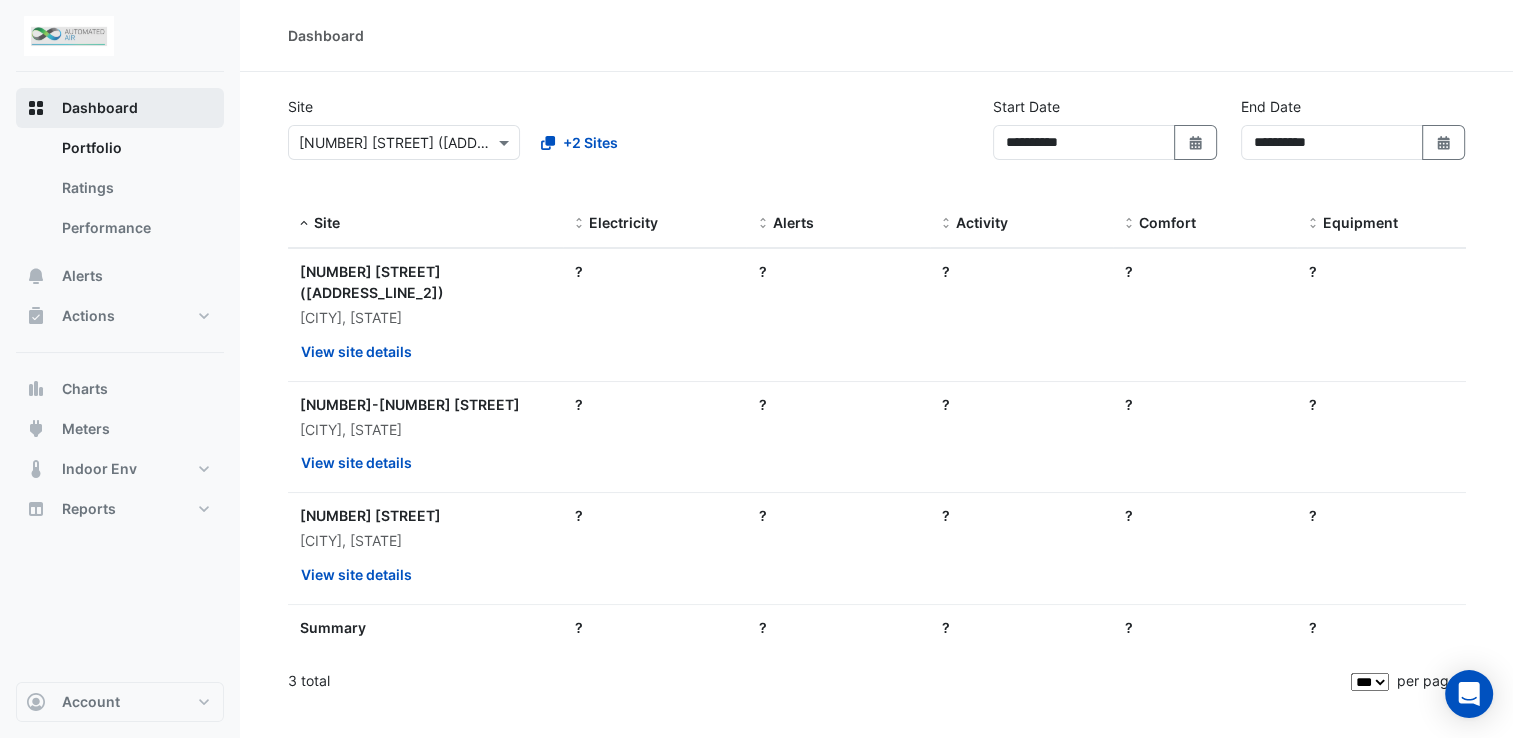 scroll, scrollTop: 0, scrollLeft: 0, axis: both 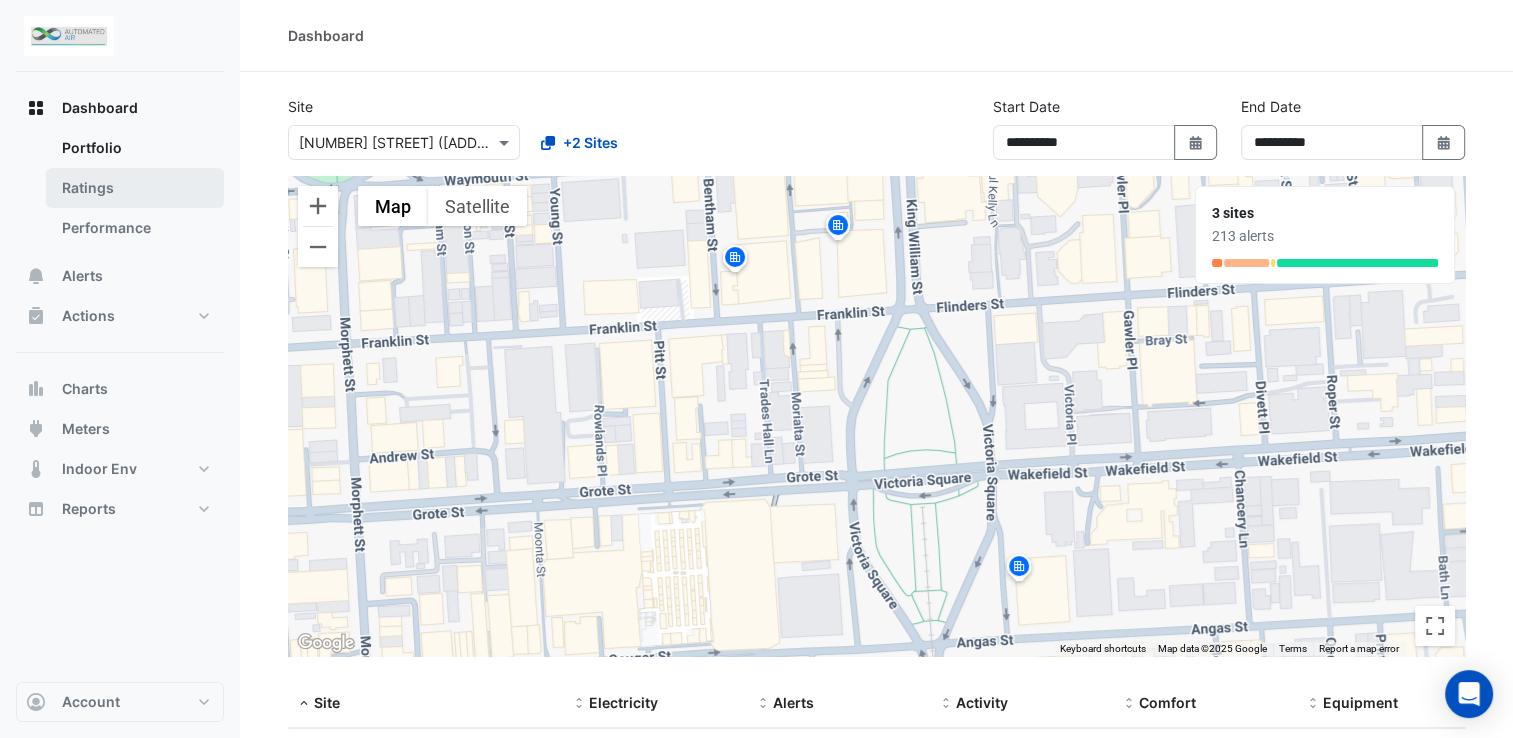 click on "Ratings" at bounding box center (135, 188) 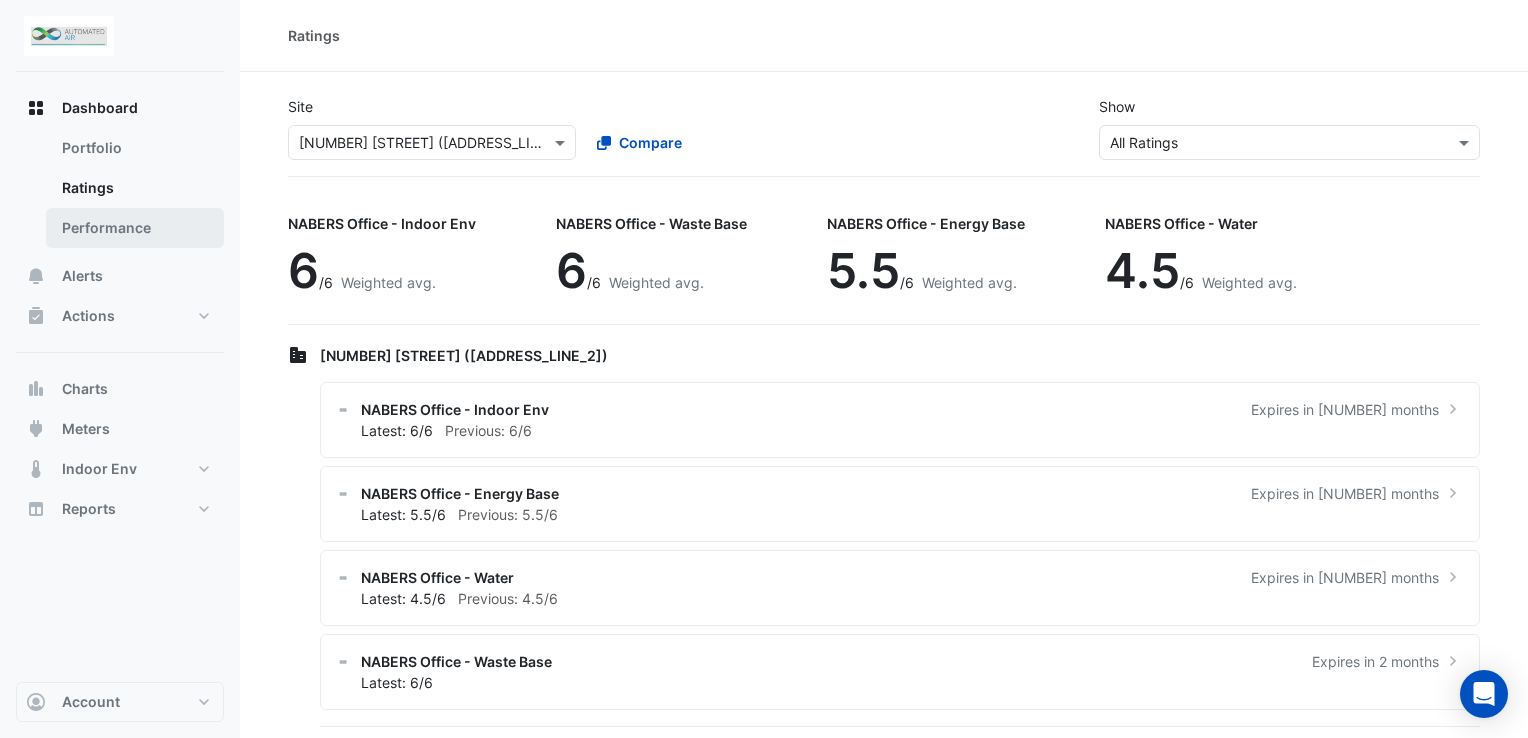 click on "Performance" at bounding box center [135, 228] 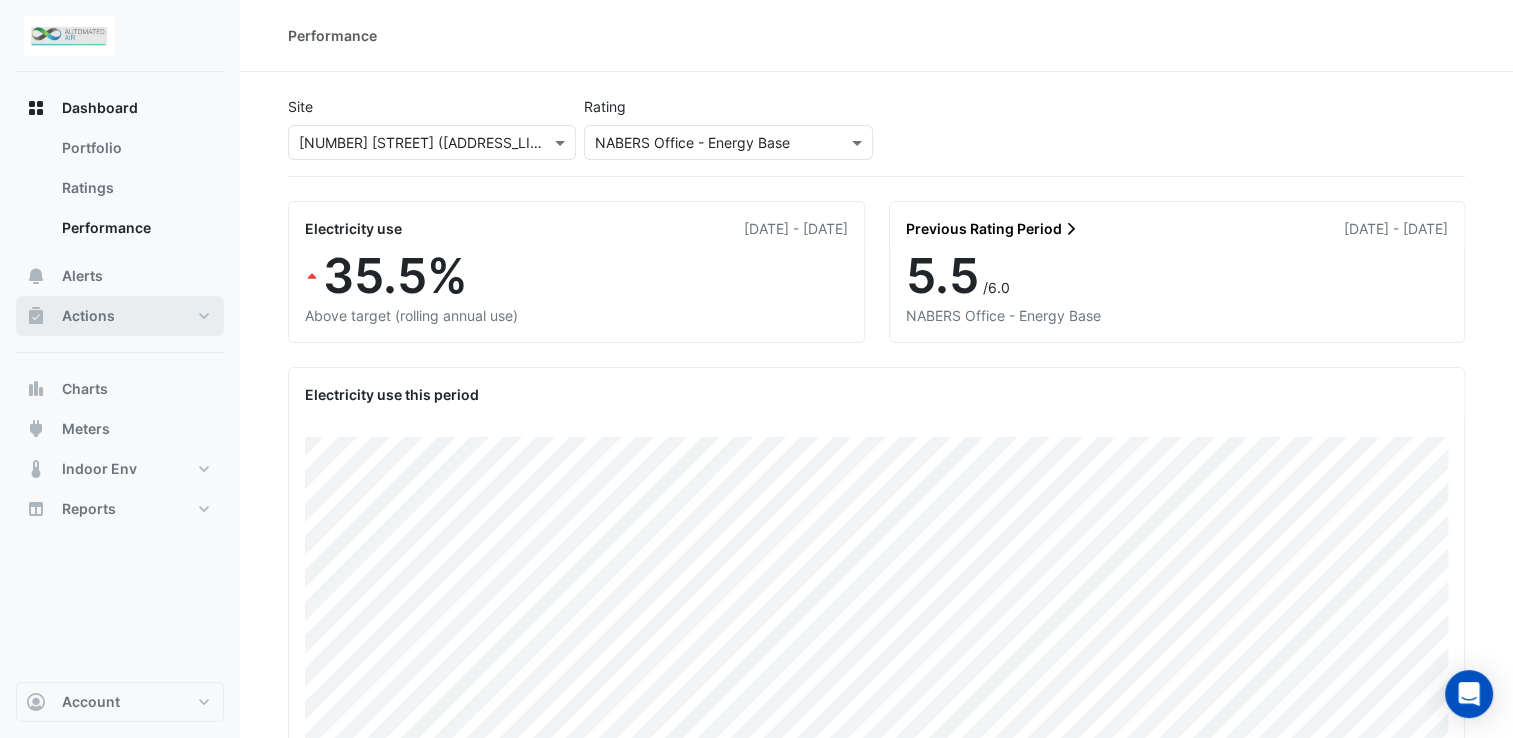 click on "Actions" at bounding box center [88, 316] 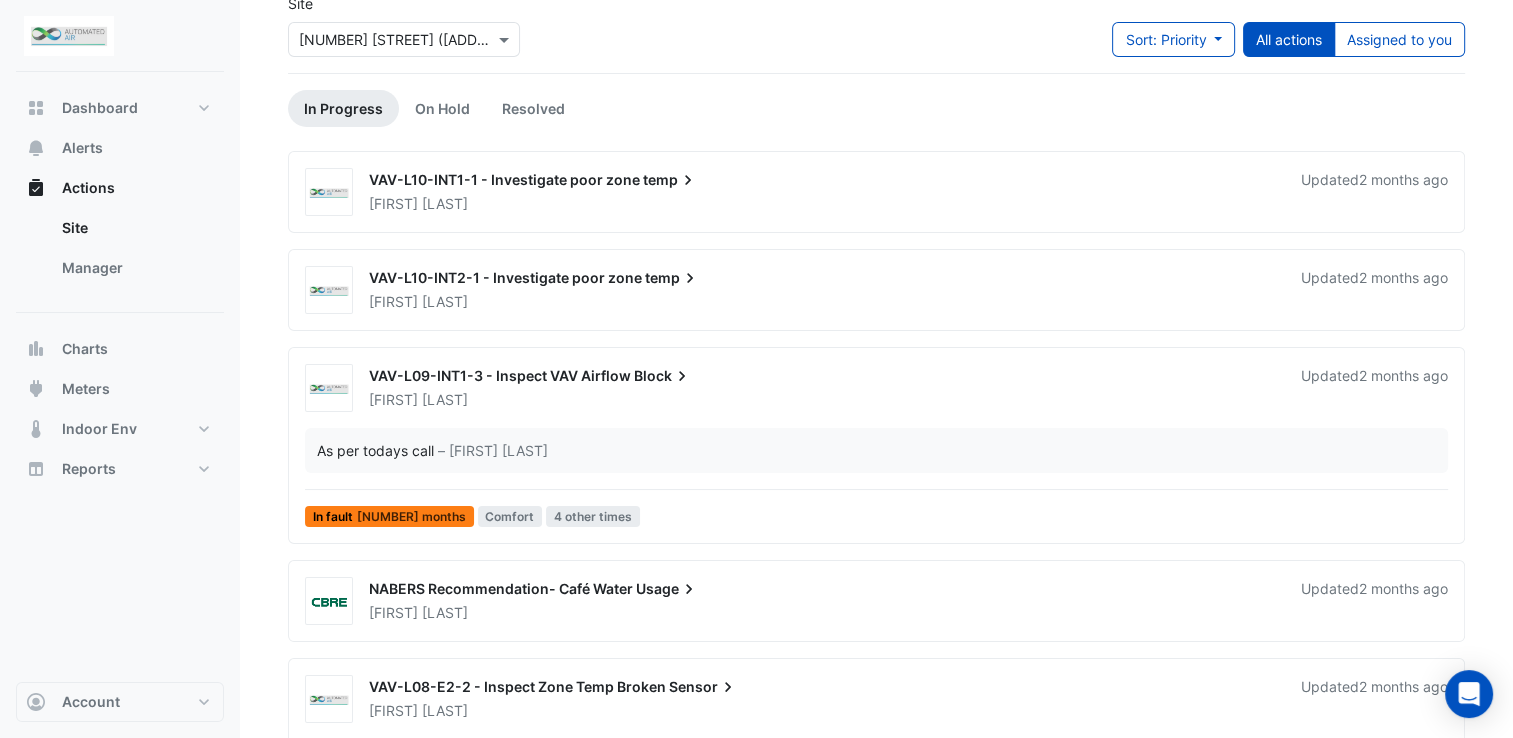 scroll, scrollTop: 0, scrollLeft: 0, axis: both 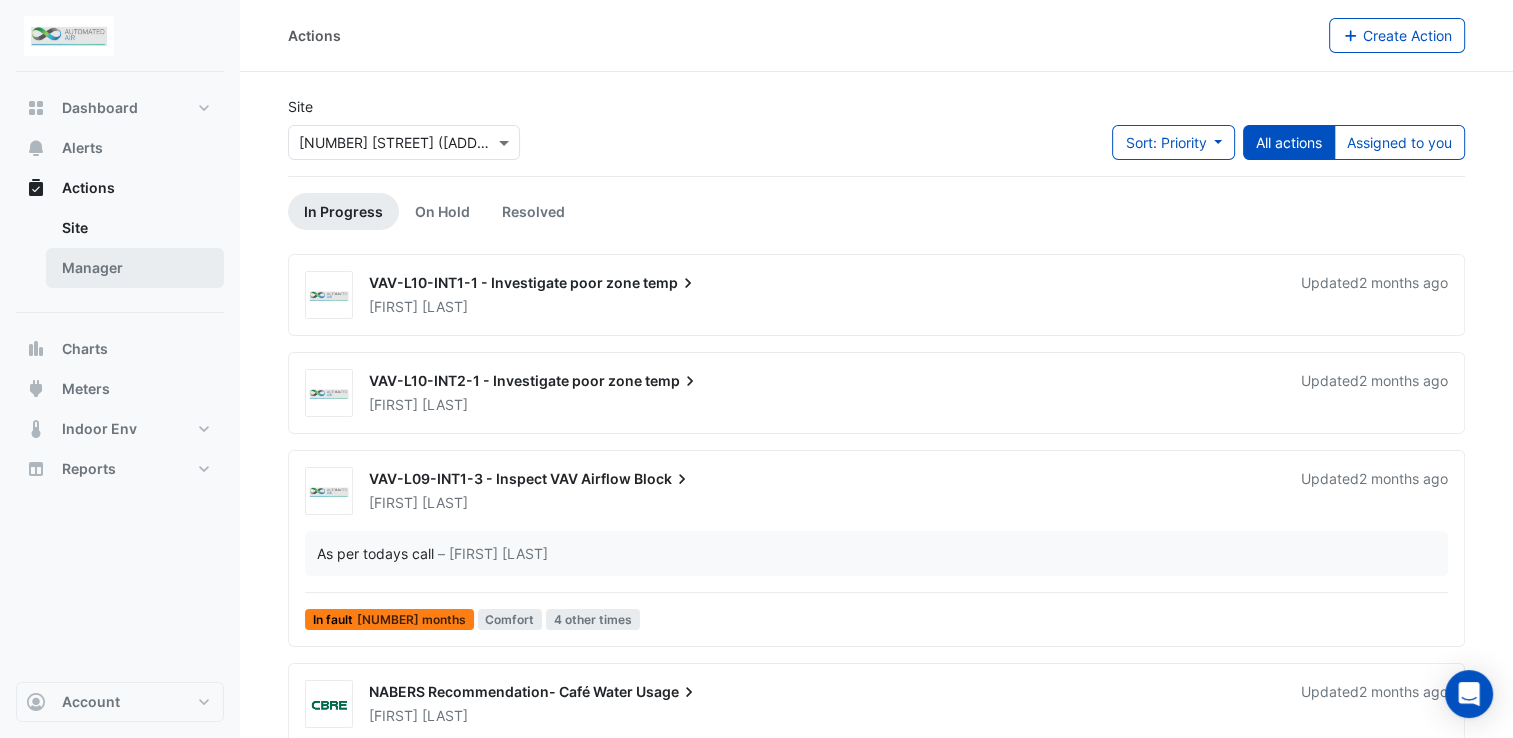 click on "Manager" at bounding box center (135, 268) 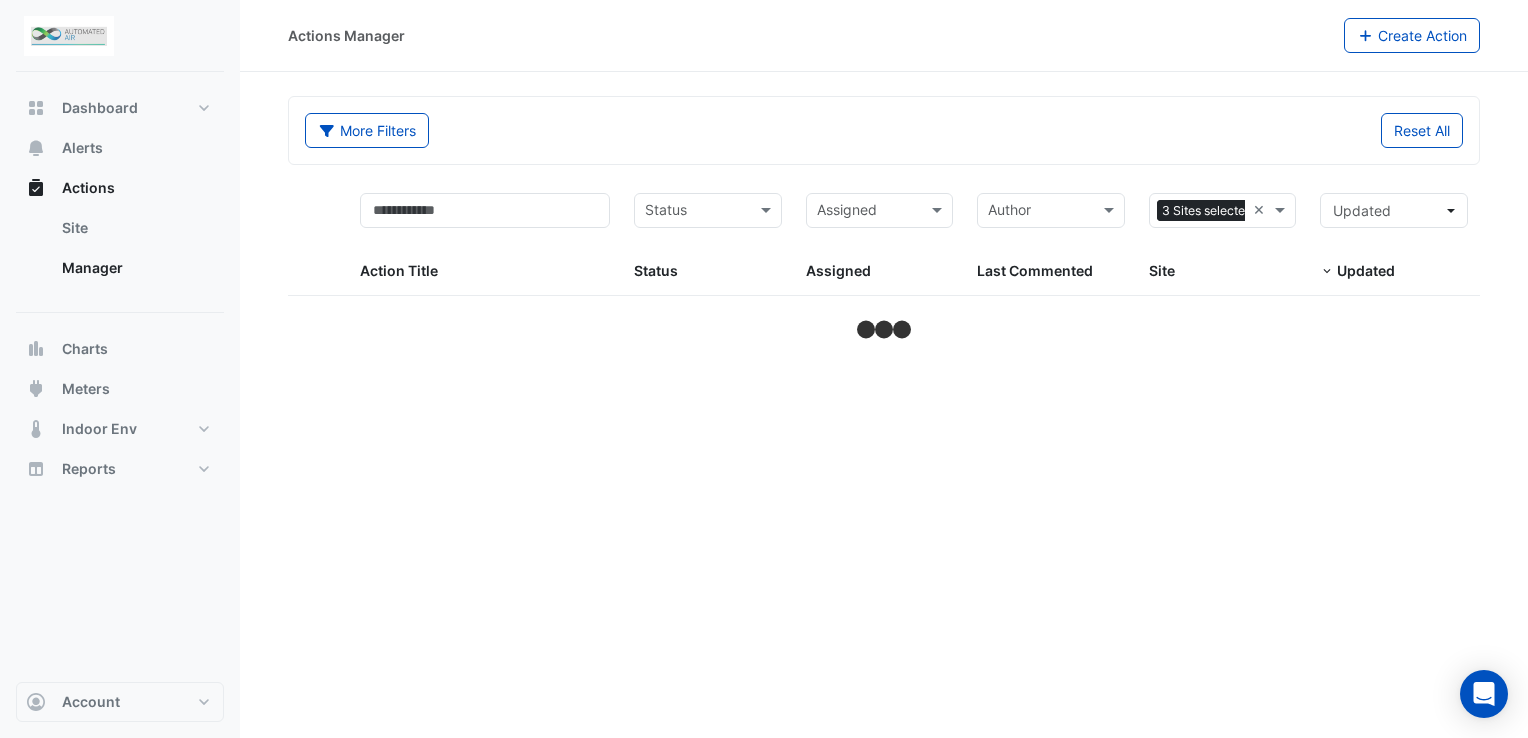 select on "***" 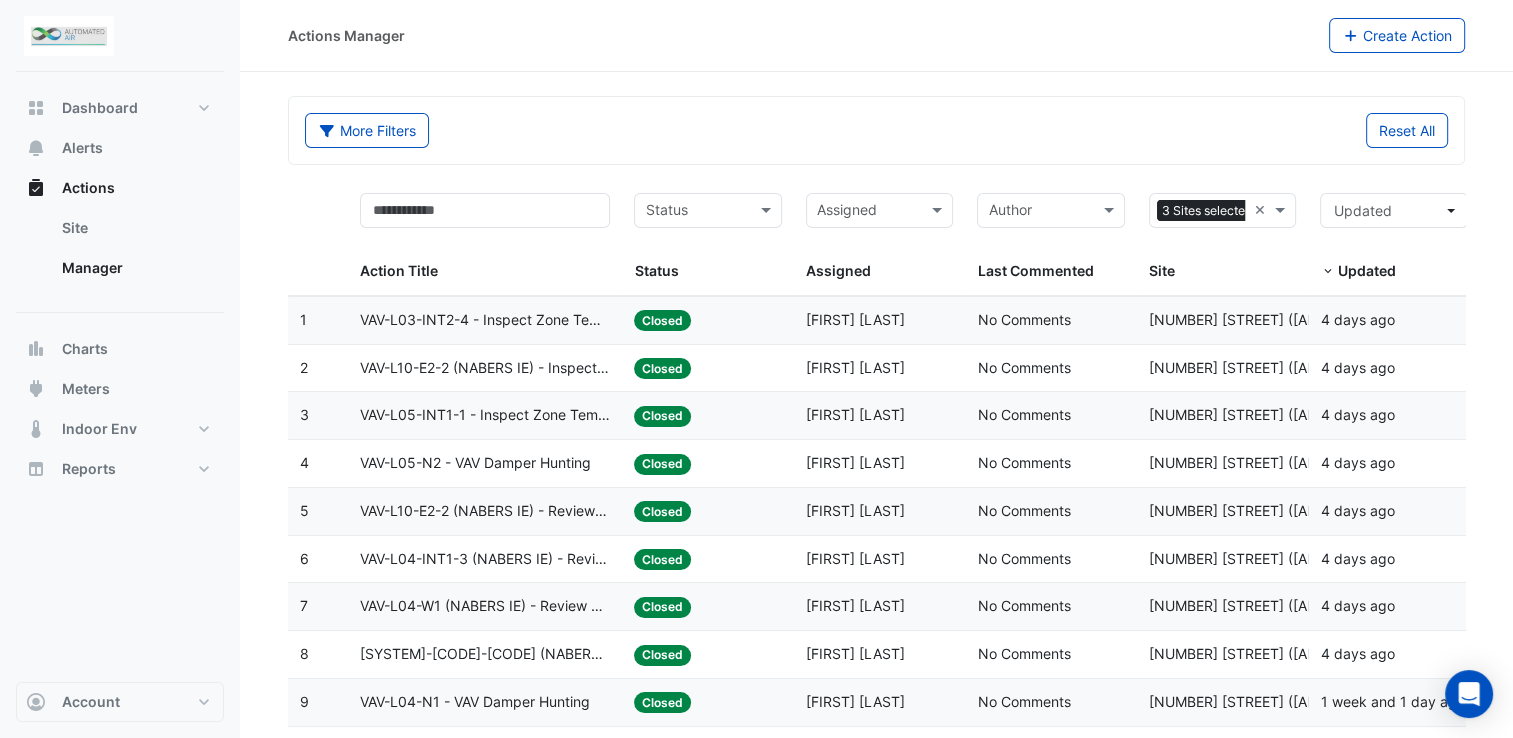 click at bounding box center [696, 212] 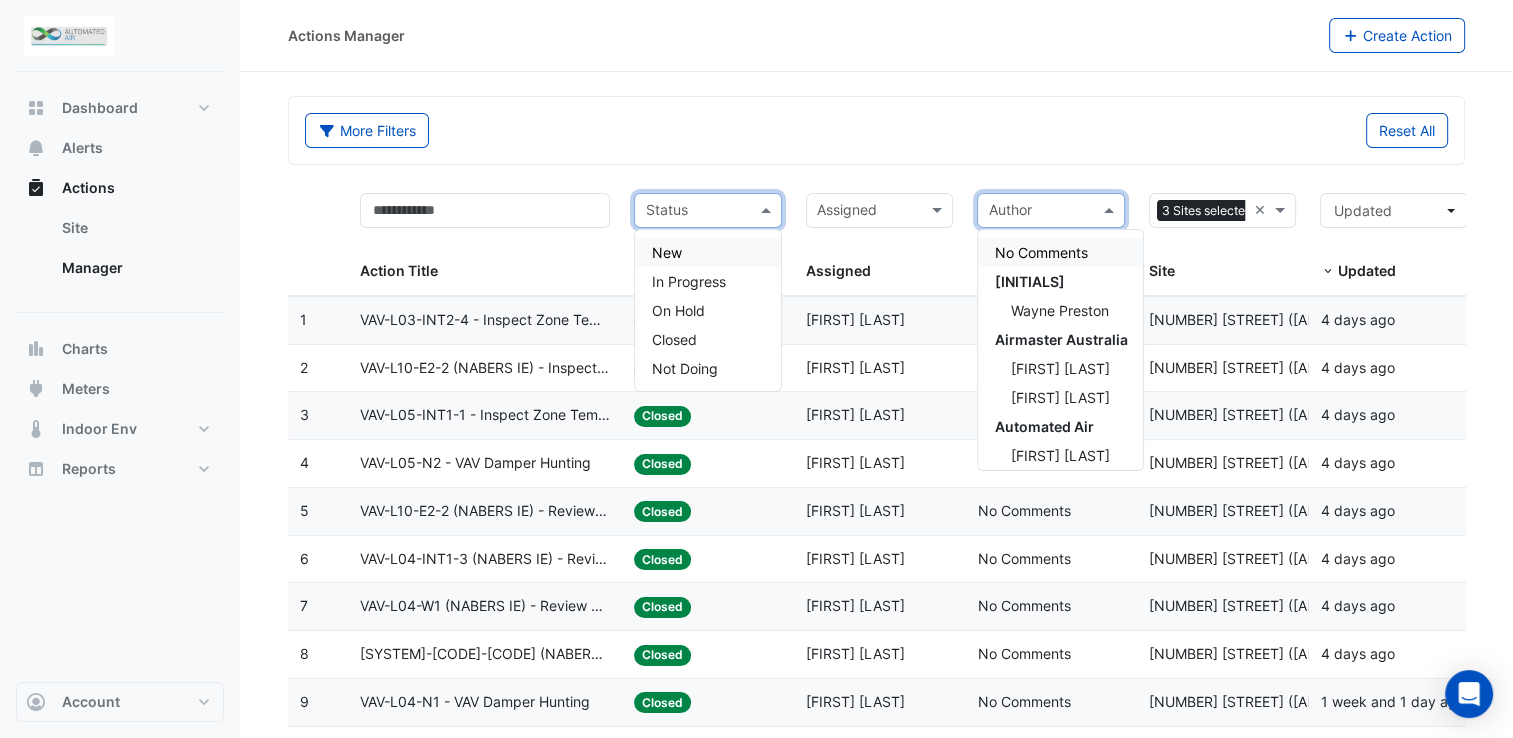 click at bounding box center [1039, 212] 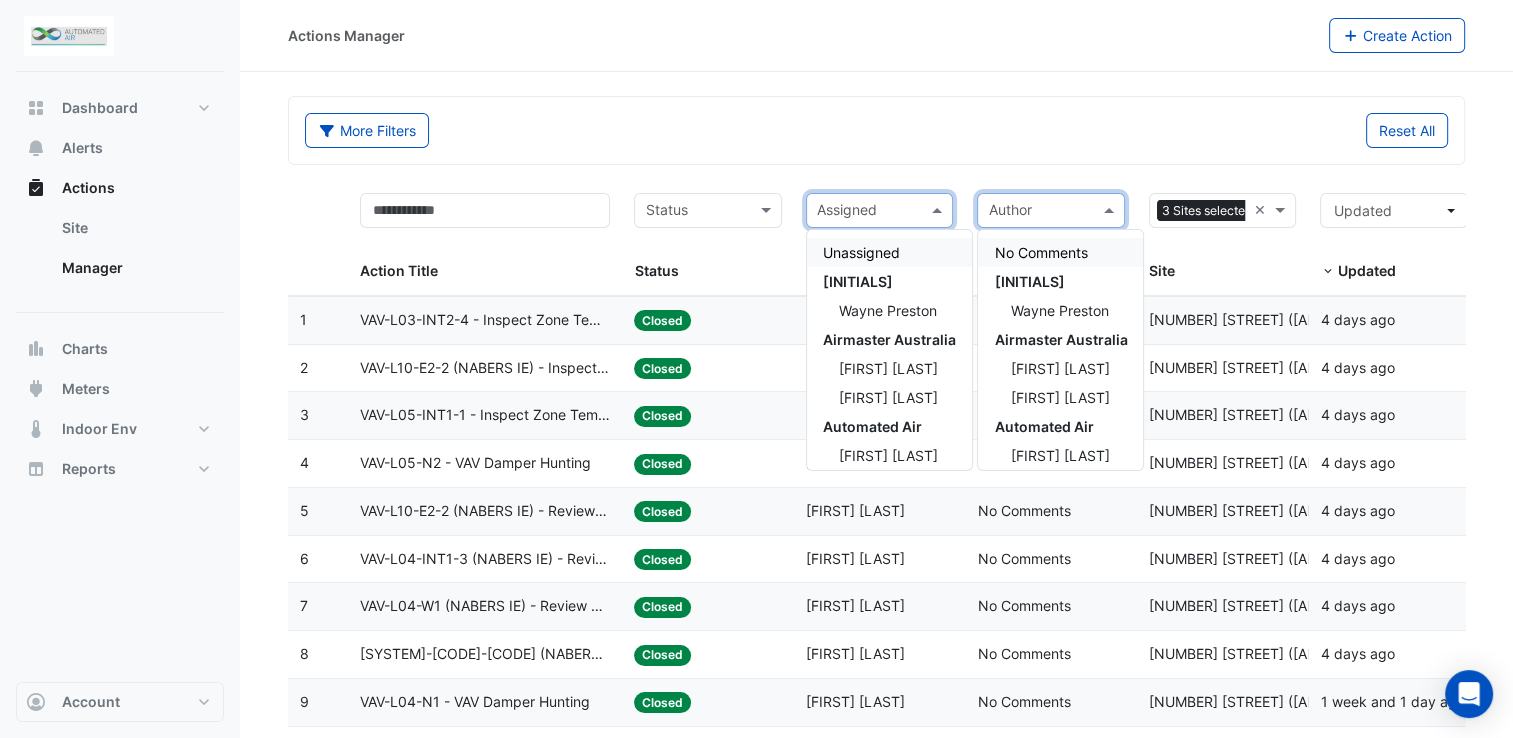 click at bounding box center (868, 212) 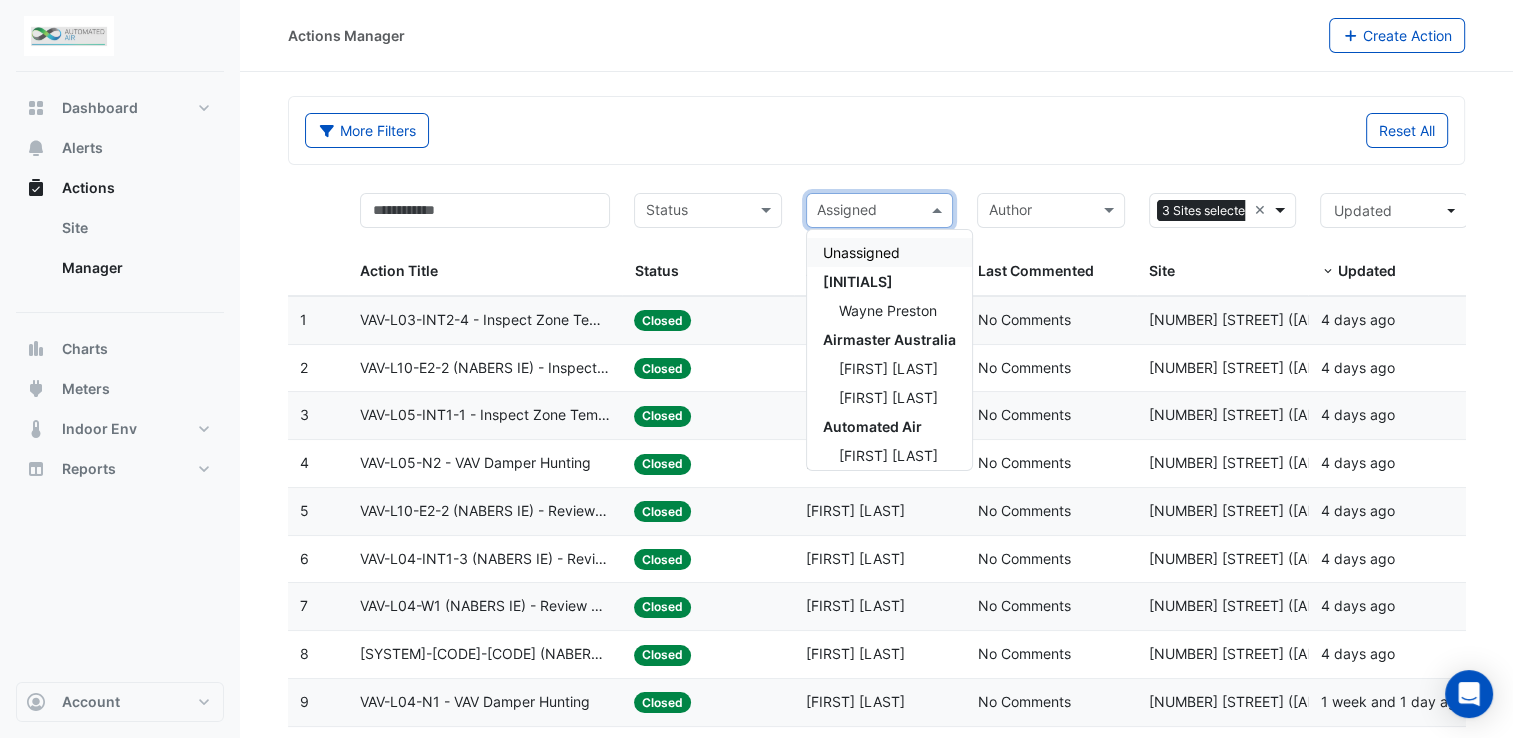 click at bounding box center [1282, 210] 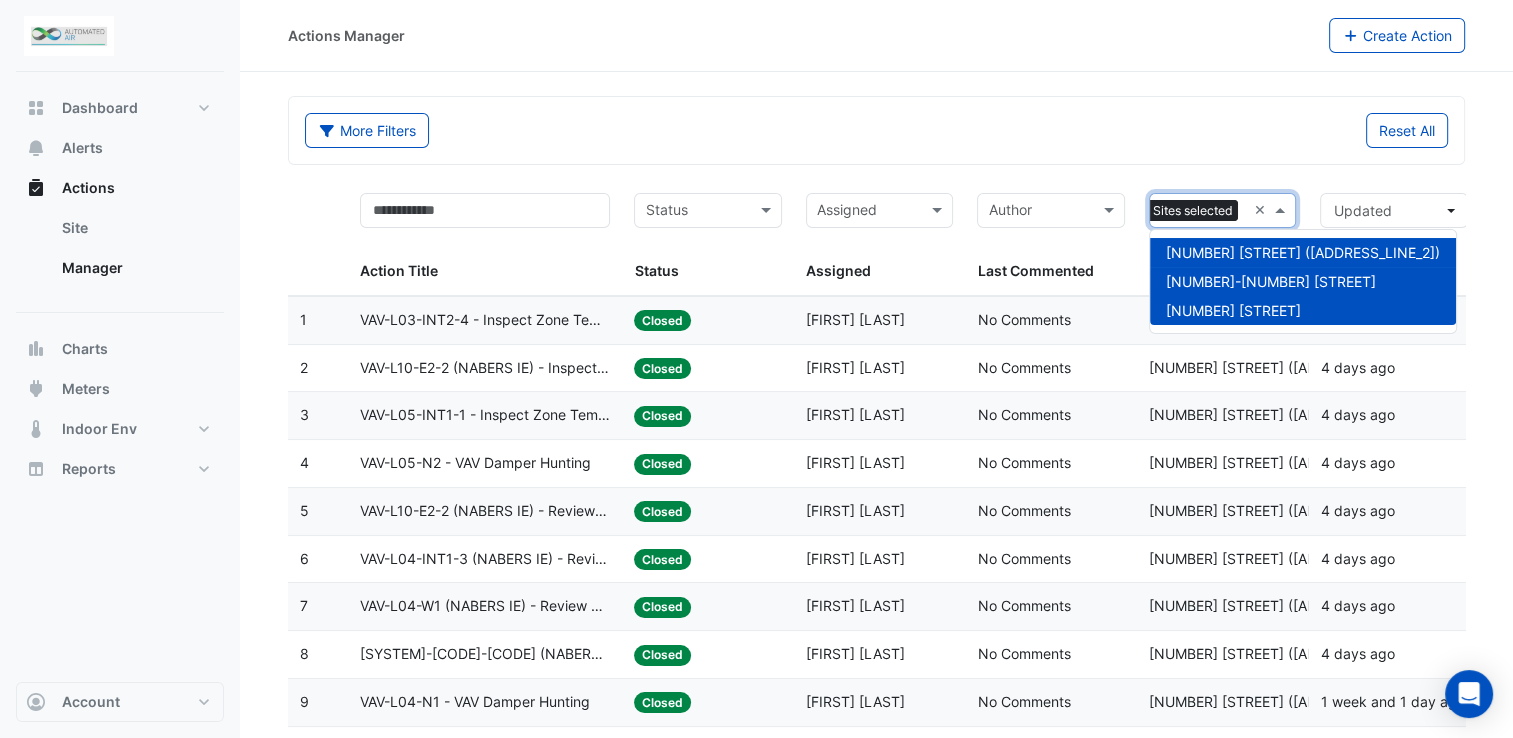 click on "10 Franklin Street (GPO Exchange)" at bounding box center (1303, 252) 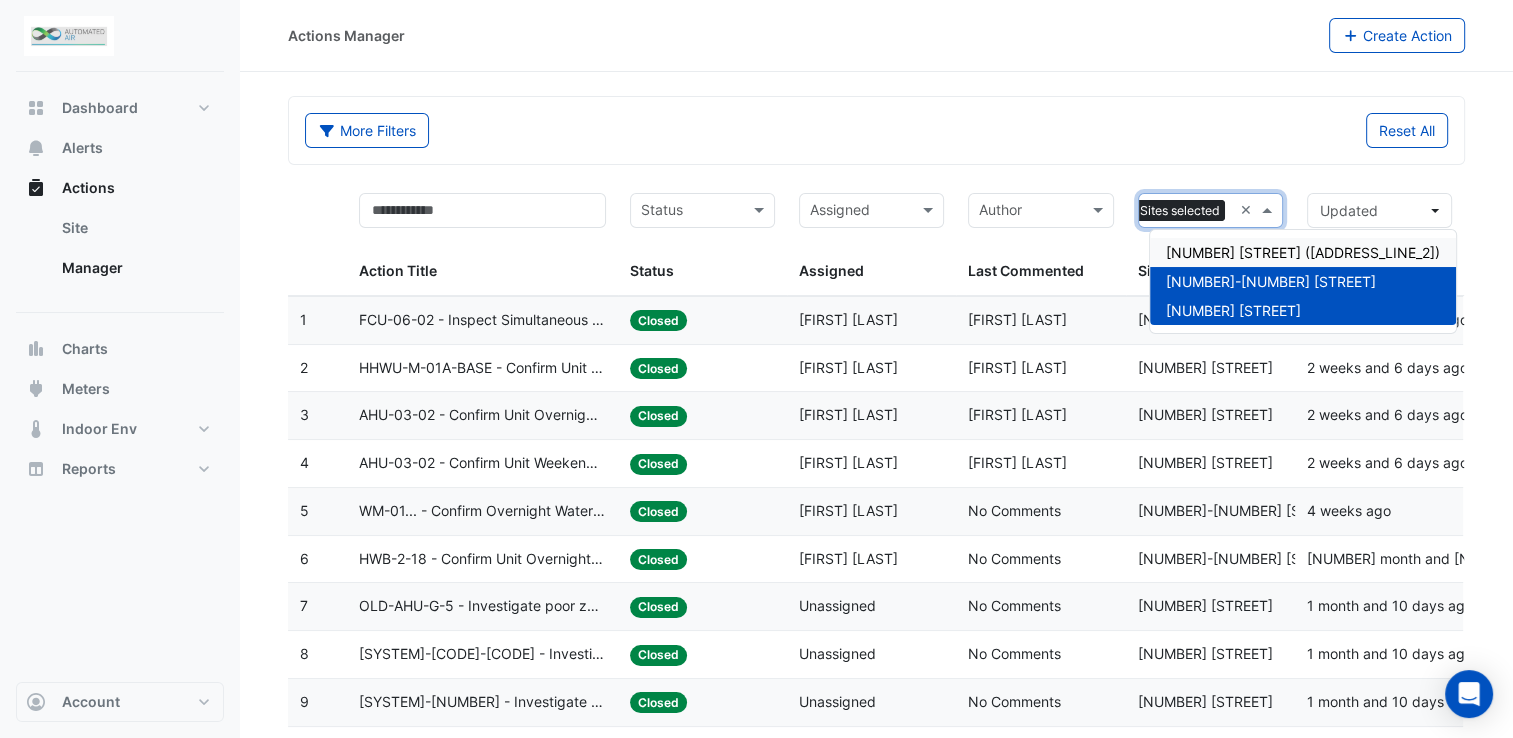 click on "10 Franklin Street (GPO Exchange)" at bounding box center (1303, 252) 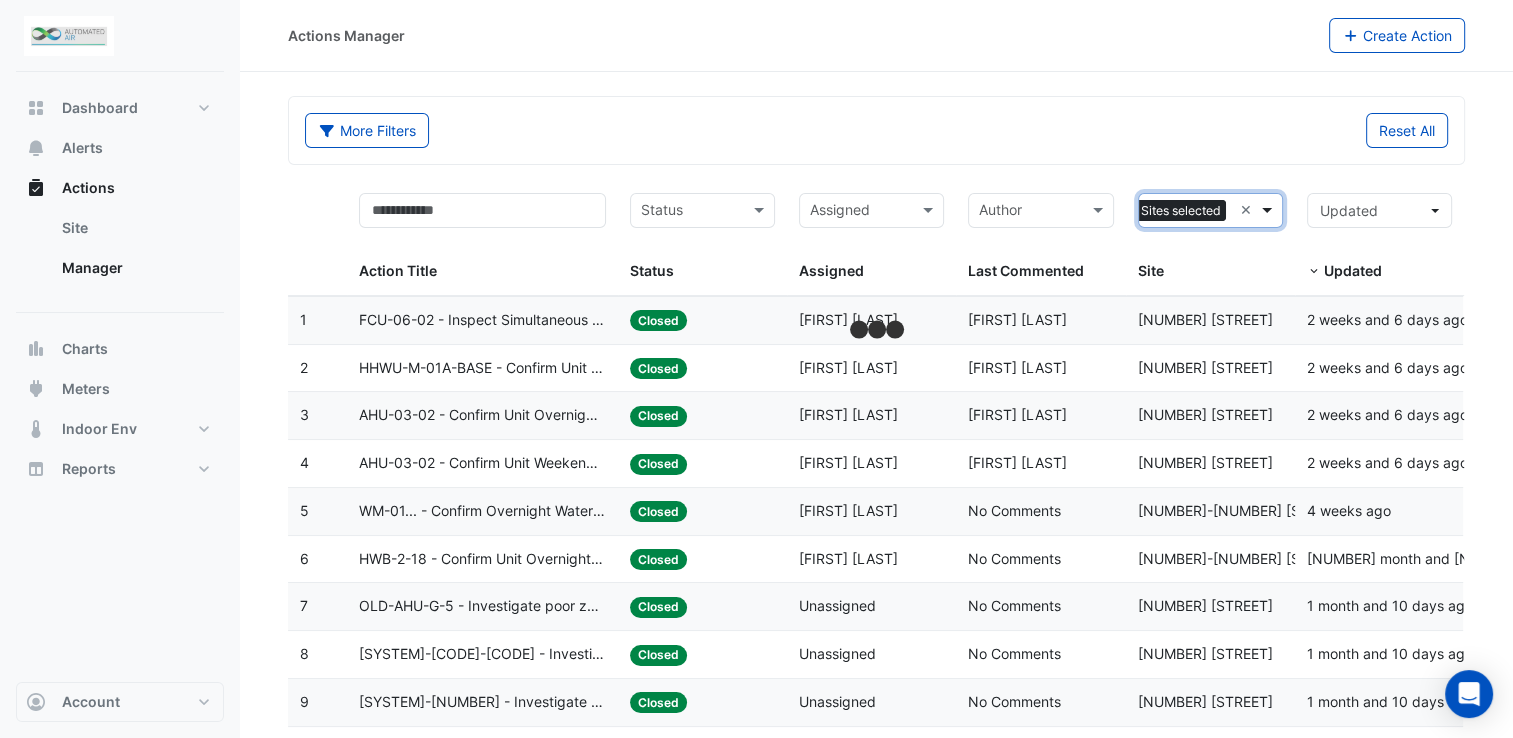 click at bounding box center [1269, 210] 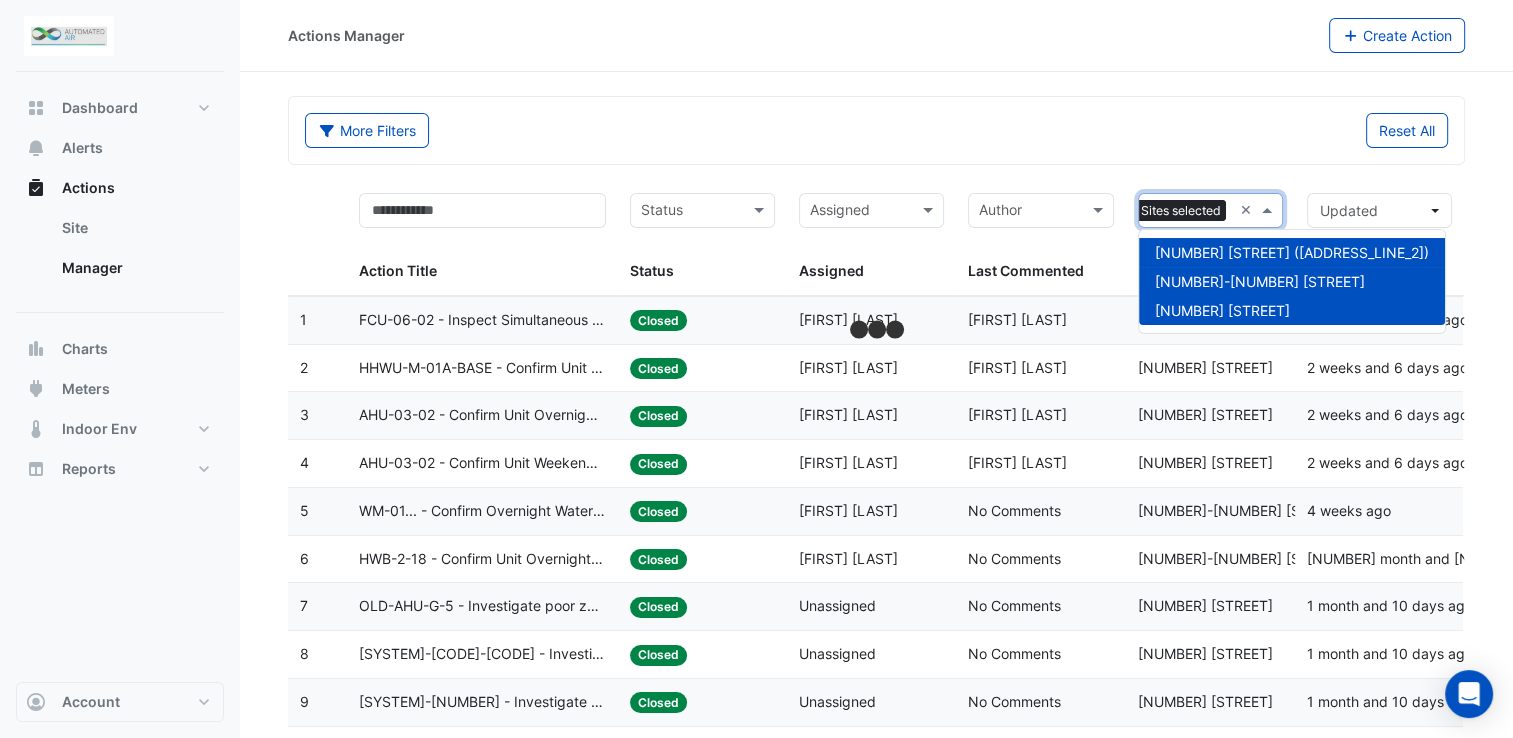 click on "12-26 Franklin Street" at bounding box center (1260, 281) 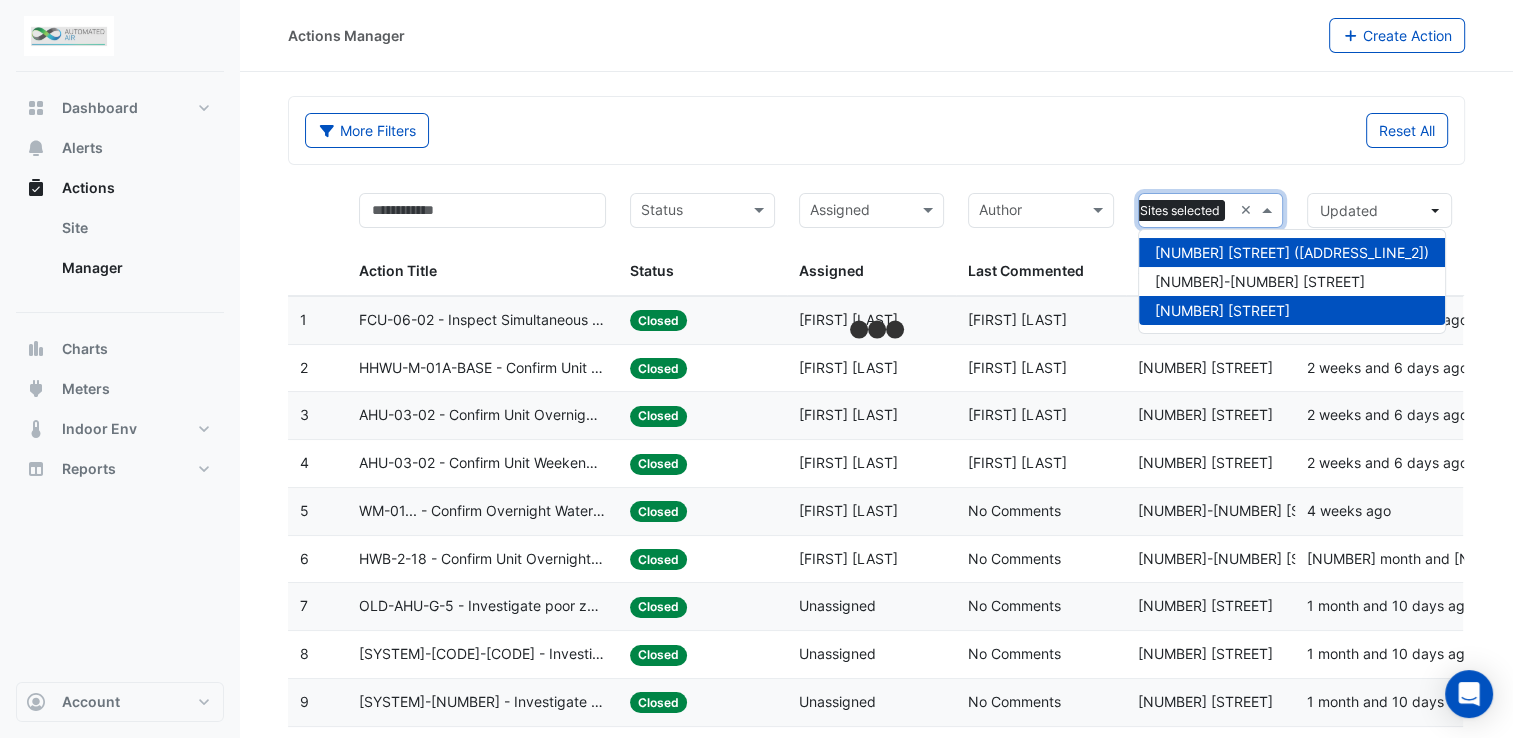 click on "250 Victoria Square" at bounding box center [1222, 310] 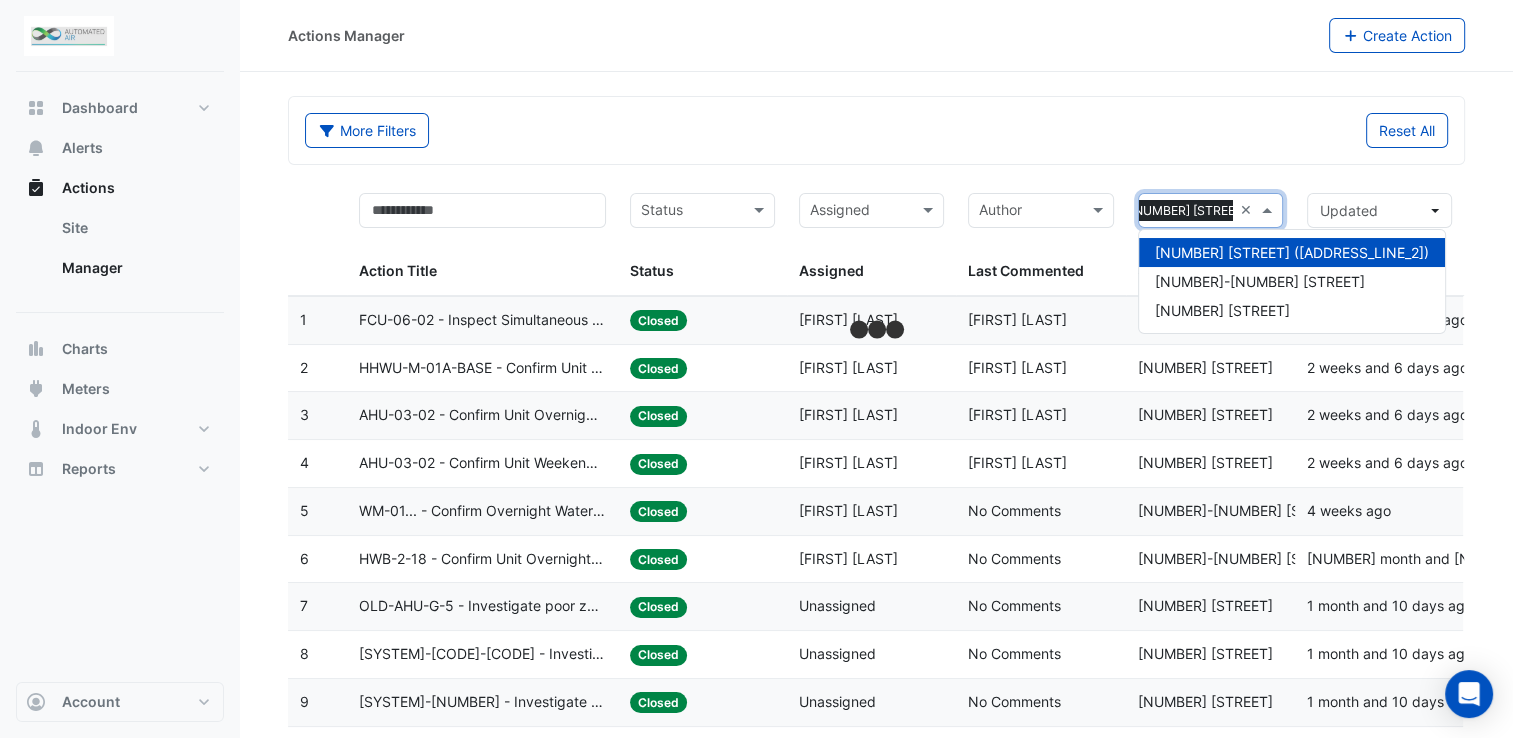click on "Reset All" 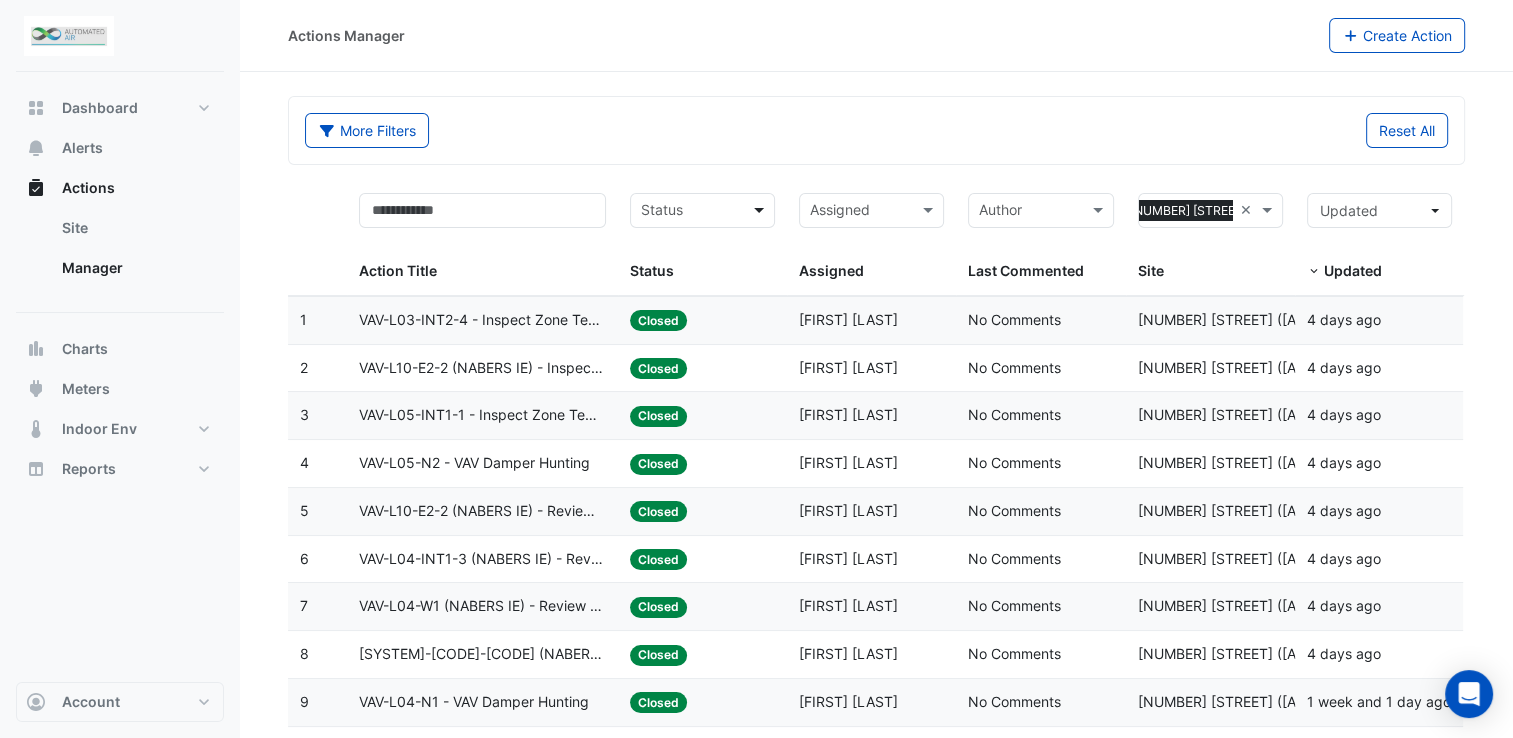 click at bounding box center (761, 210) 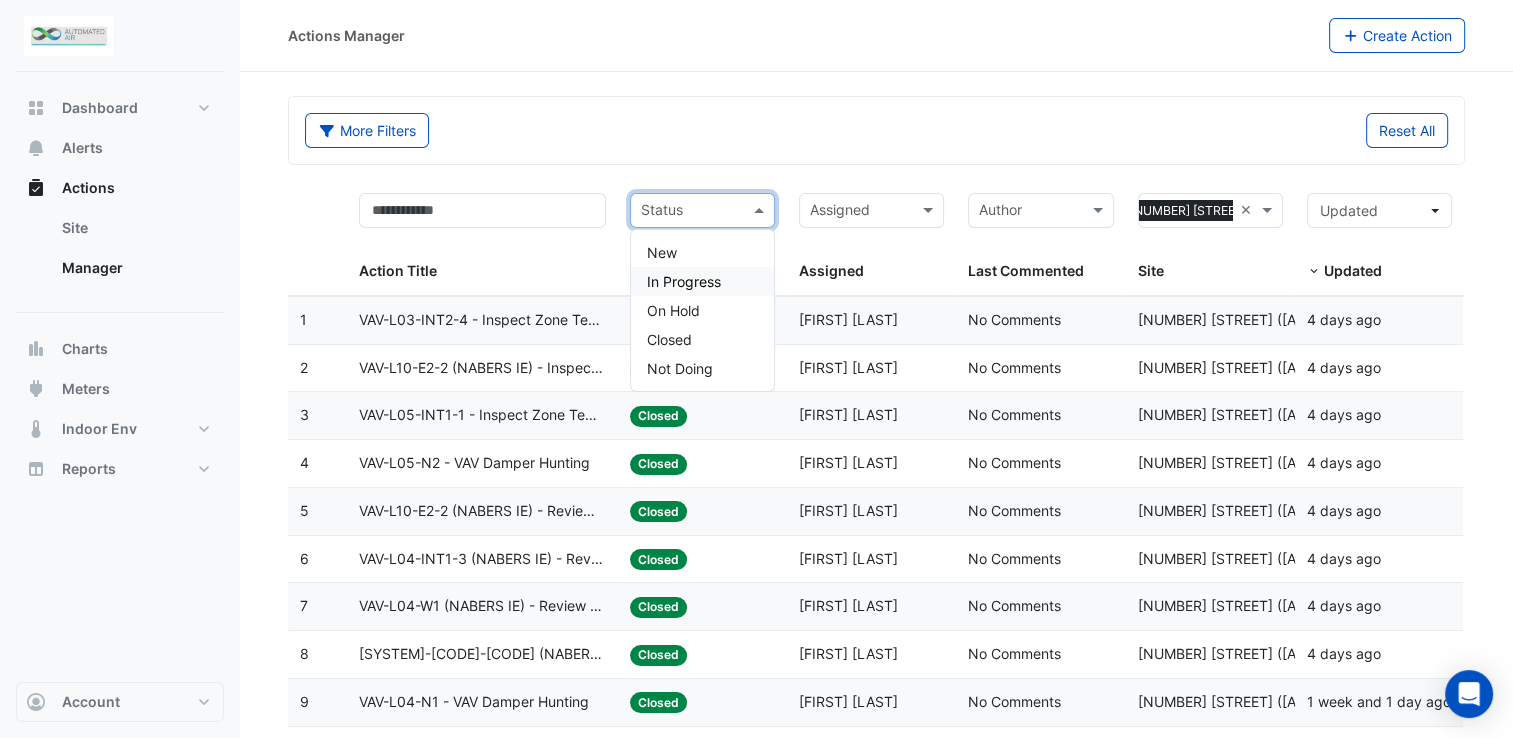 click on "In Progress" at bounding box center (684, 281) 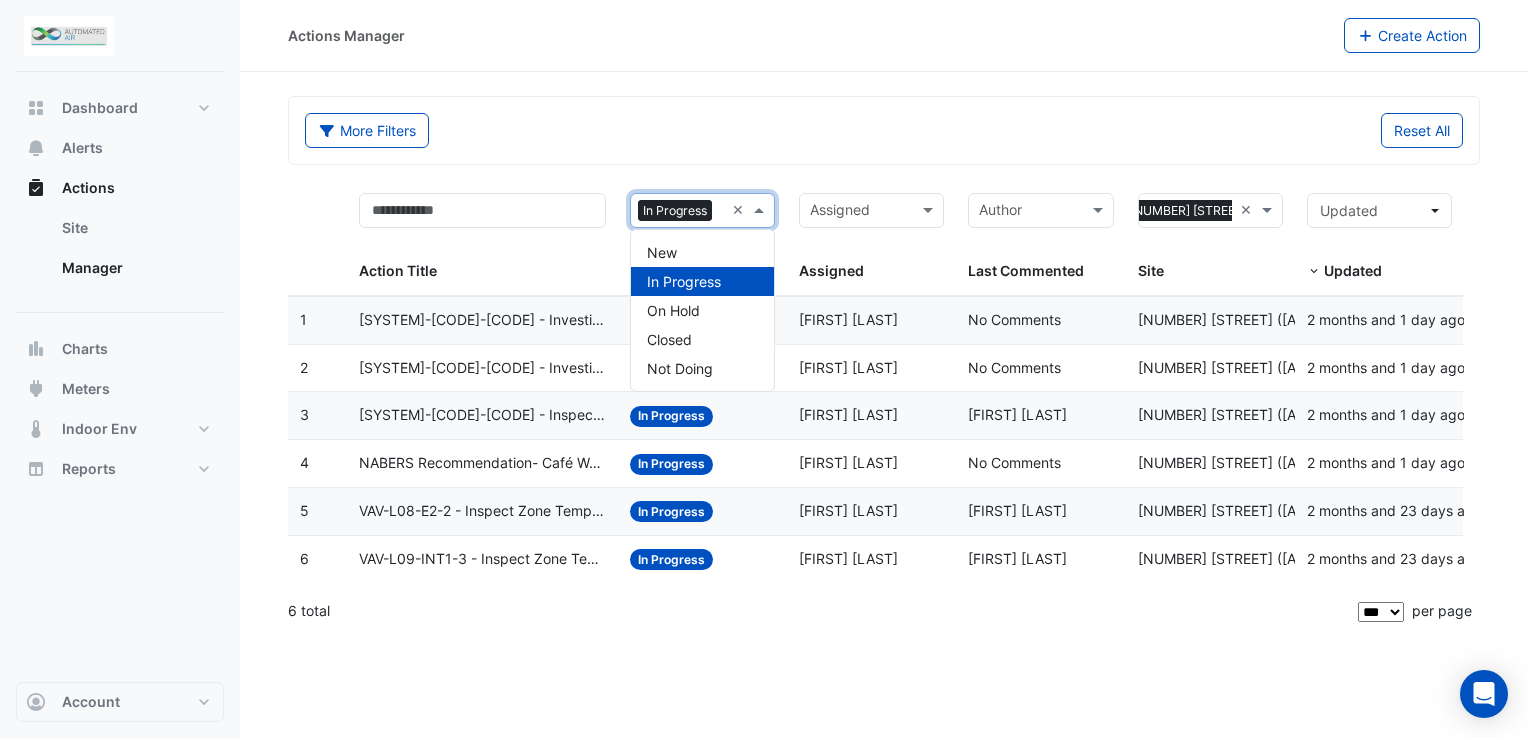 click at bounding box center (761, 210) 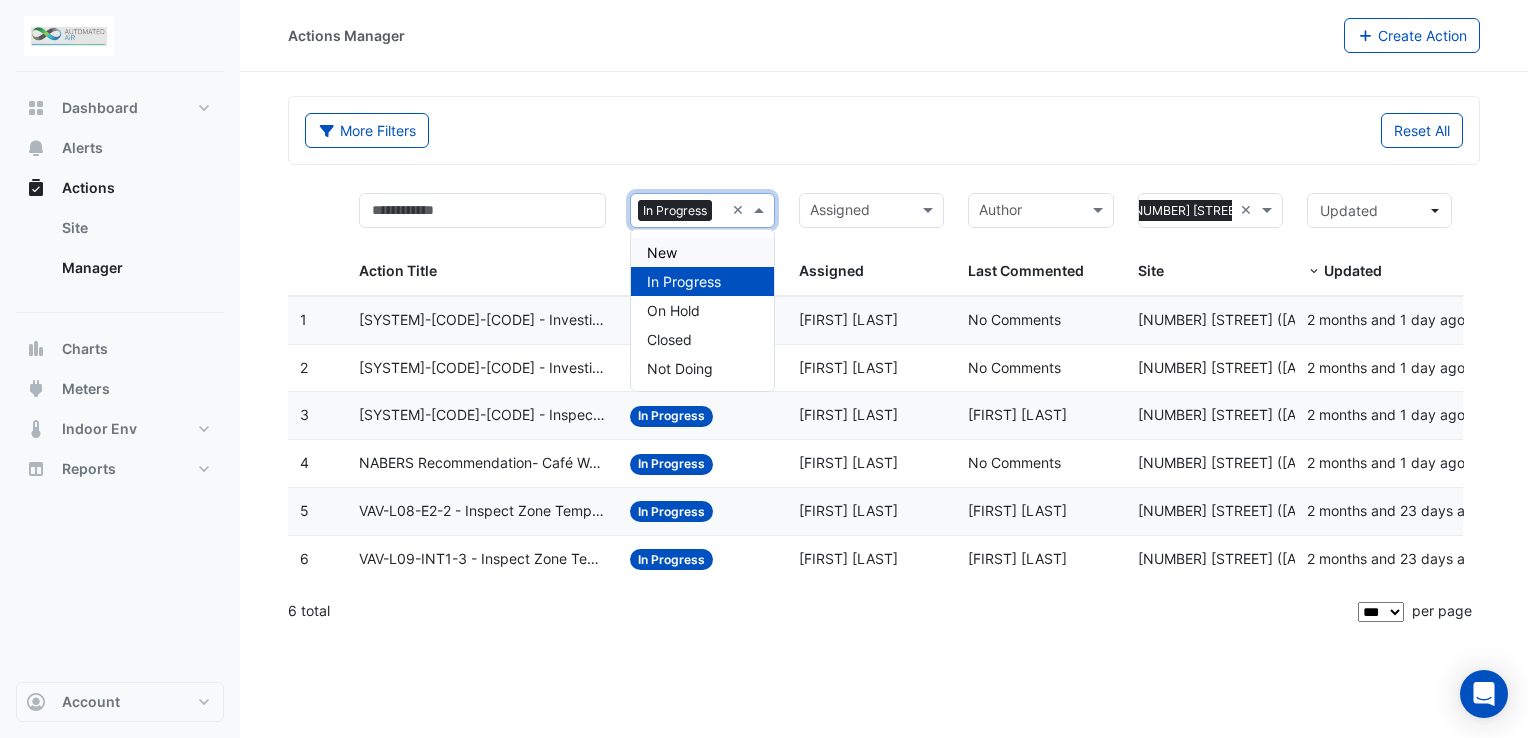 click on "New" at bounding box center (702, 252) 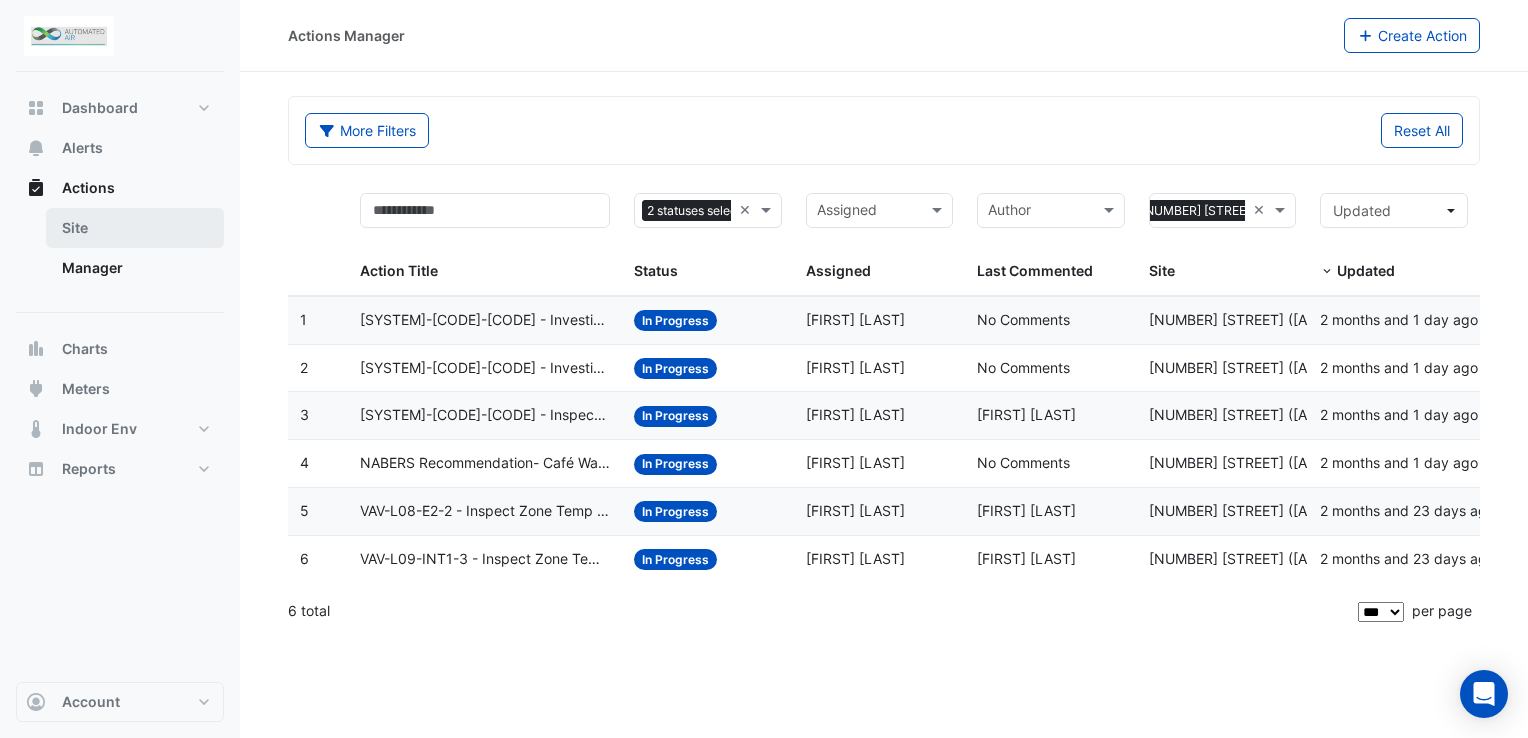 click on "Site" at bounding box center [135, 228] 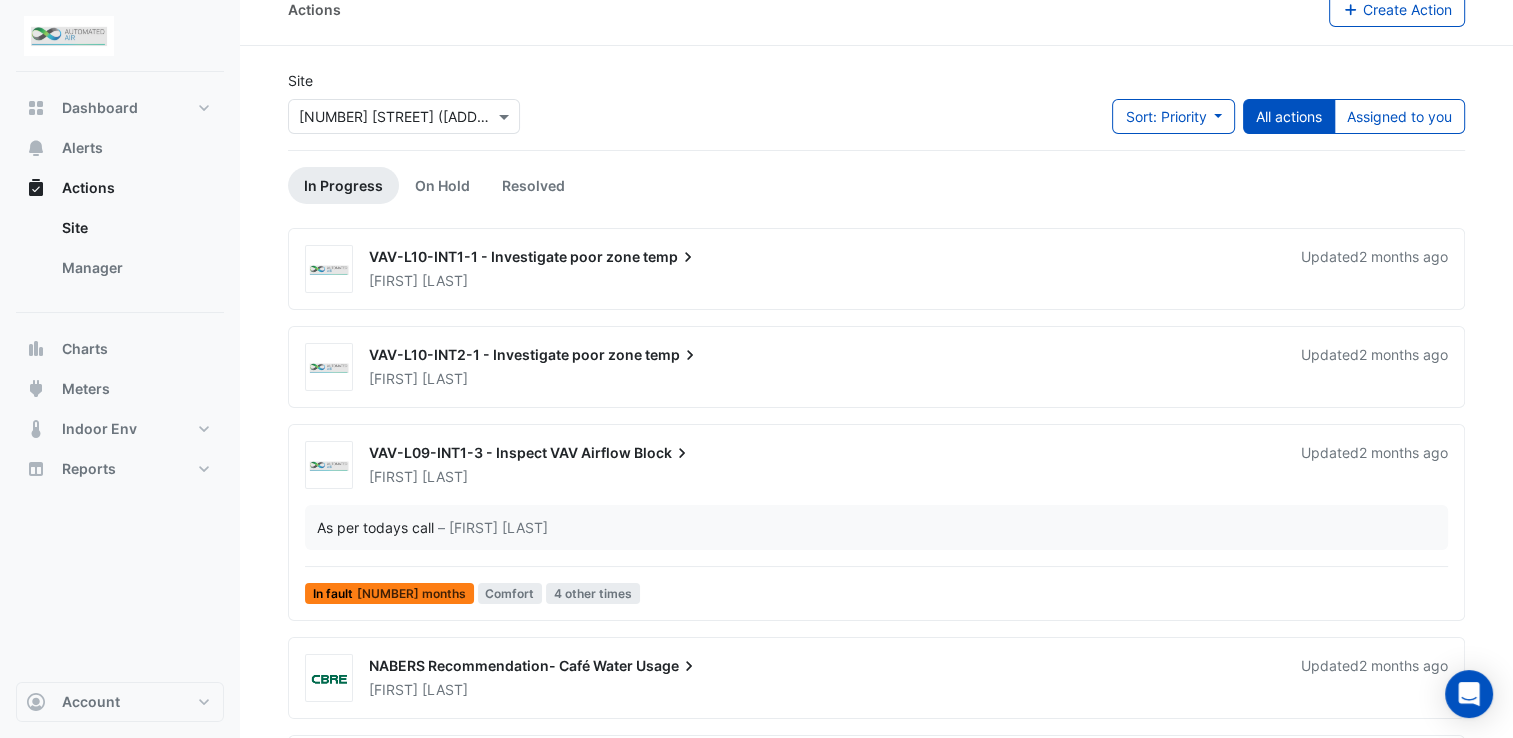 scroll, scrollTop: 0, scrollLeft: 0, axis: both 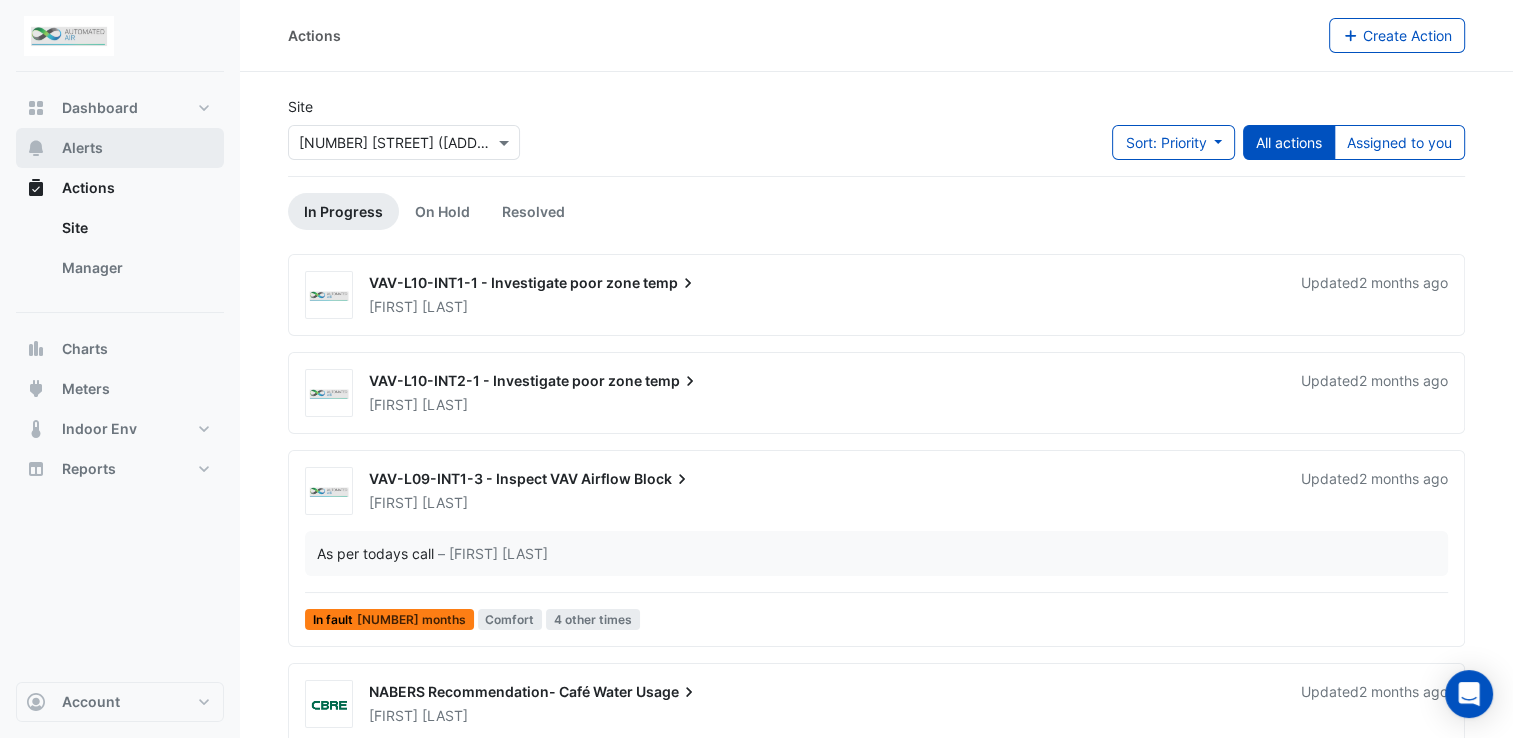 click on "Alerts" at bounding box center [120, 148] 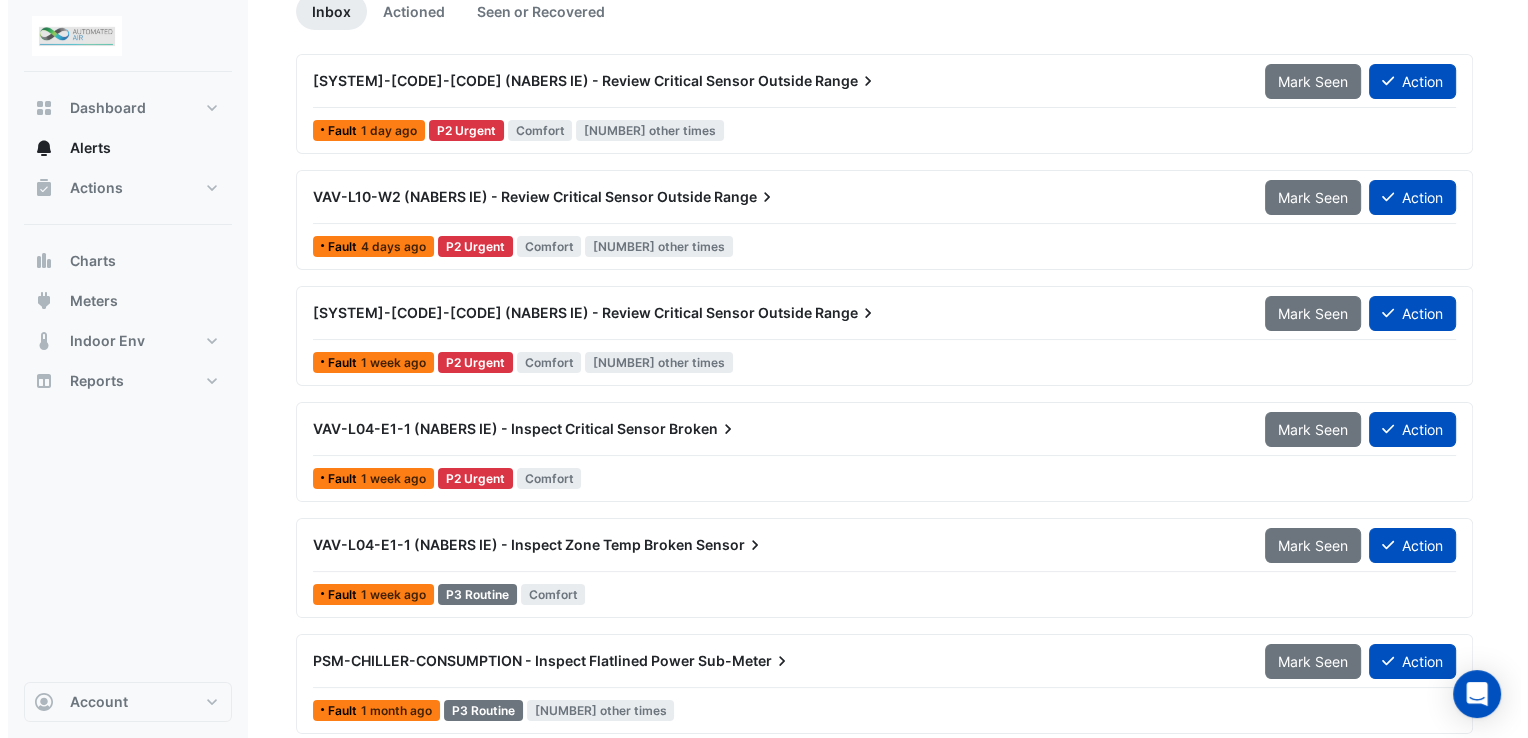 scroll, scrollTop: 100, scrollLeft: 0, axis: vertical 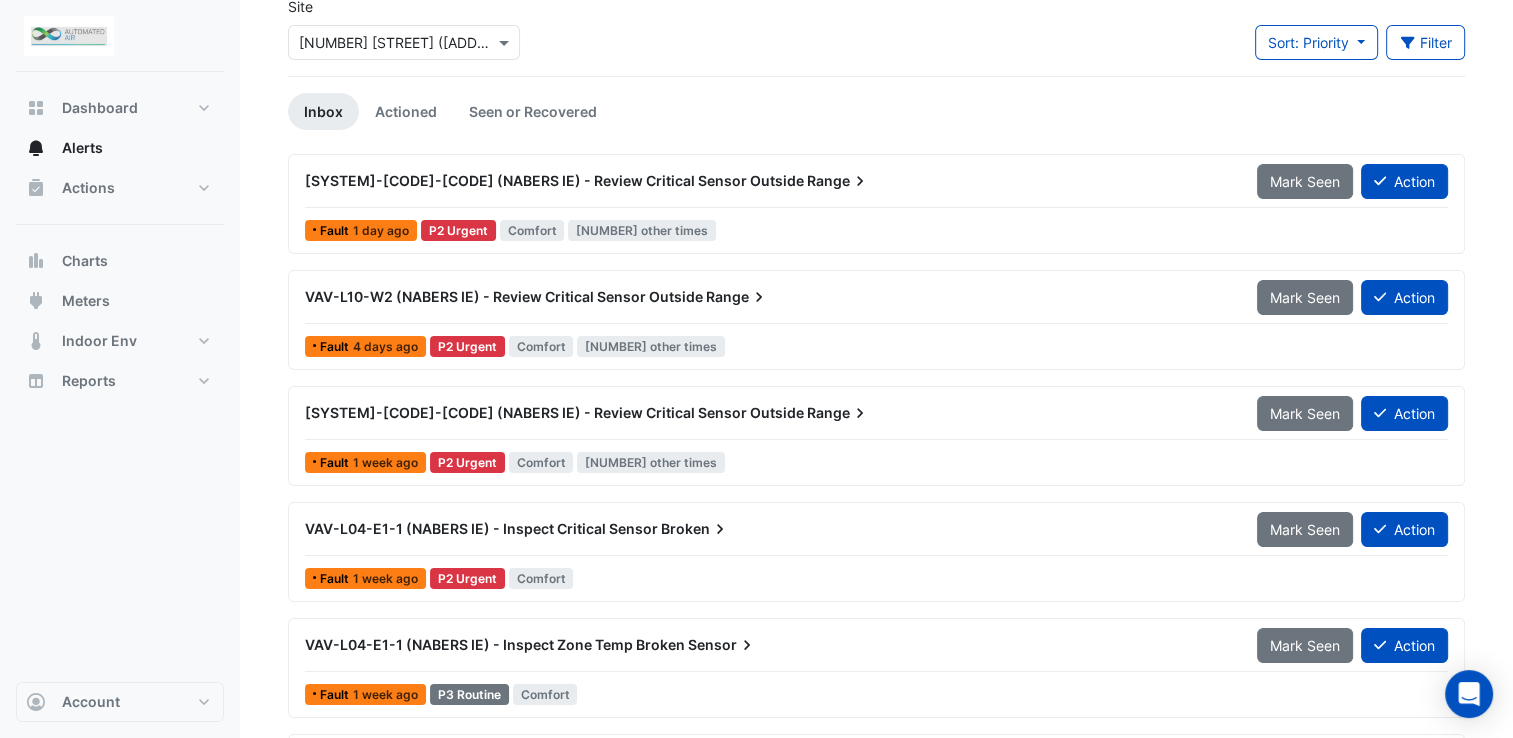 click on "VAV-L04-W1 (NABERS IE) - Review Critical Sensor Outside" at bounding box center (554, 180) 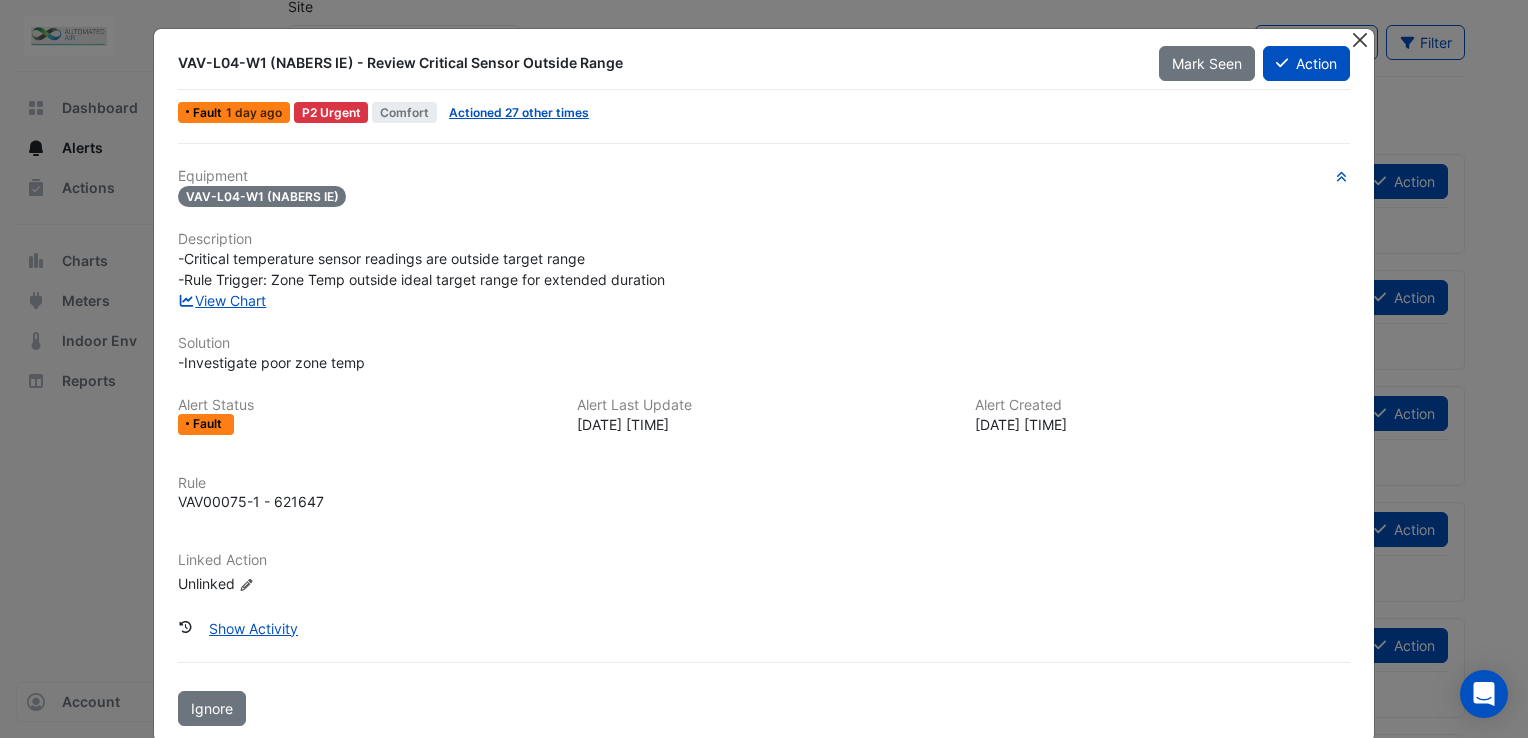 click 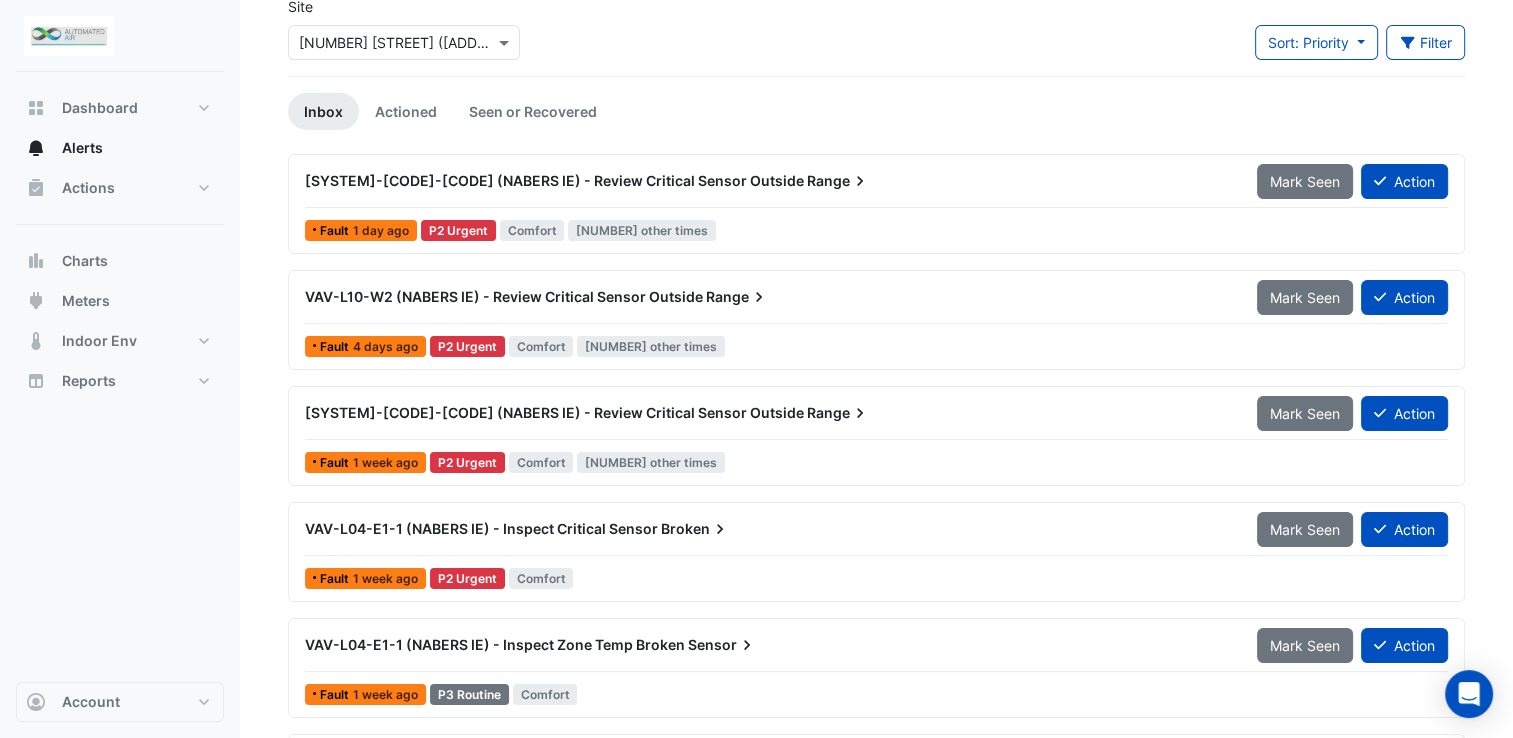 click on "VAV-L04-W1 (NABERS IE) - Review Critical Sensor Outside" at bounding box center (554, 180) 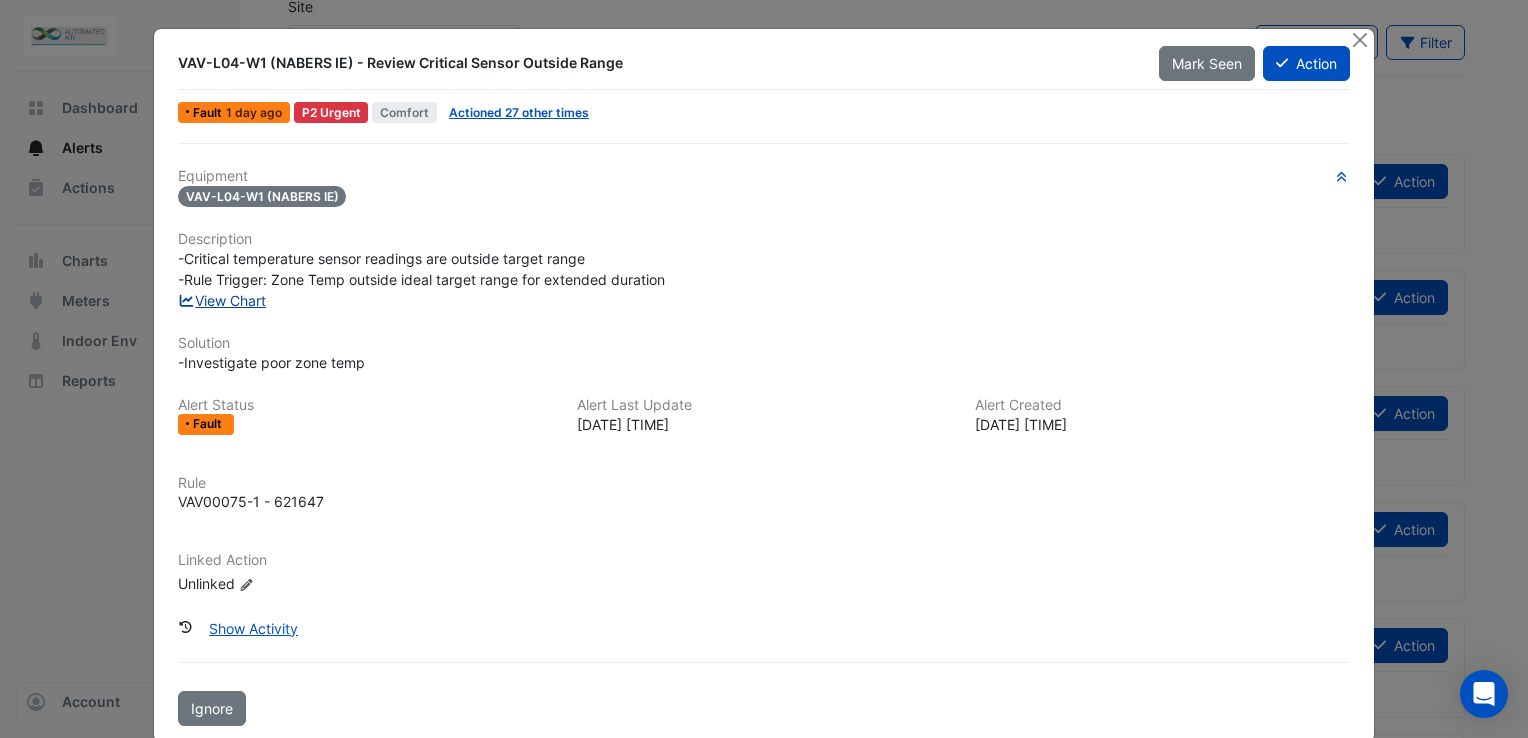 click on "View Chart" 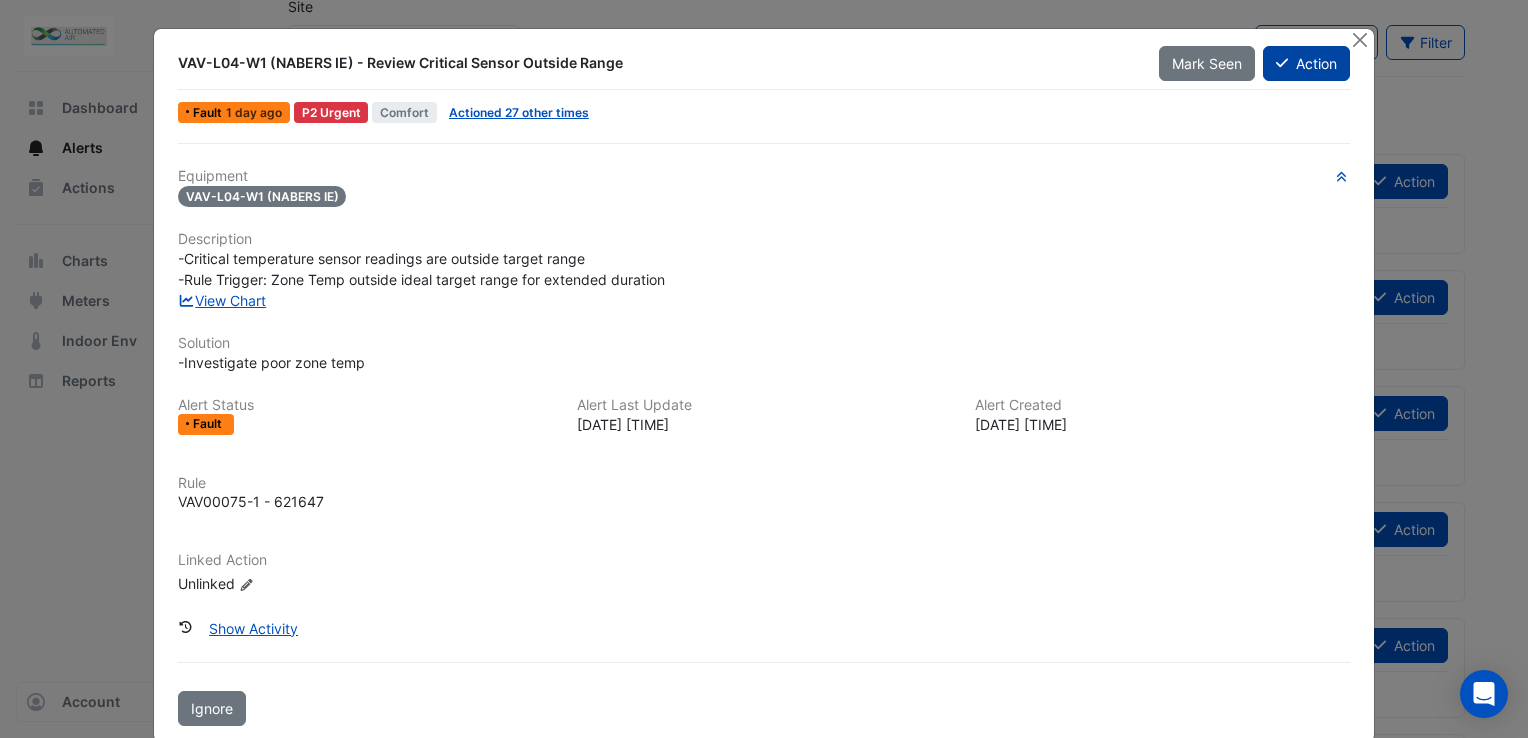 click on "Action" 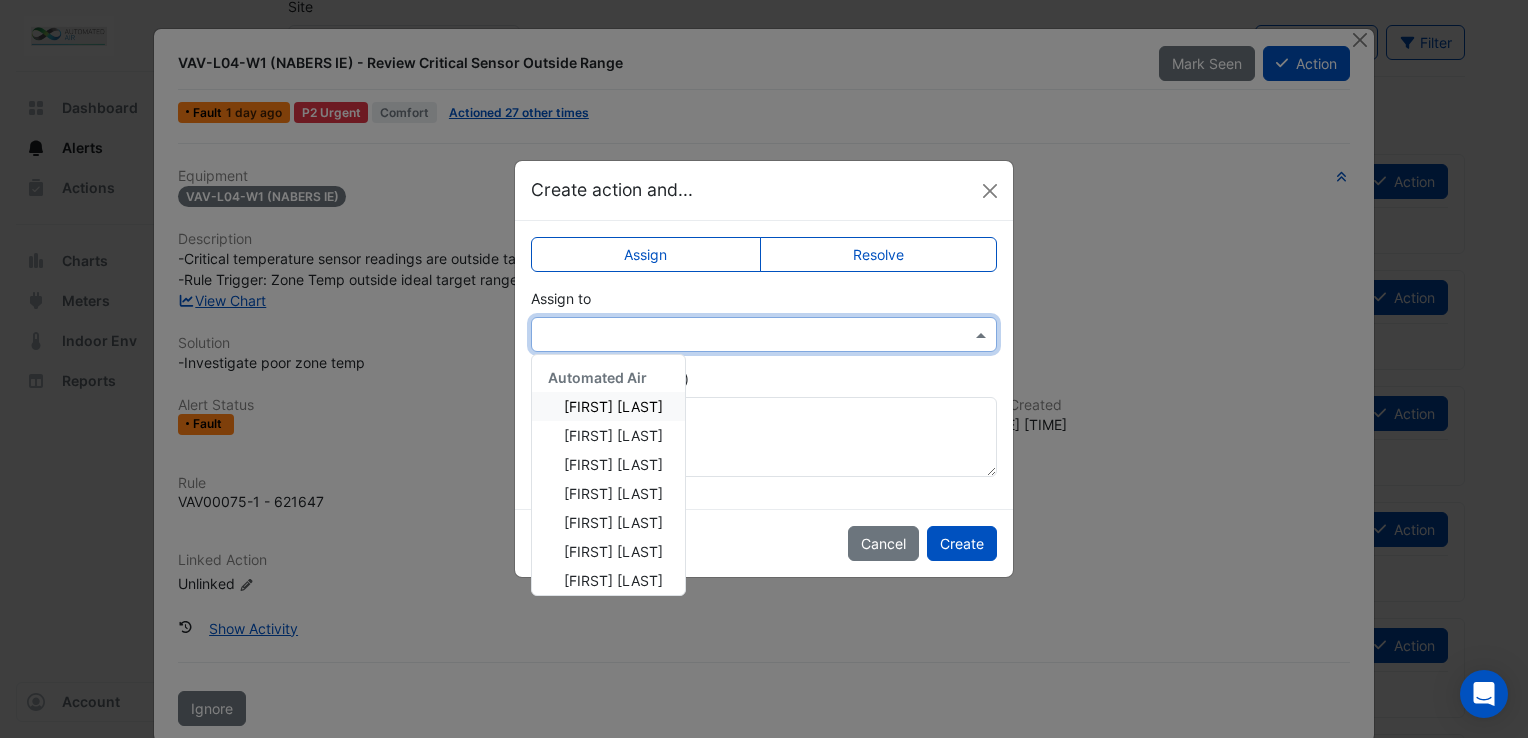 click at bounding box center (744, 335) 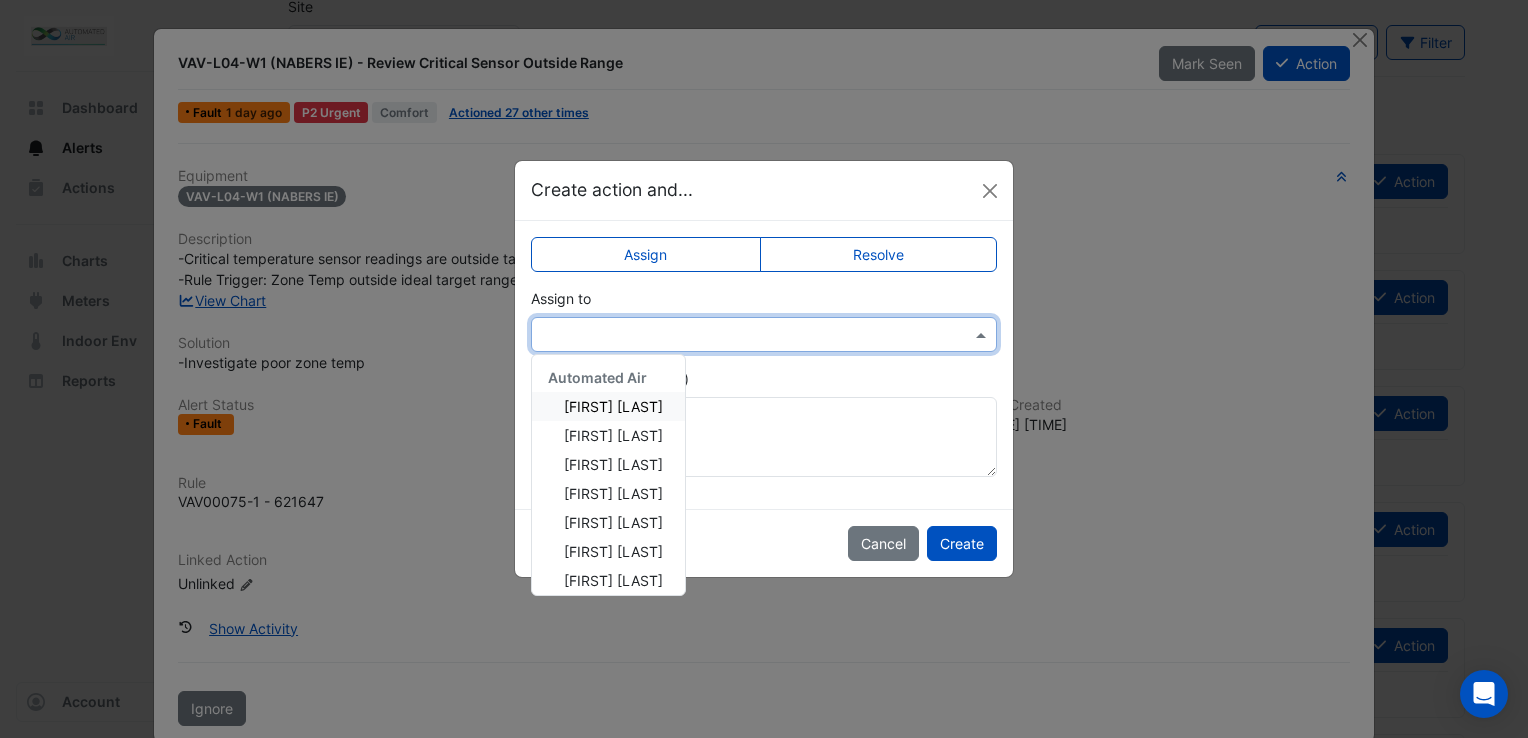 click on "Connor Hall" at bounding box center [613, 406] 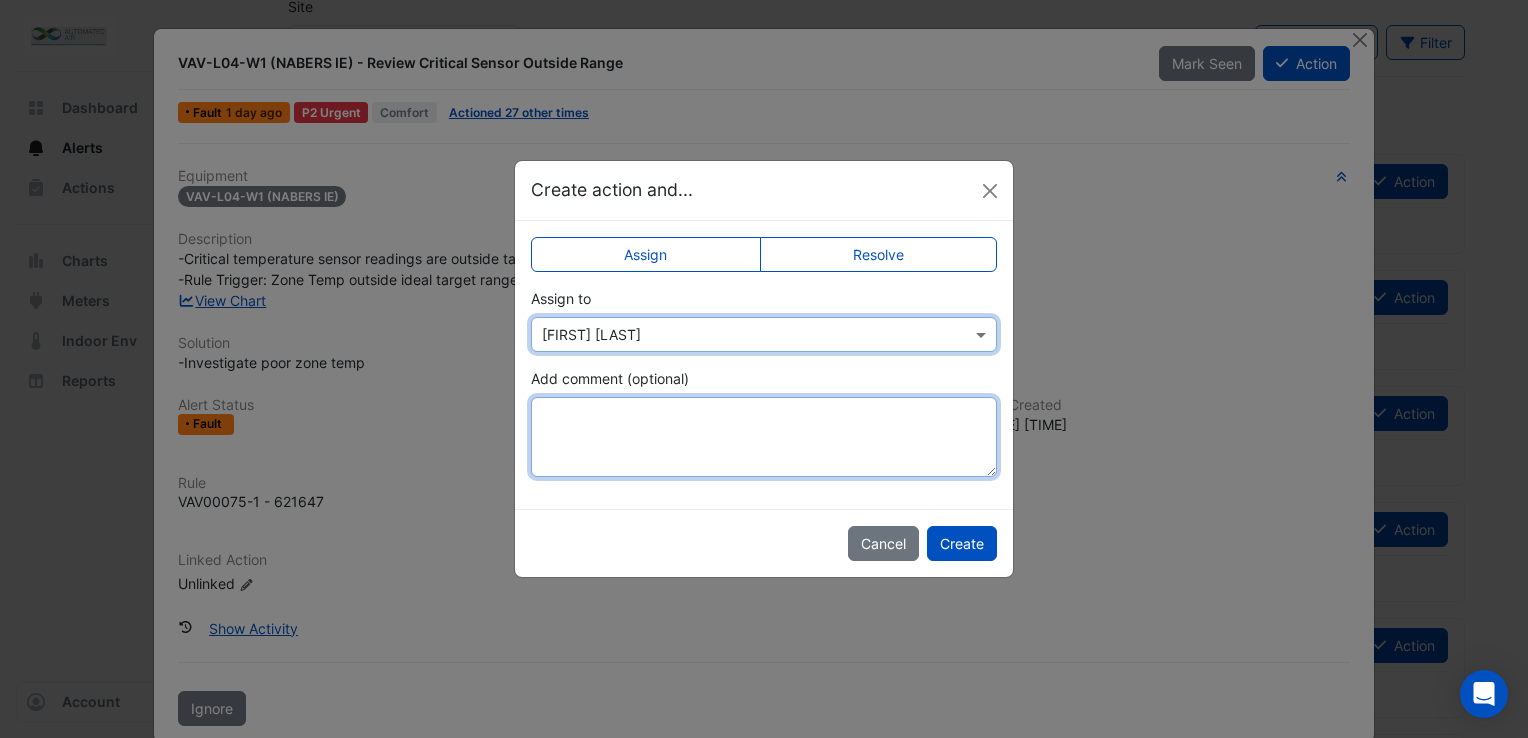 click on "Add comment (optional)" at bounding box center [764, 437] 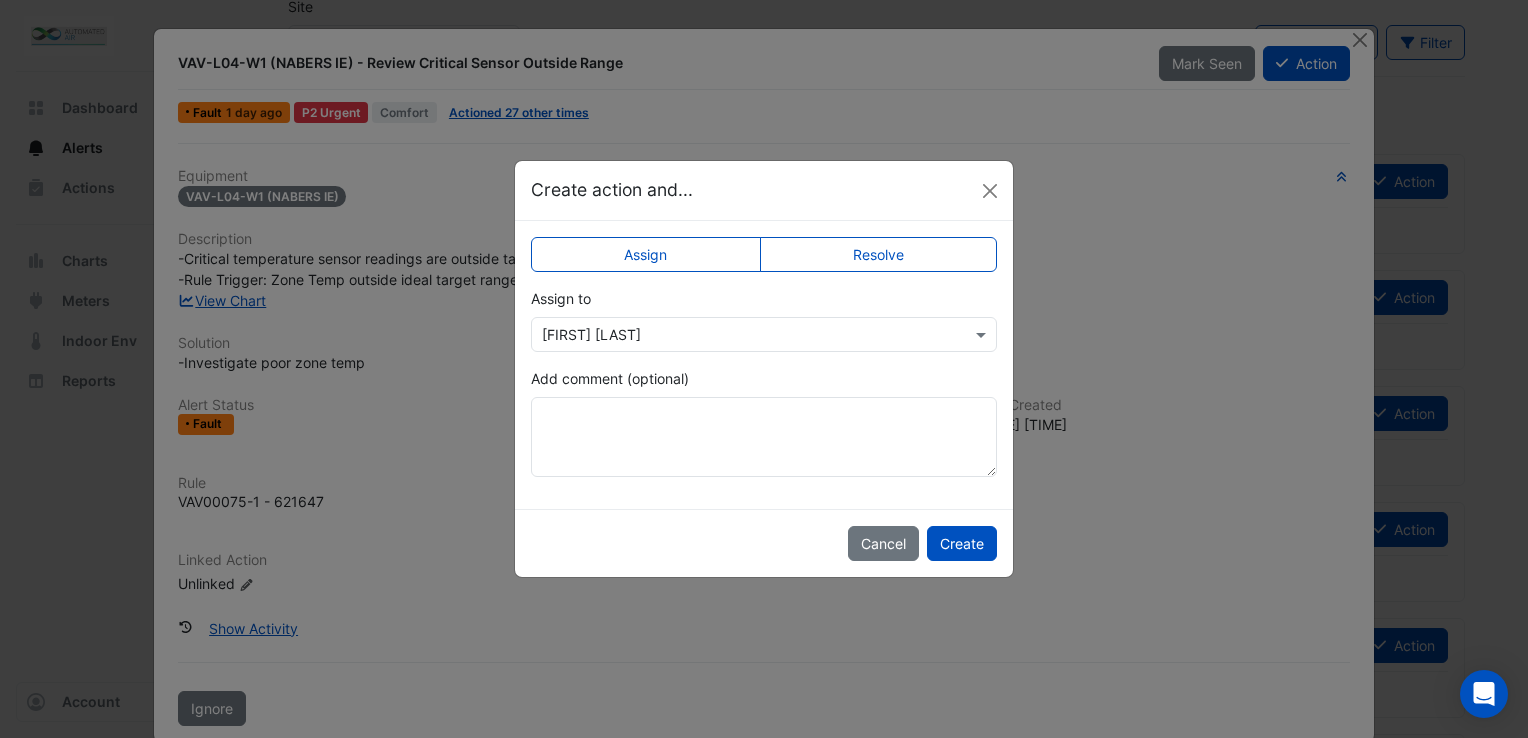 click on "Resolve" 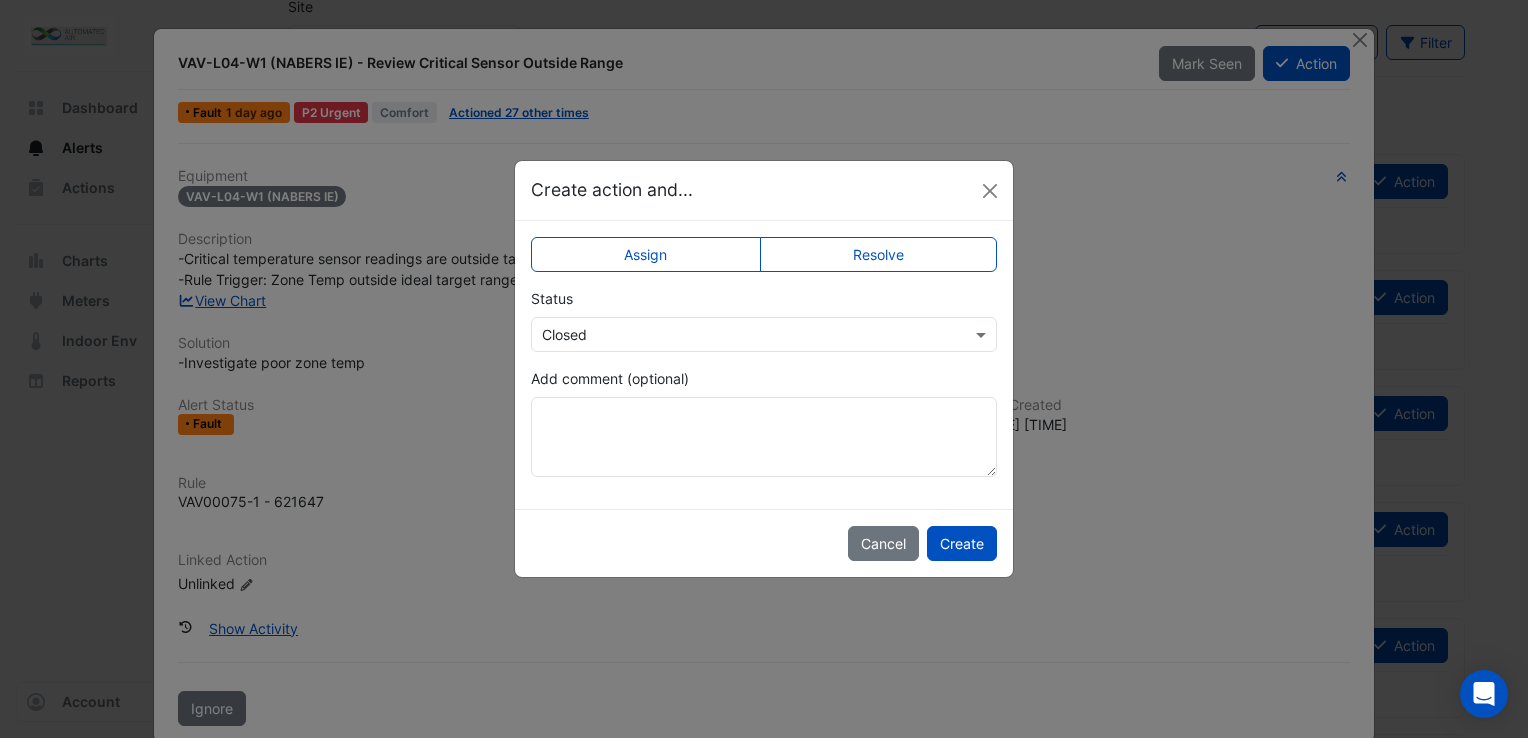 click on "Assign" 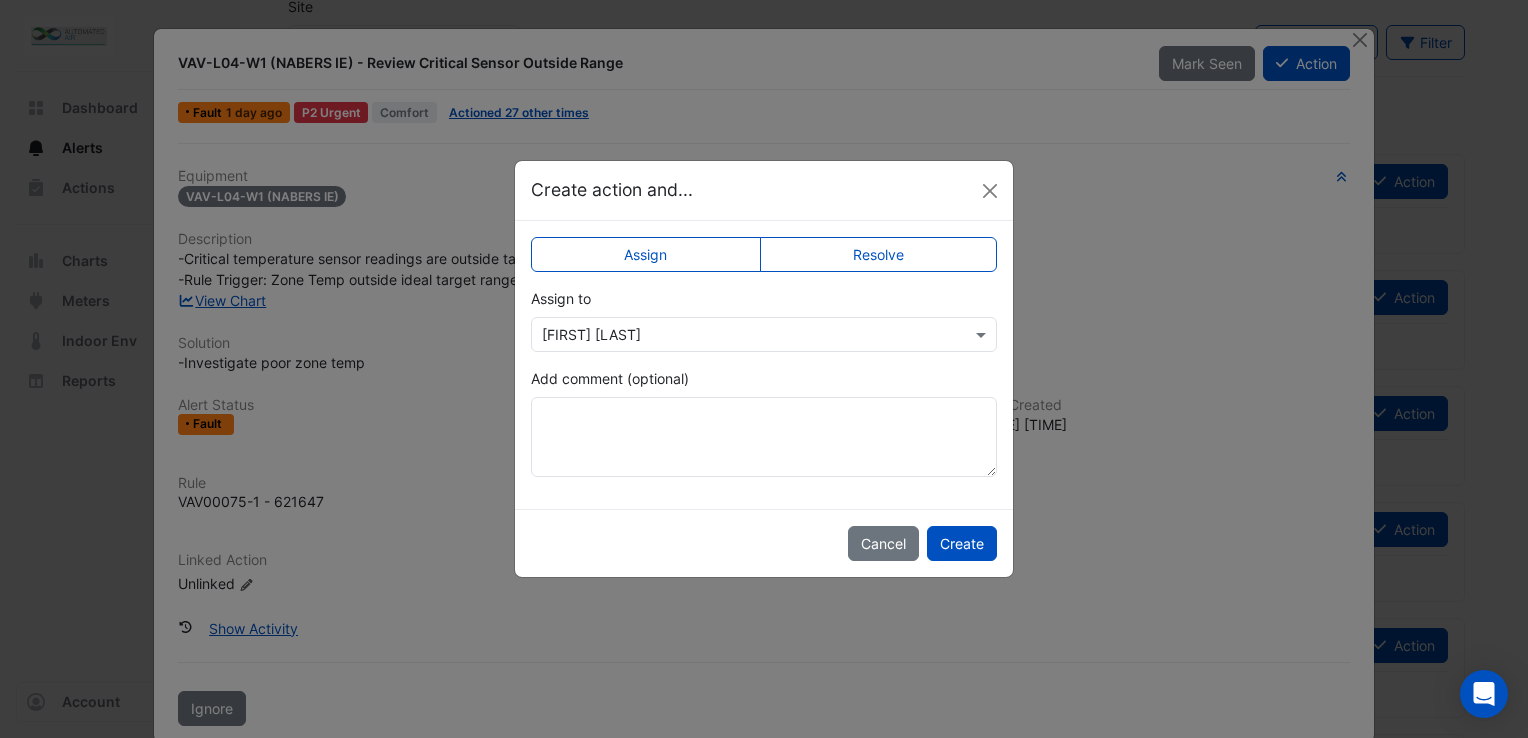click on "Resolve" 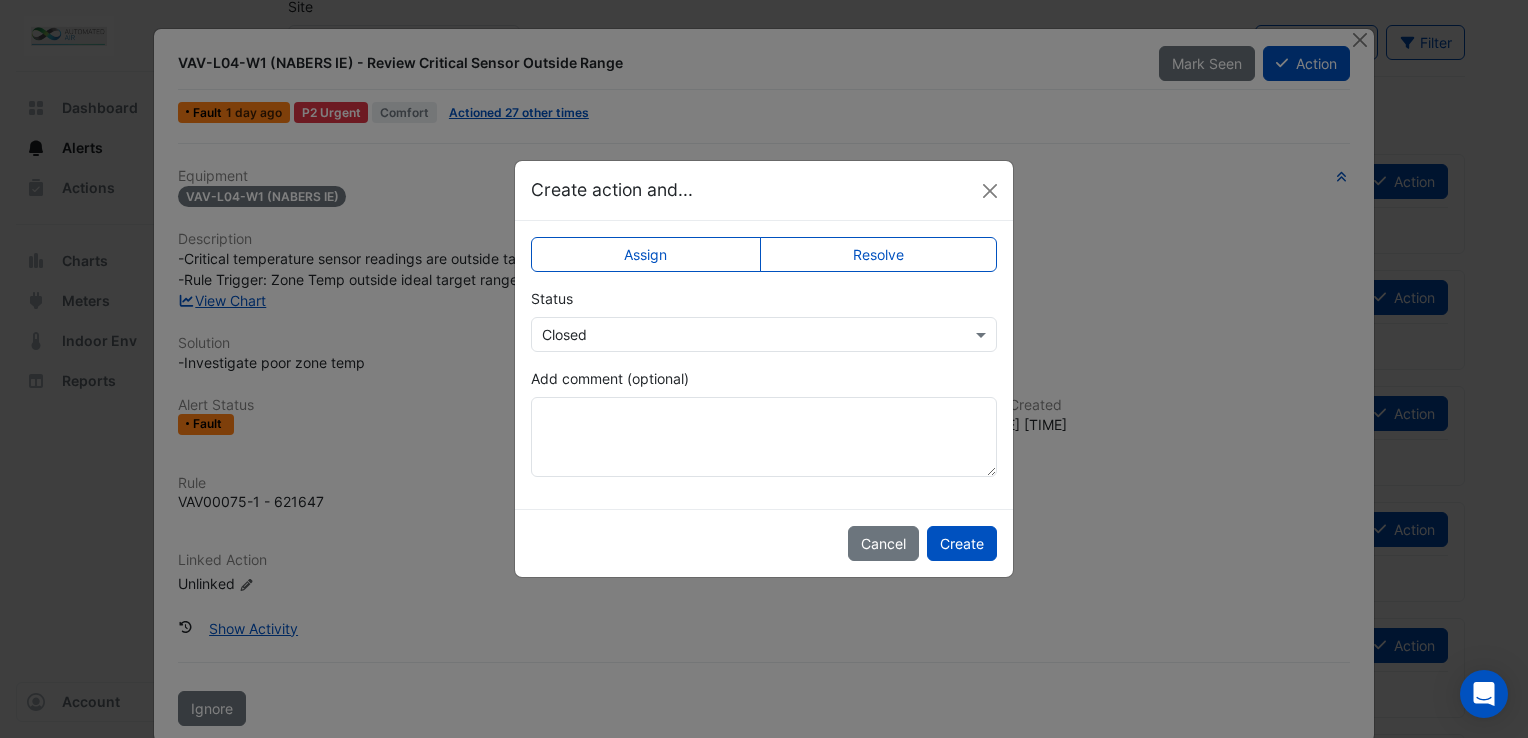 click at bounding box center (744, 335) 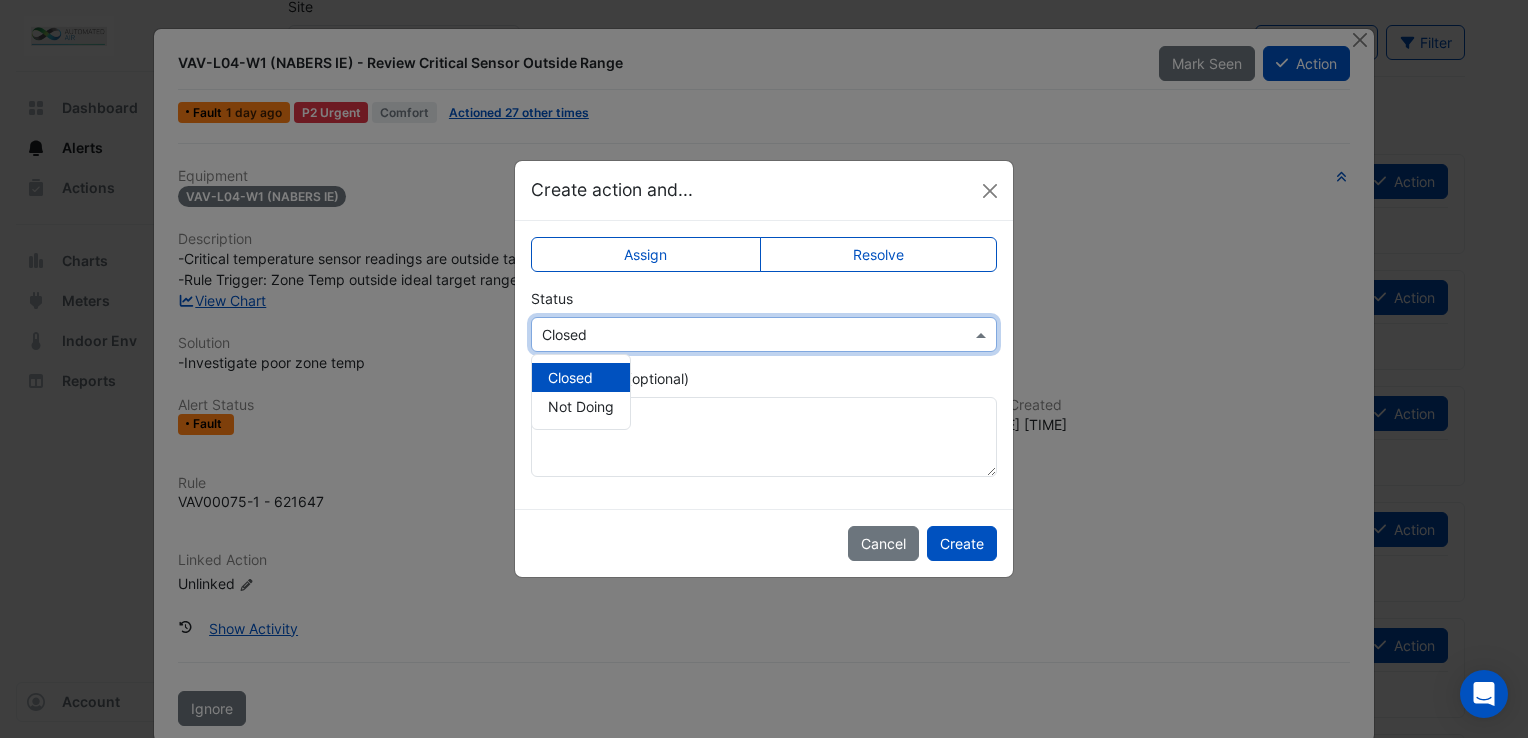 click on "Assign
Resolve
Status
Select Status × Closed Closed Not Doing
Add comment (optional)" 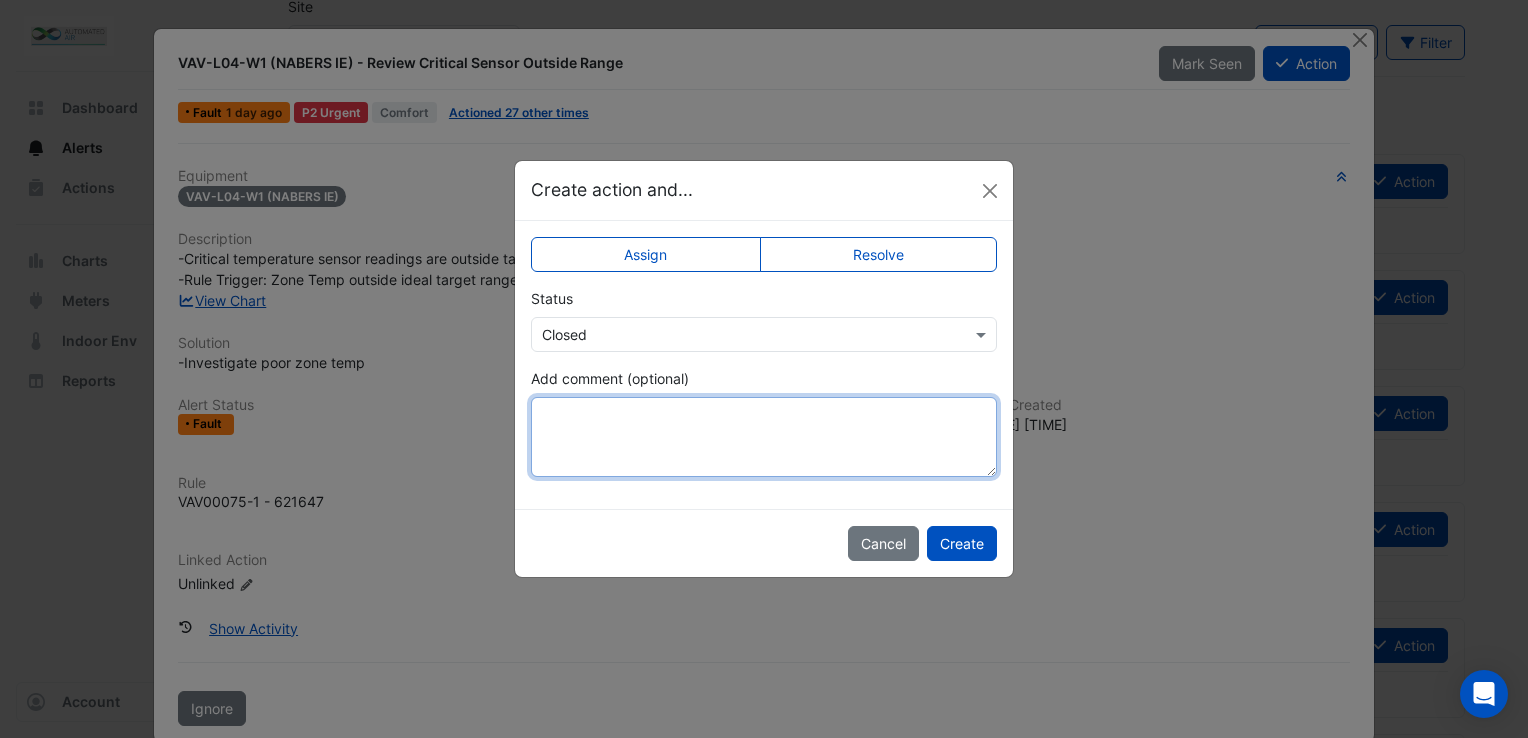 click on "Add comment (optional)" at bounding box center [764, 437] 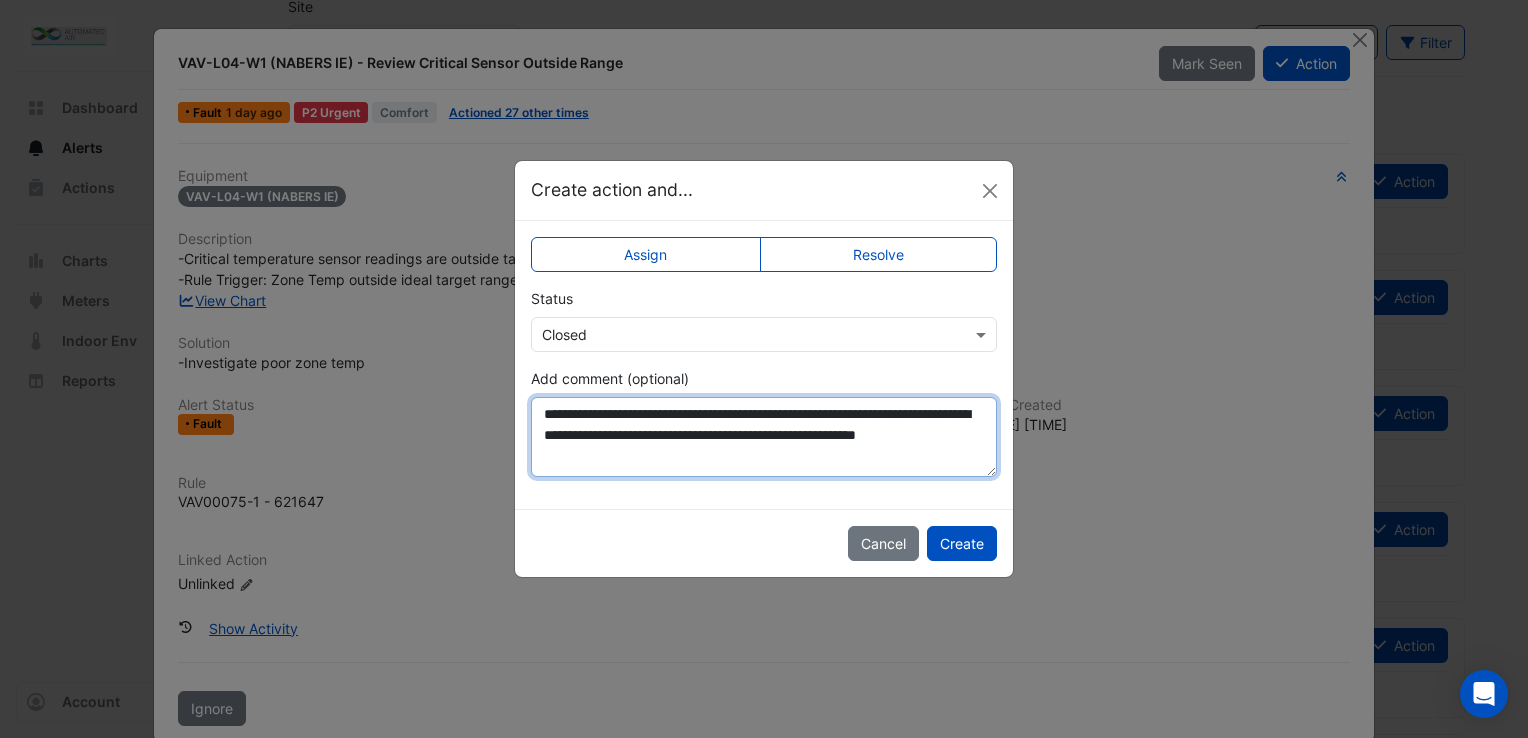 click on "**********" at bounding box center (764, 437) 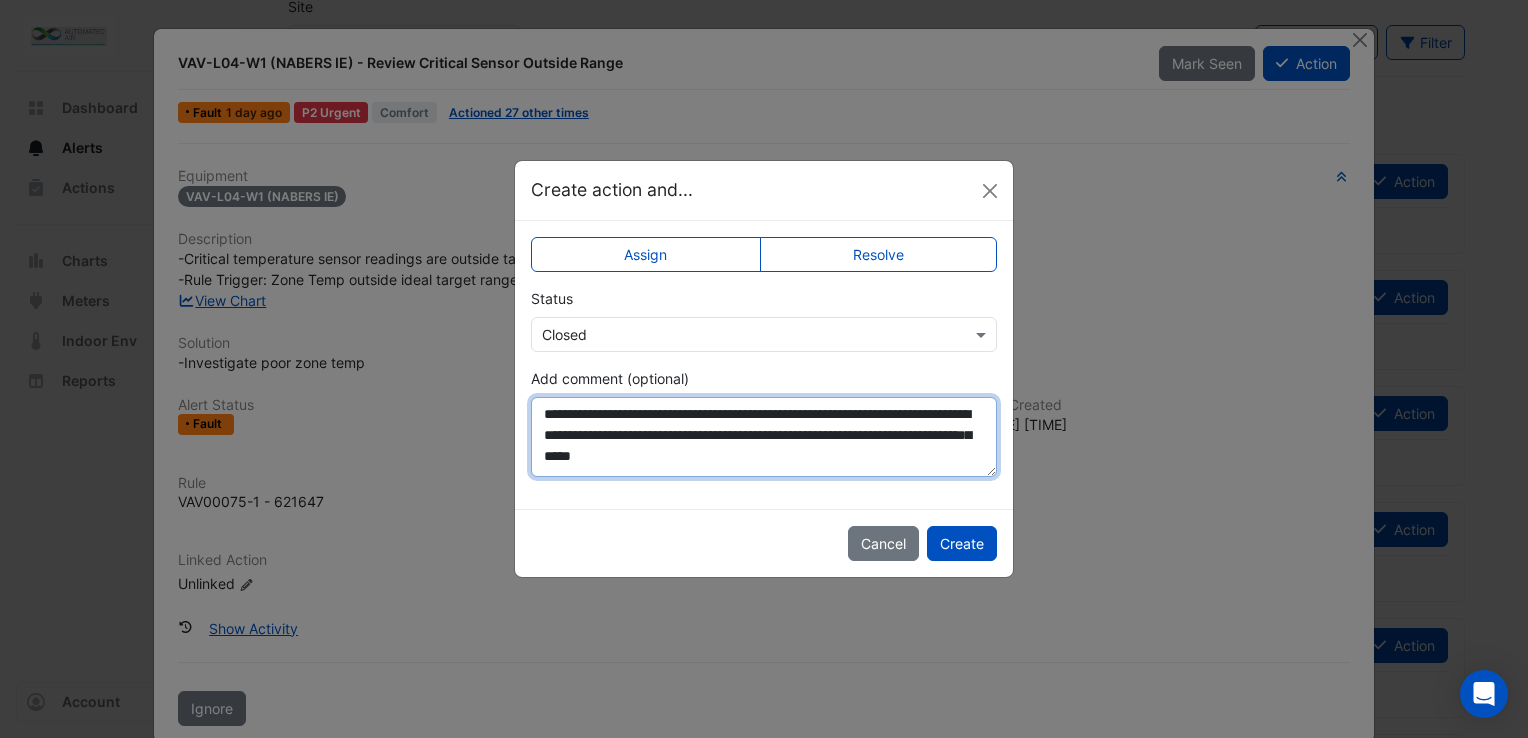 click on "**********" at bounding box center [764, 437] 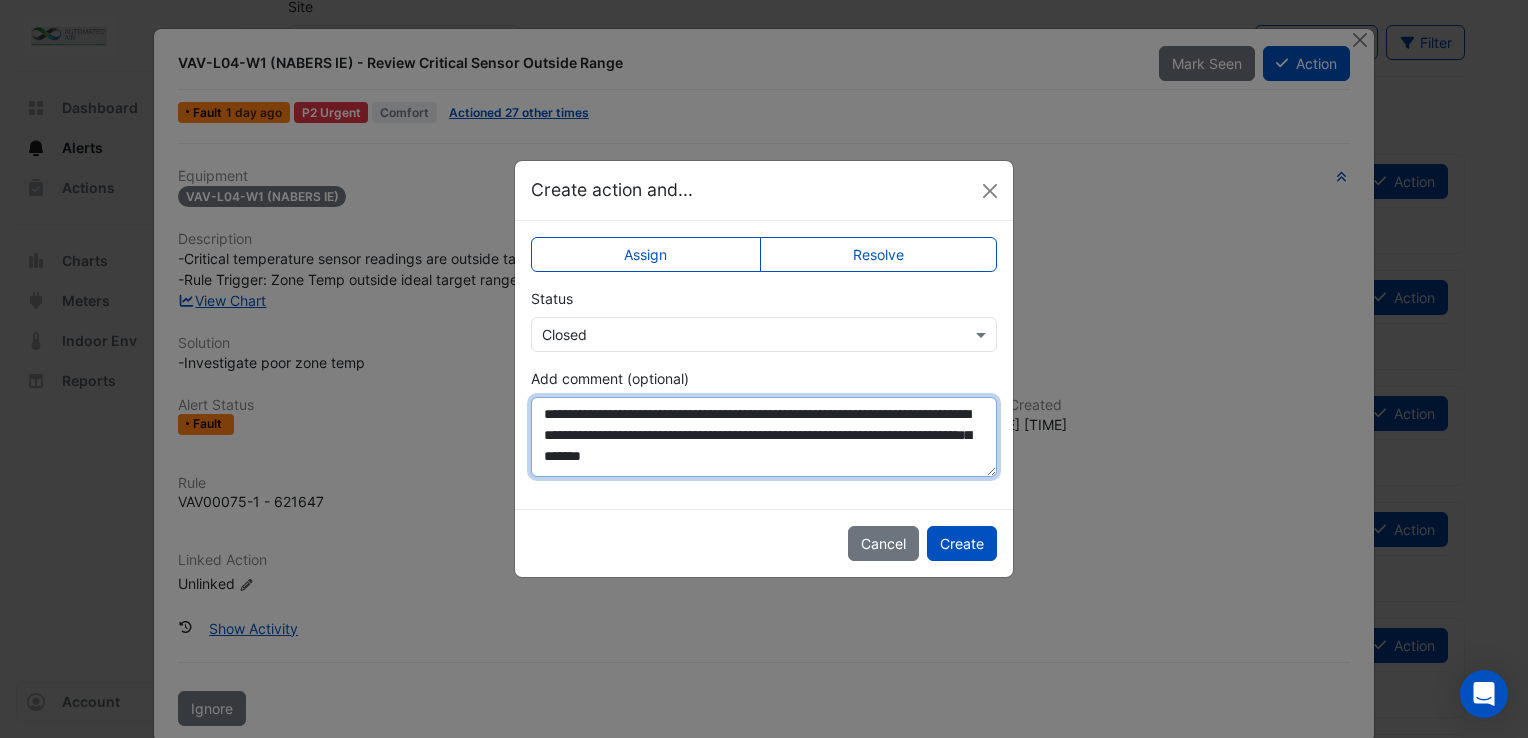 drag, startPoint x: 940, startPoint y: 430, endPoint x: 946, endPoint y: 452, distance: 22.803509 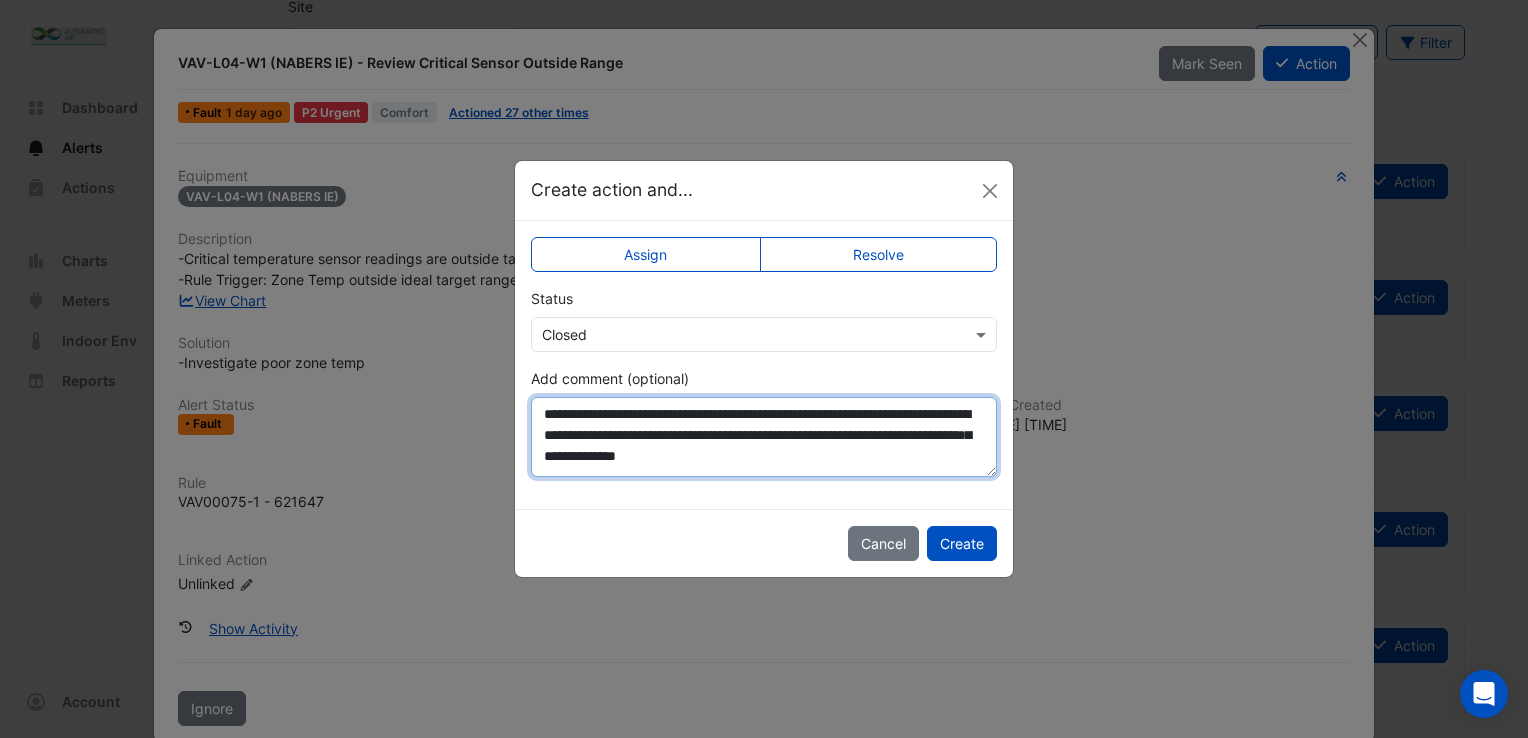 click on "**********" at bounding box center (764, 437) 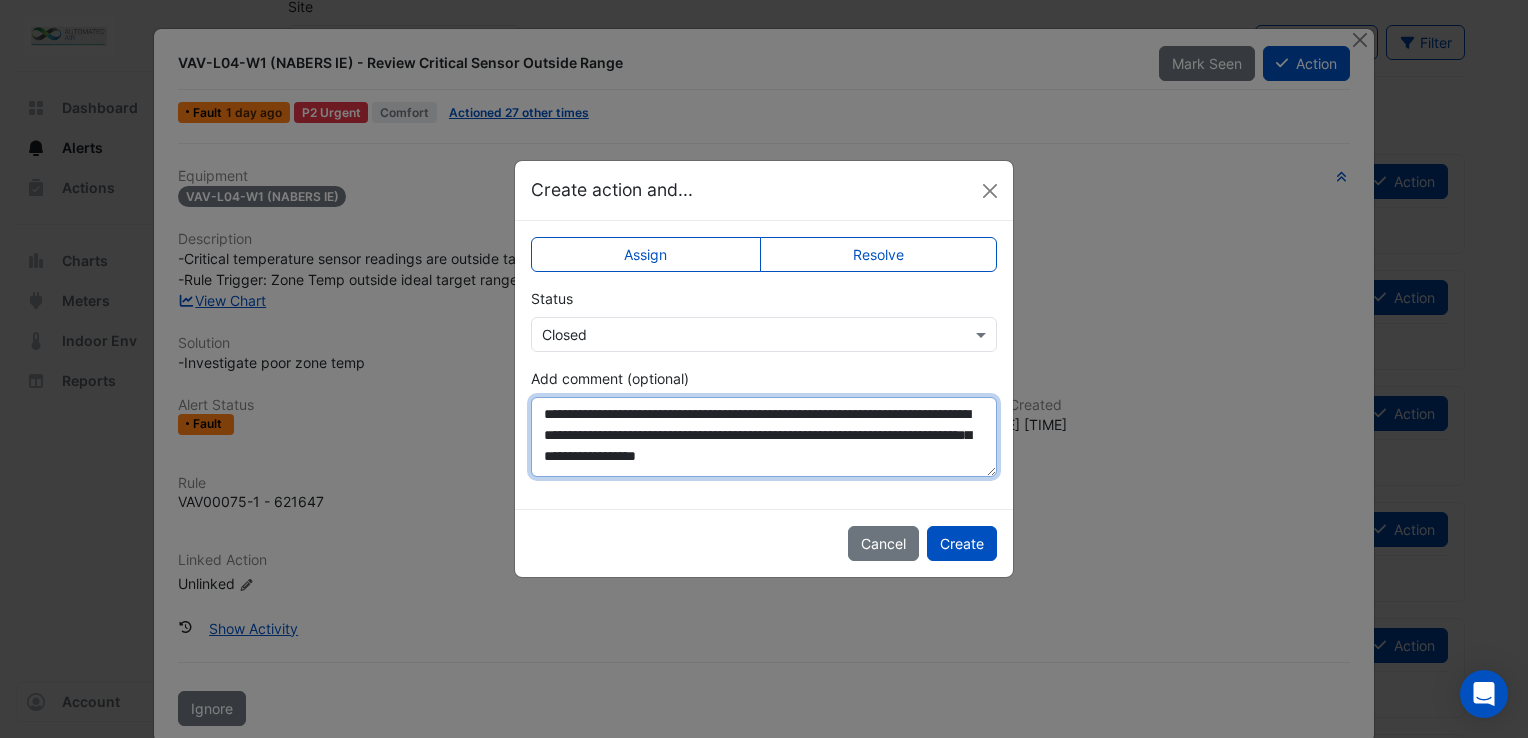 scroll, scrollTop: 0, scrollLeft: 0, axis: both 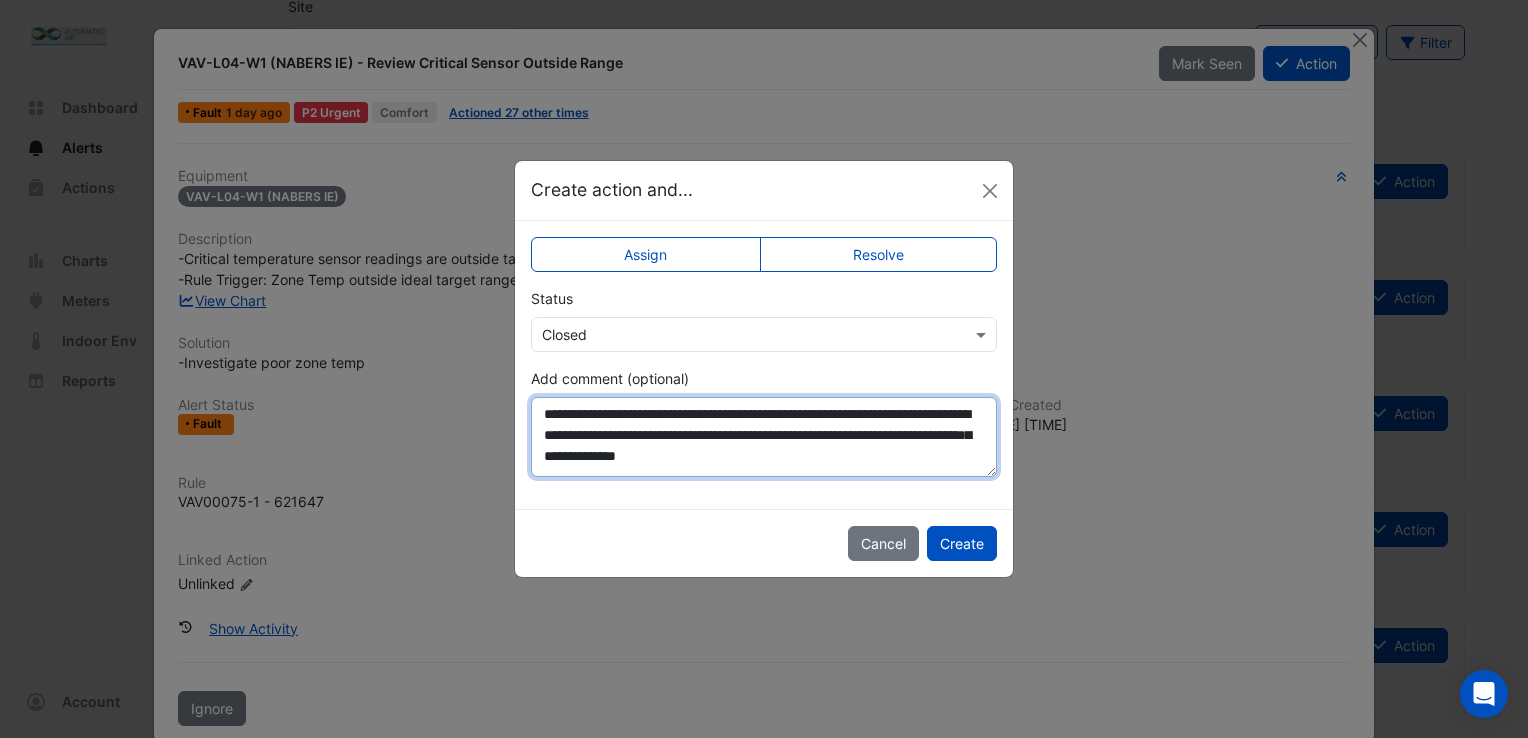 drag, startPoint x: 653, startPoint y: 414, endPoint x: 738, endPoint y: 422, distance: 85.37564 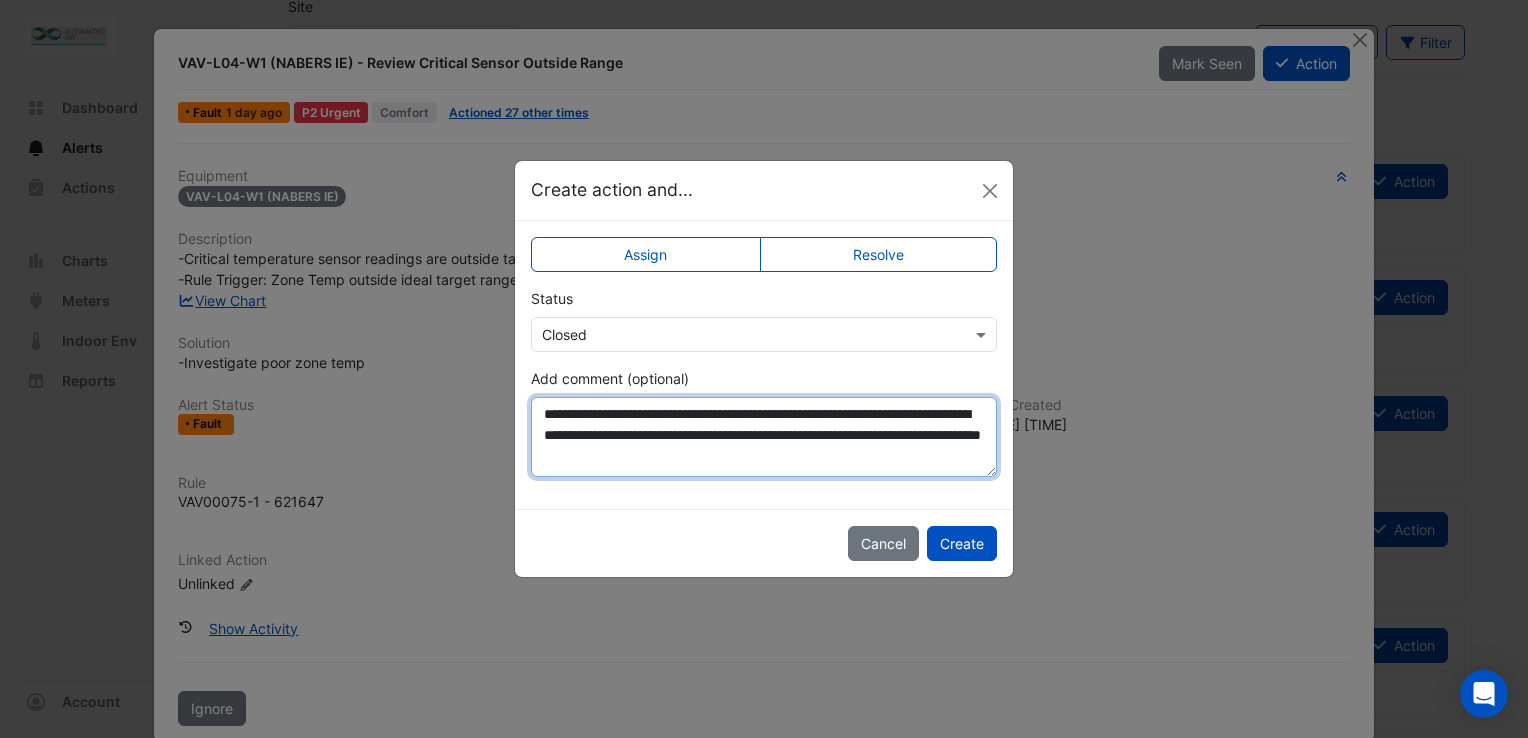 click on "**********" at bounding box center [764, 437] 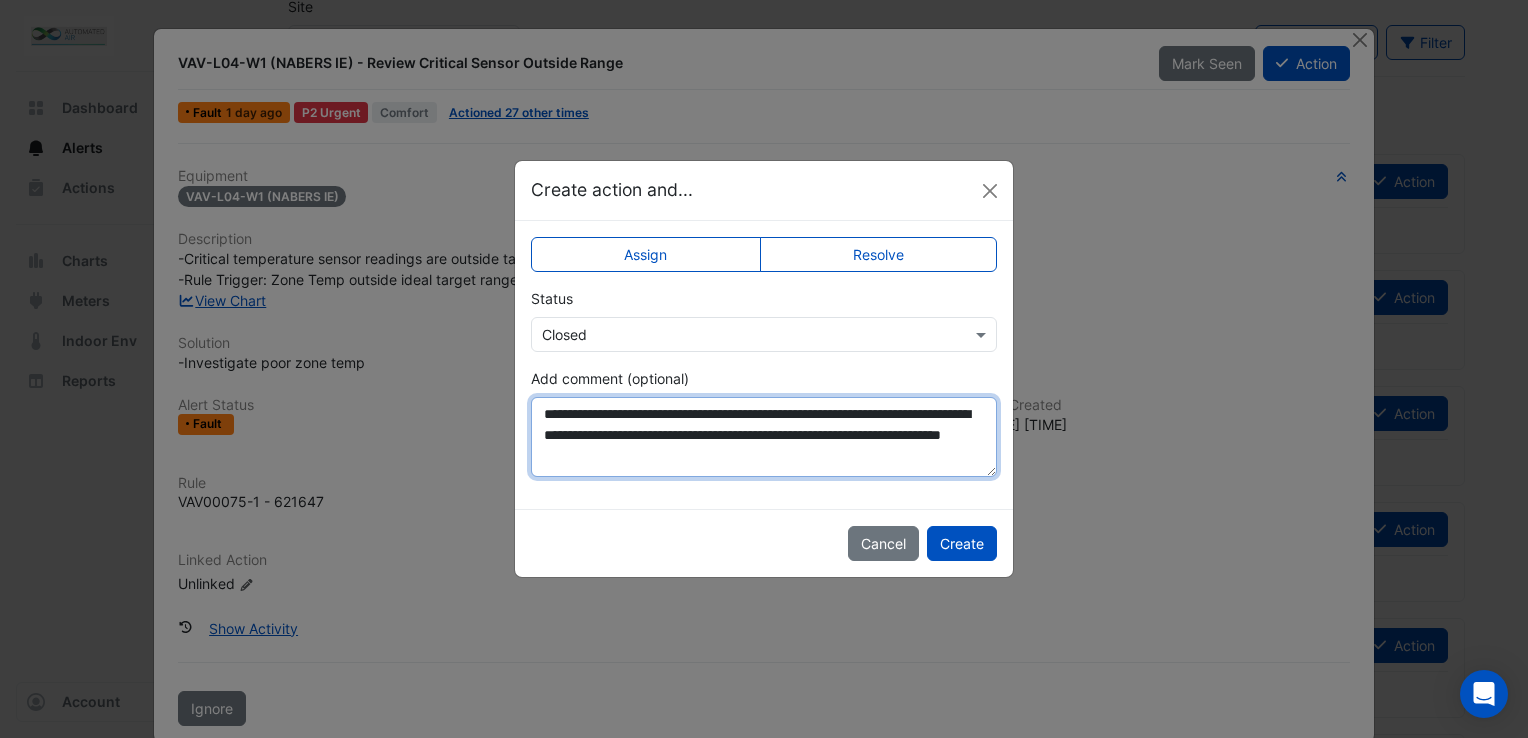 click on "**********" at bounding box center [764, 437] 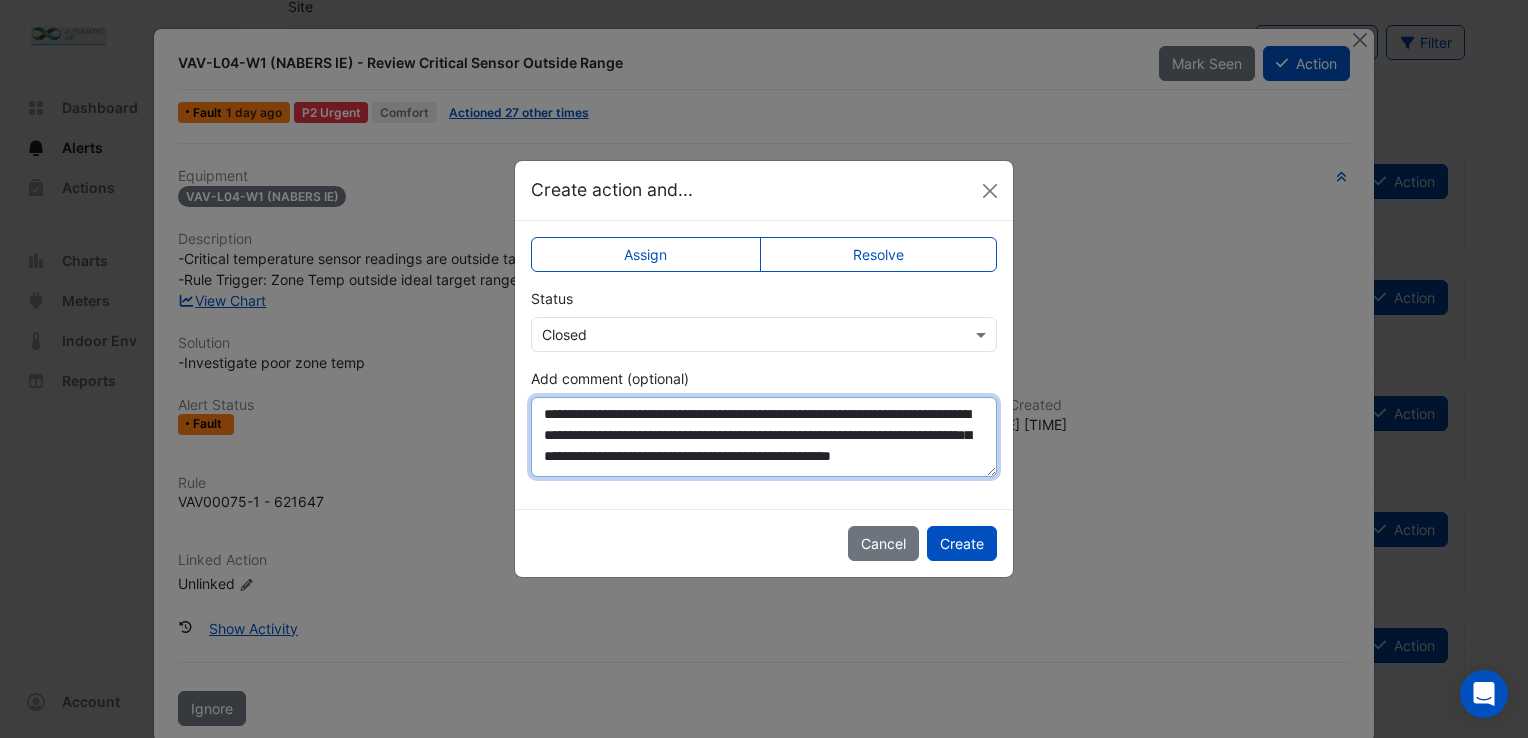 scroll, scrollTop: 17, scrollLeft: 0, axis: vertical 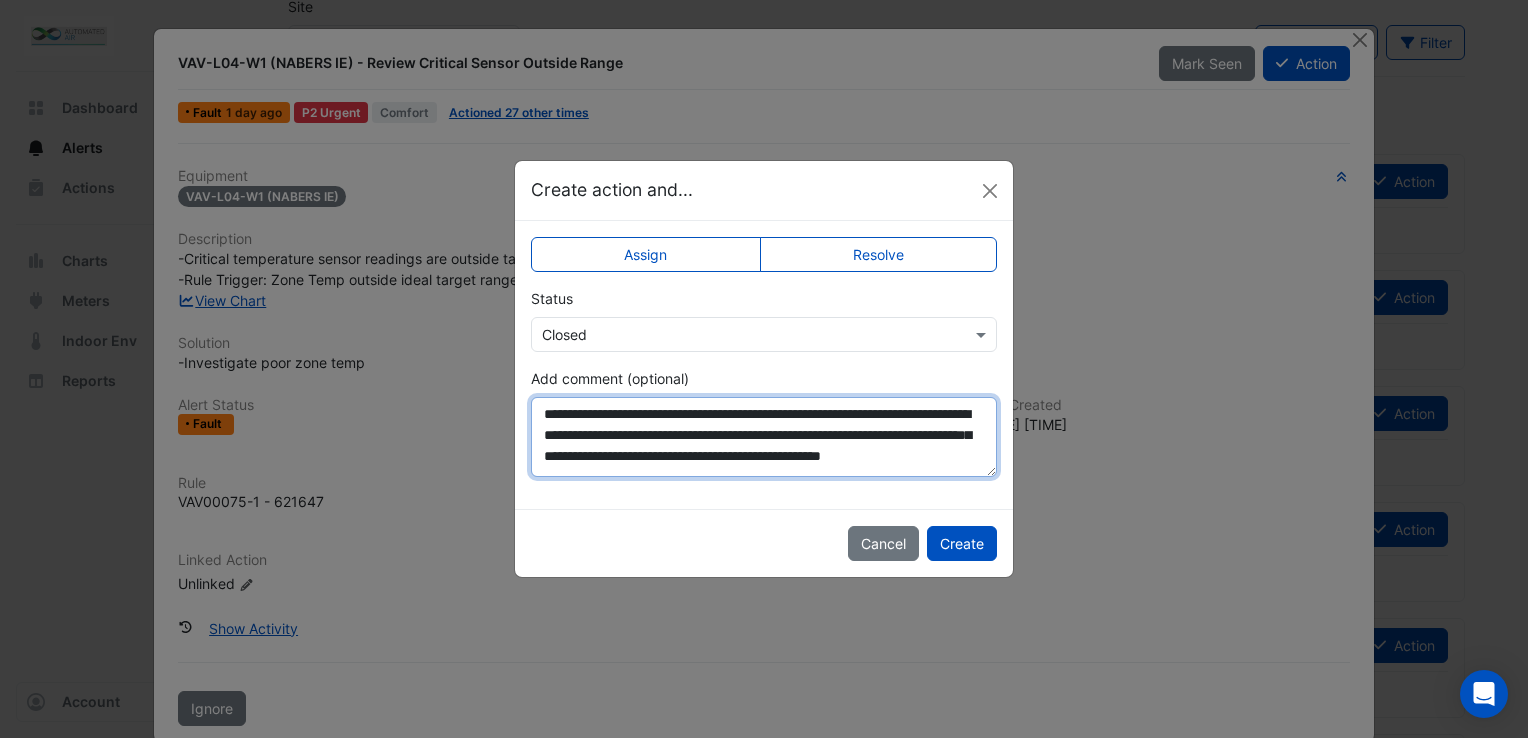 click on "**********" at bounding box center (764, 437) 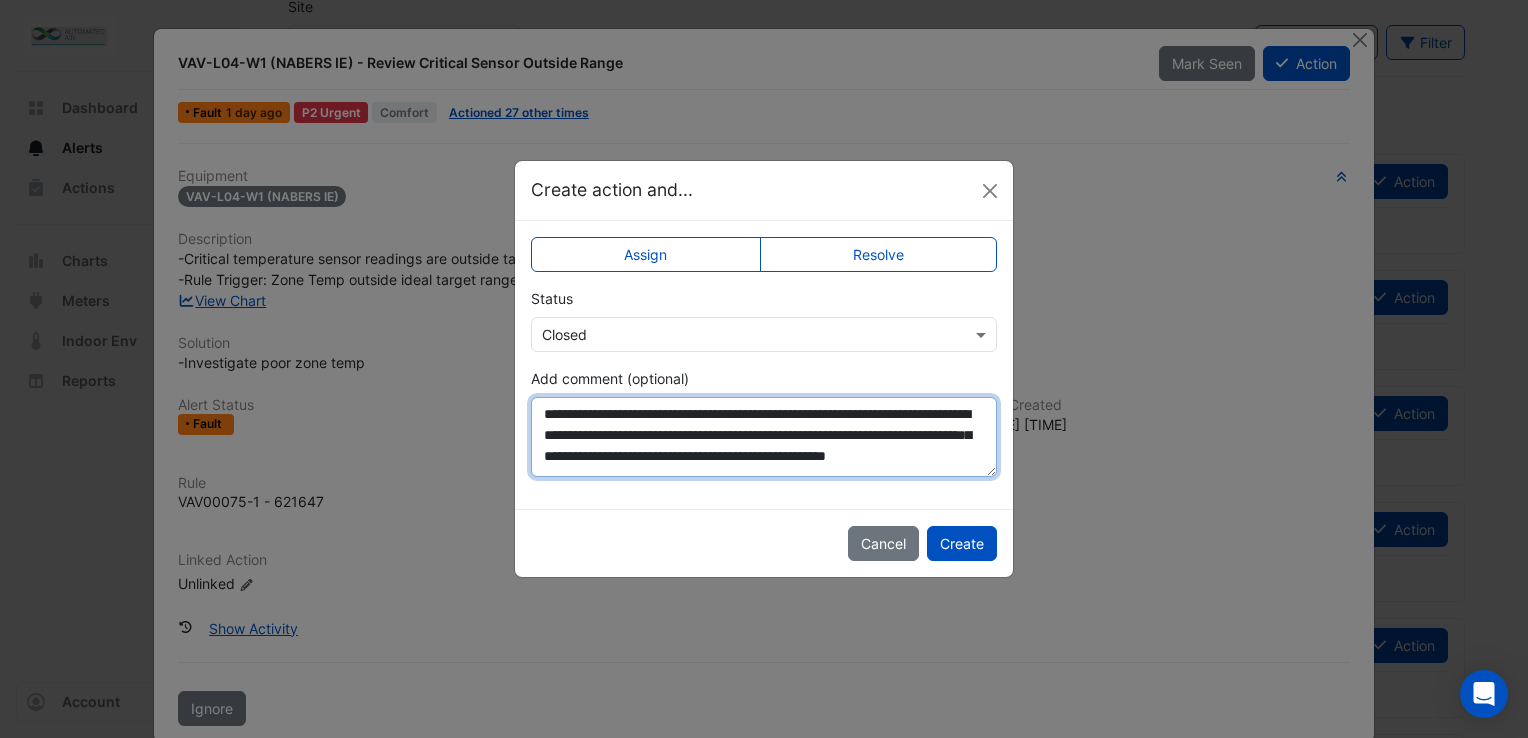 scroll, scrollTop: 17, scrollLeft: 0, axis: vertical 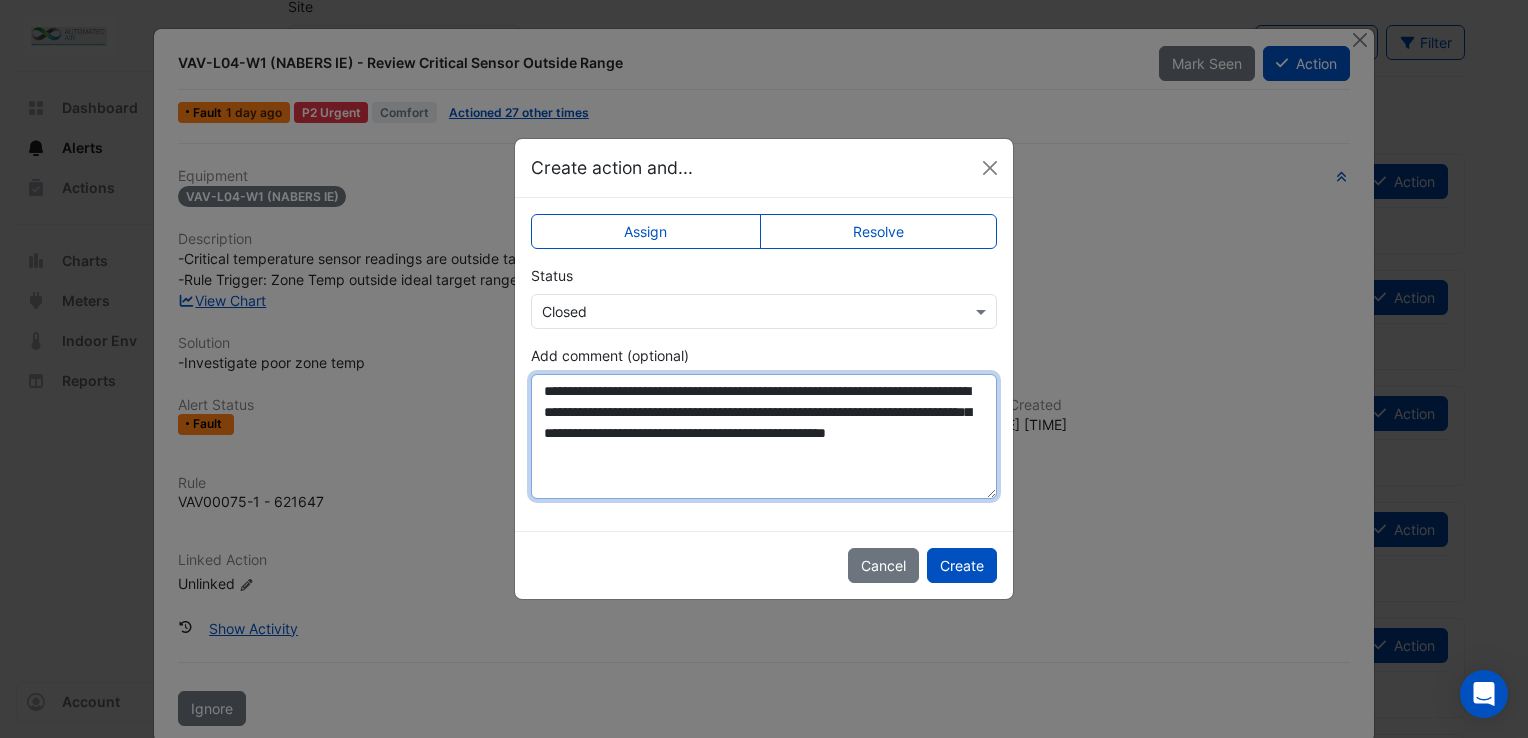 drag, startPoint x: 991, startPoint y: 474, endPoint x: 993, endPoint y: 520, distance: 46.043457 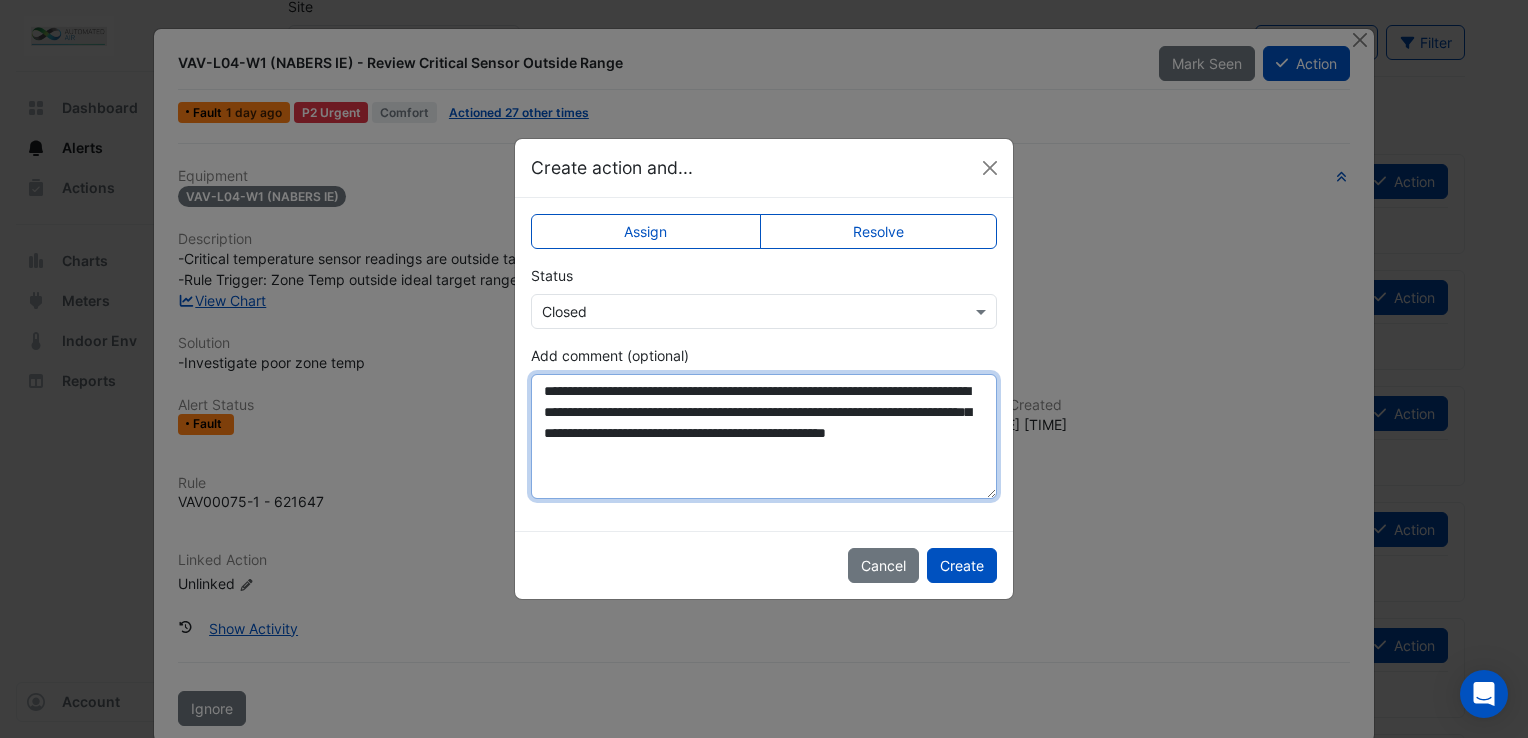 drag, startPoint x: 832, startPoint y: 462, endPoint x: 421, endPoint y: 345, distance: 427.32892 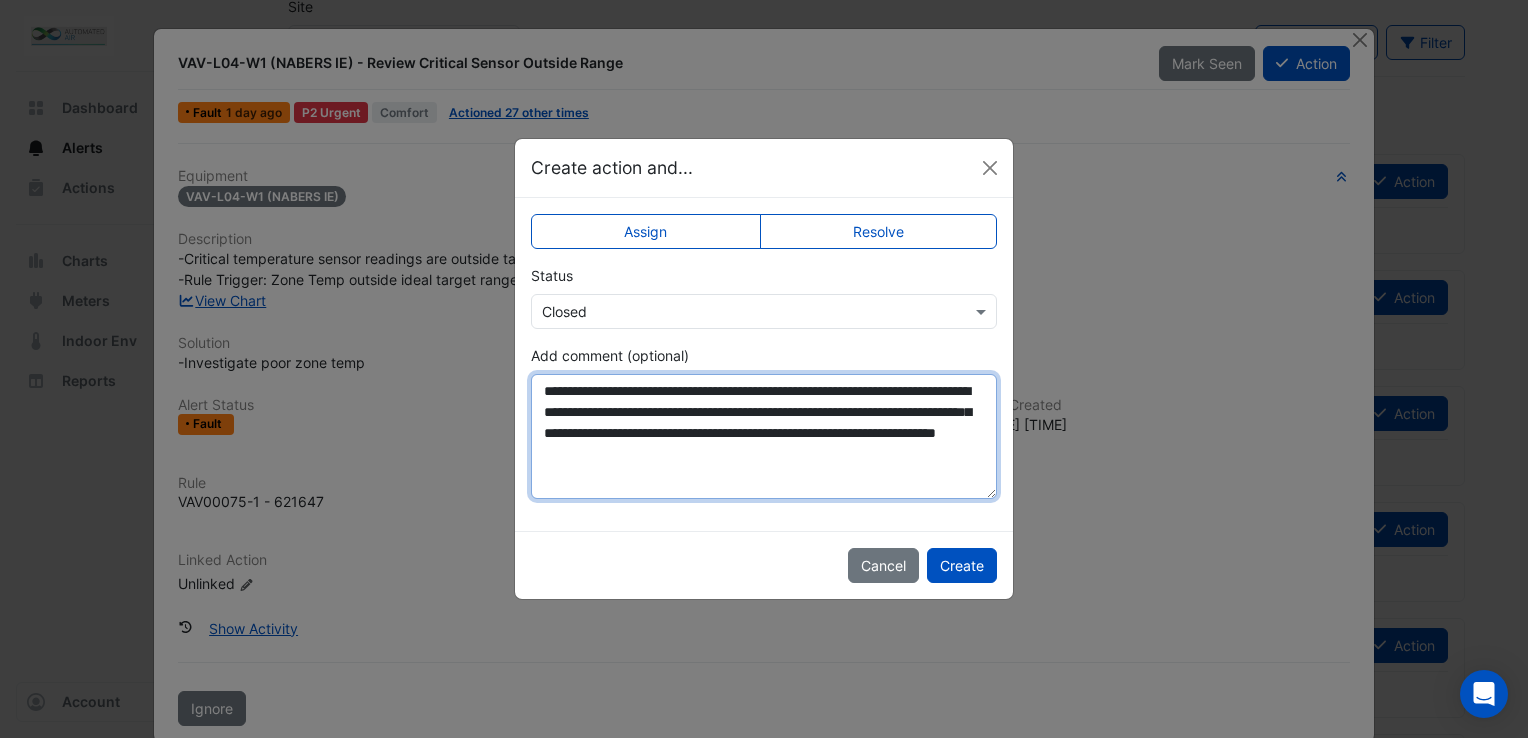click on "**********" at bounding box center (764, 436) 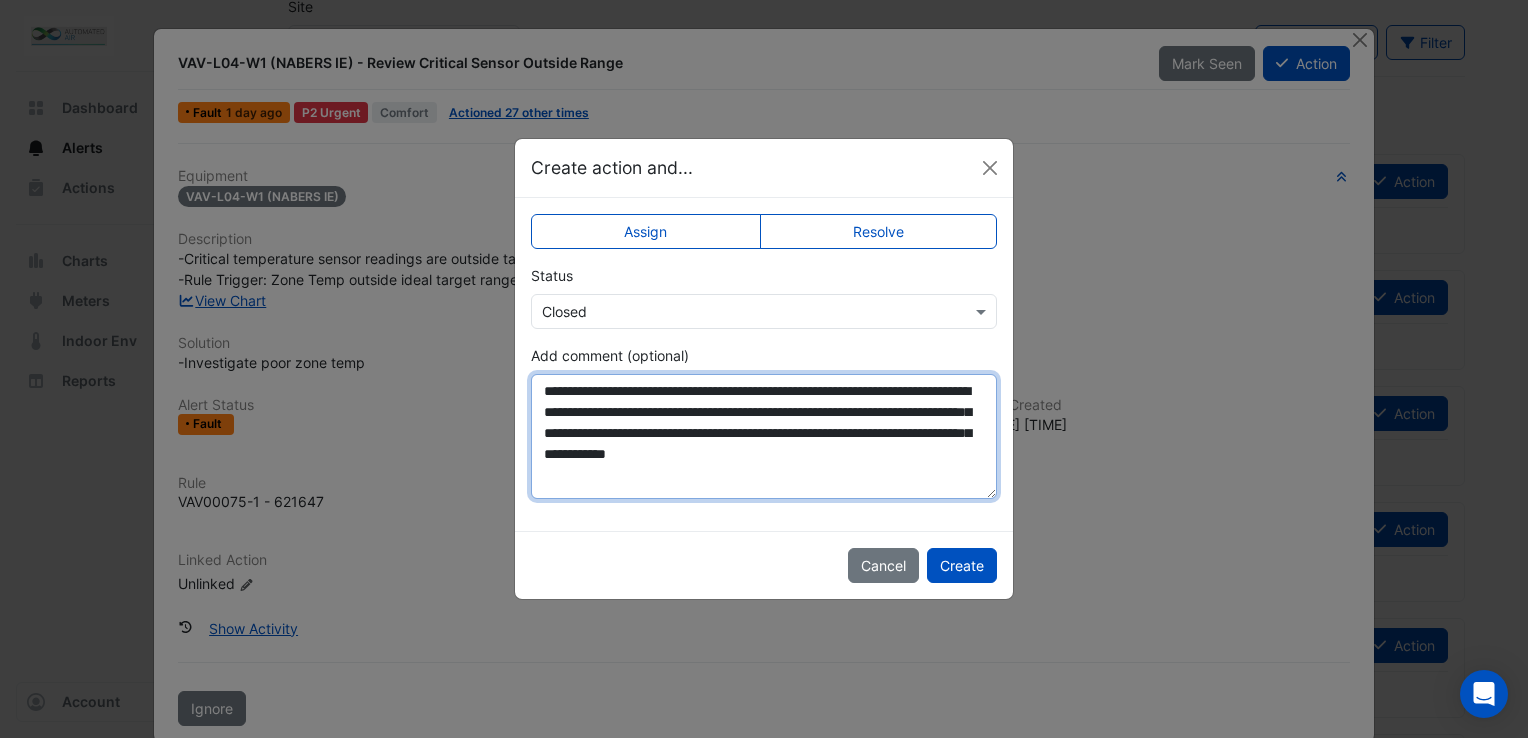 click on "**********" at bounding box center (764, 436) 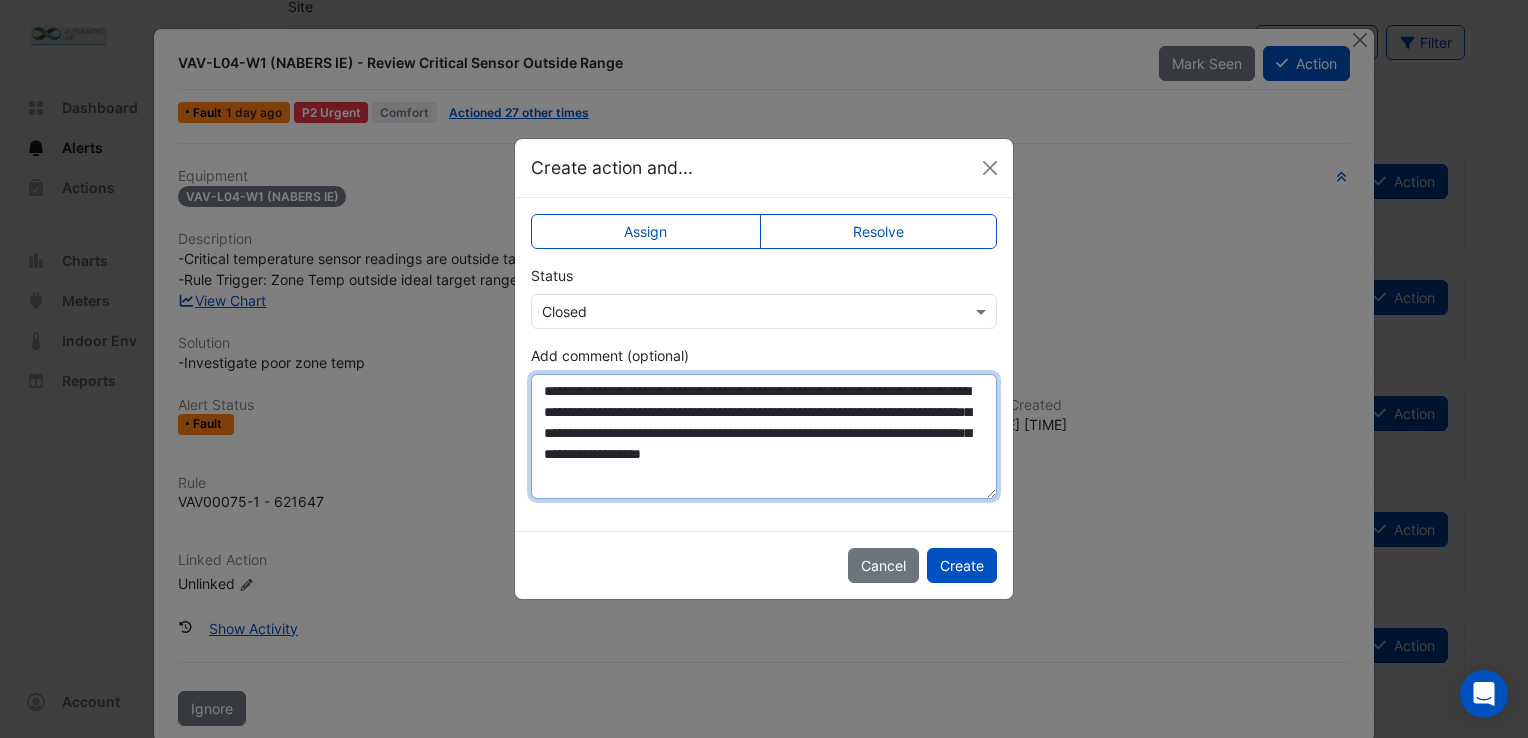 click on "**********" at bounding box center (764, 436) 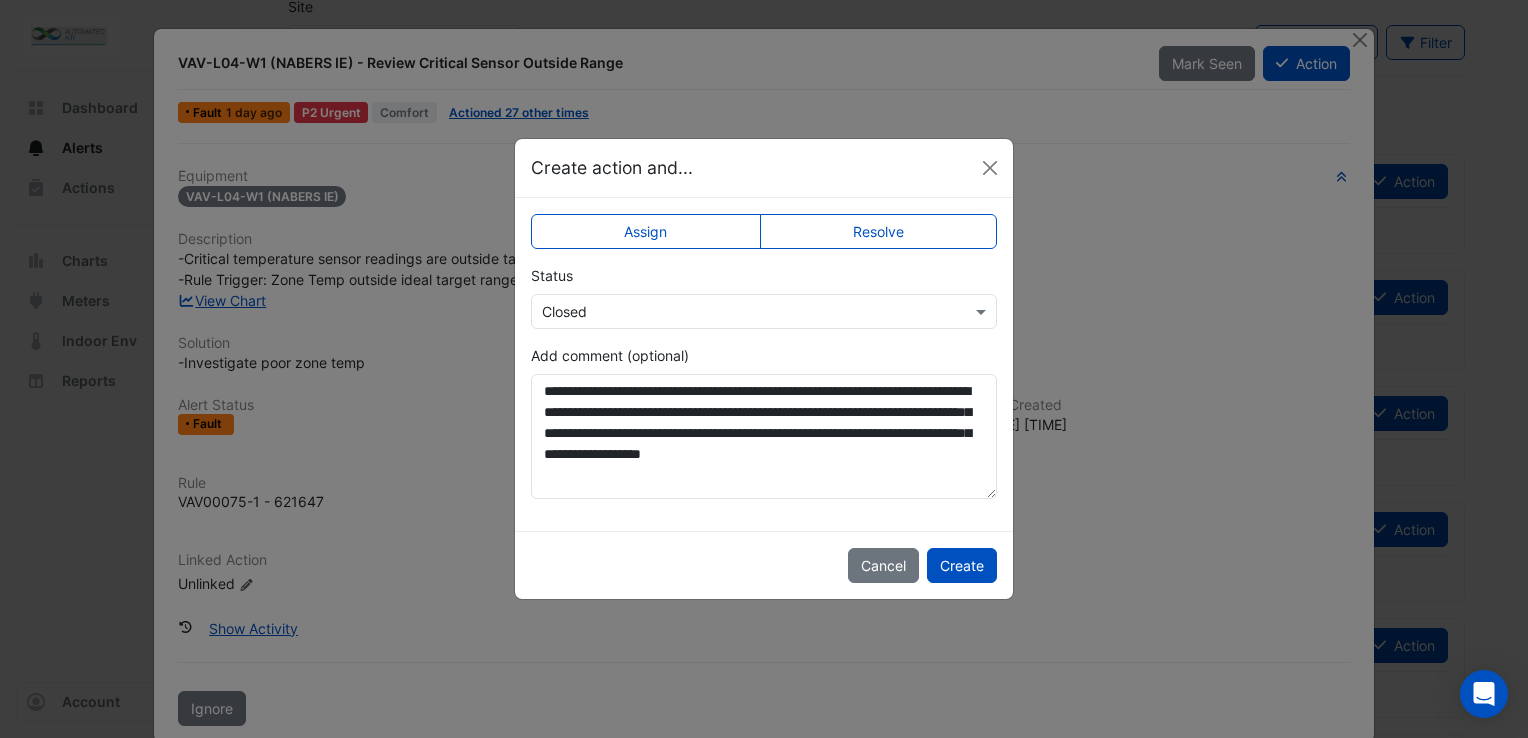 click on "**********" 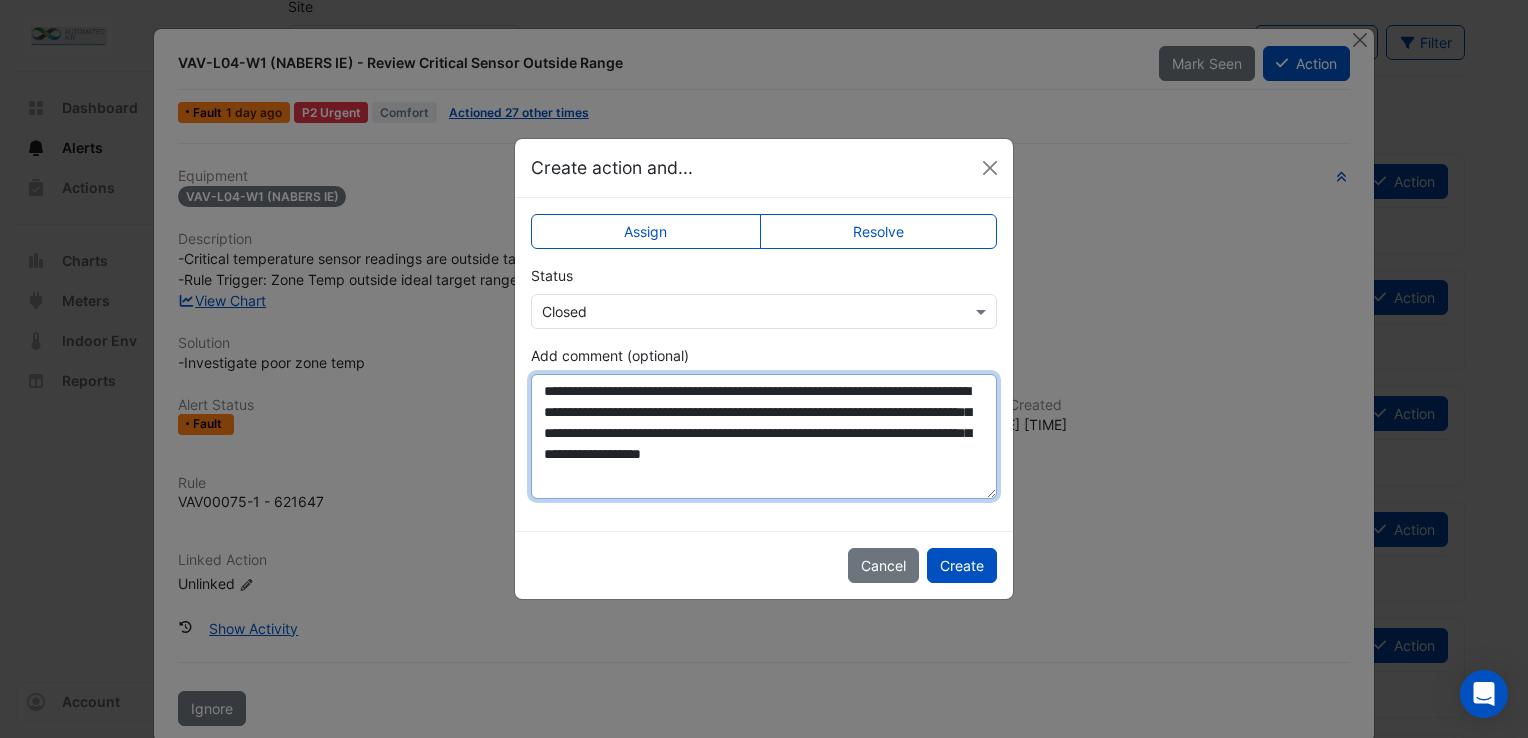 click on "**********" at bounding box center (764, 436) 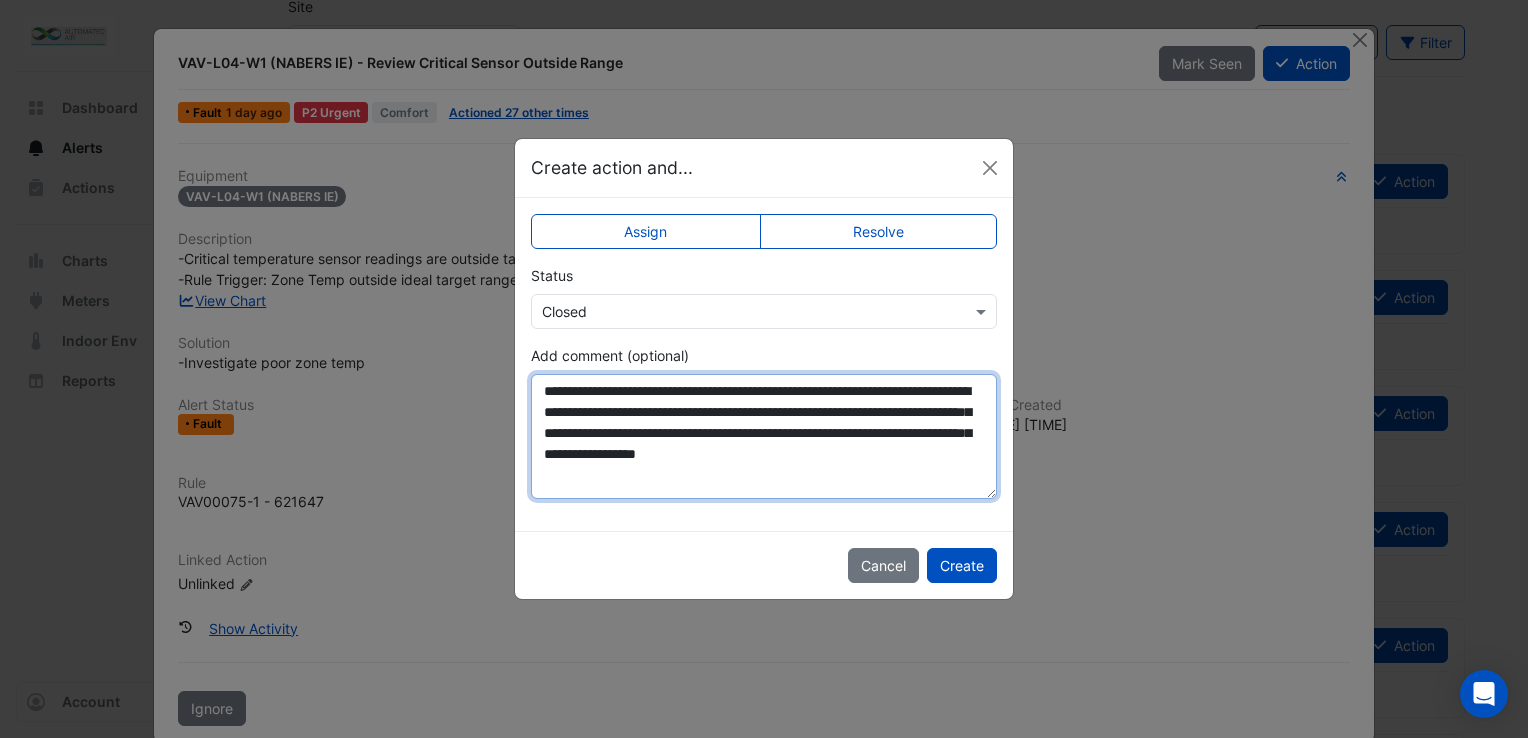 click on "**********" at bounding box center [764, 436] 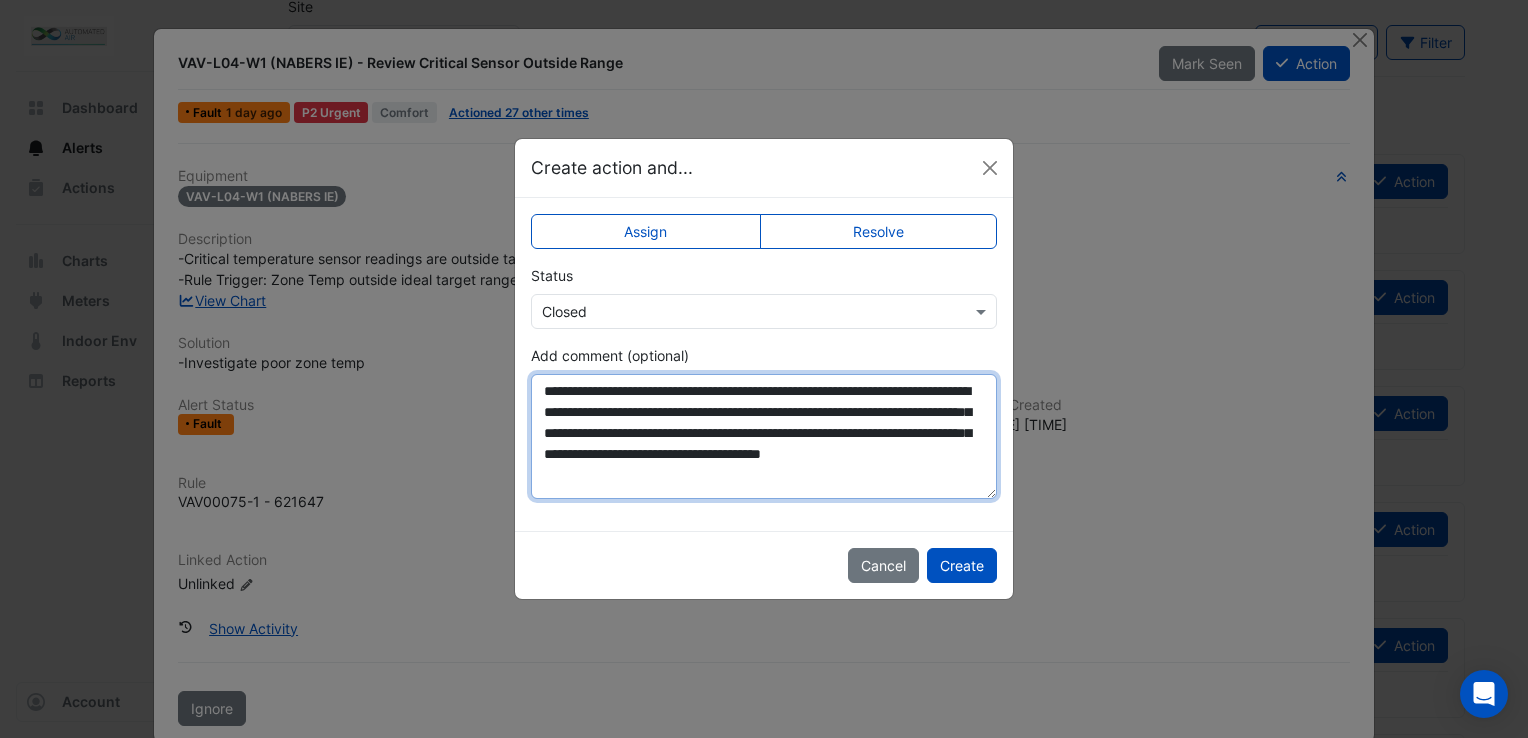 click on "**********" at bounding box center [764, 436] 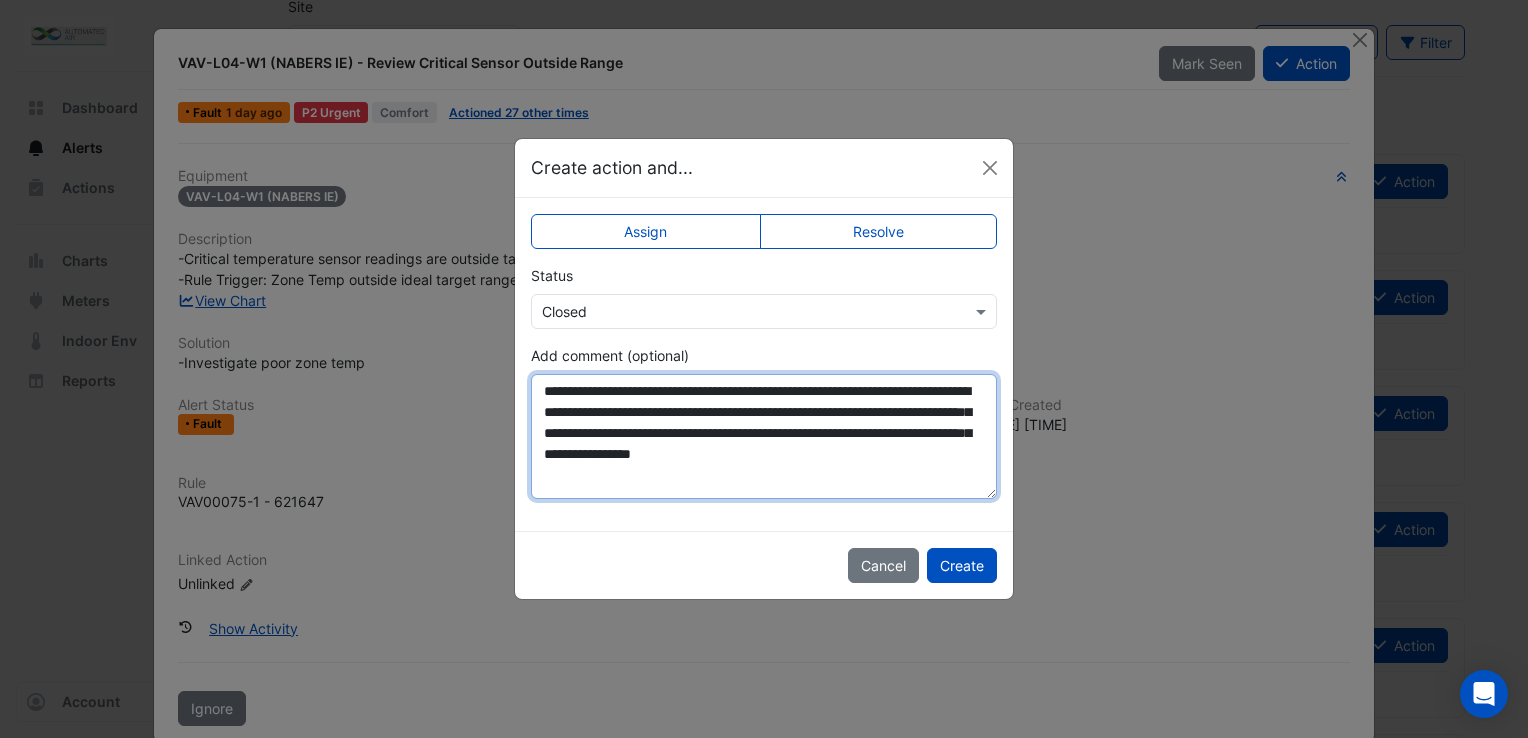 click on "**********" at bounding box center [764, 436] 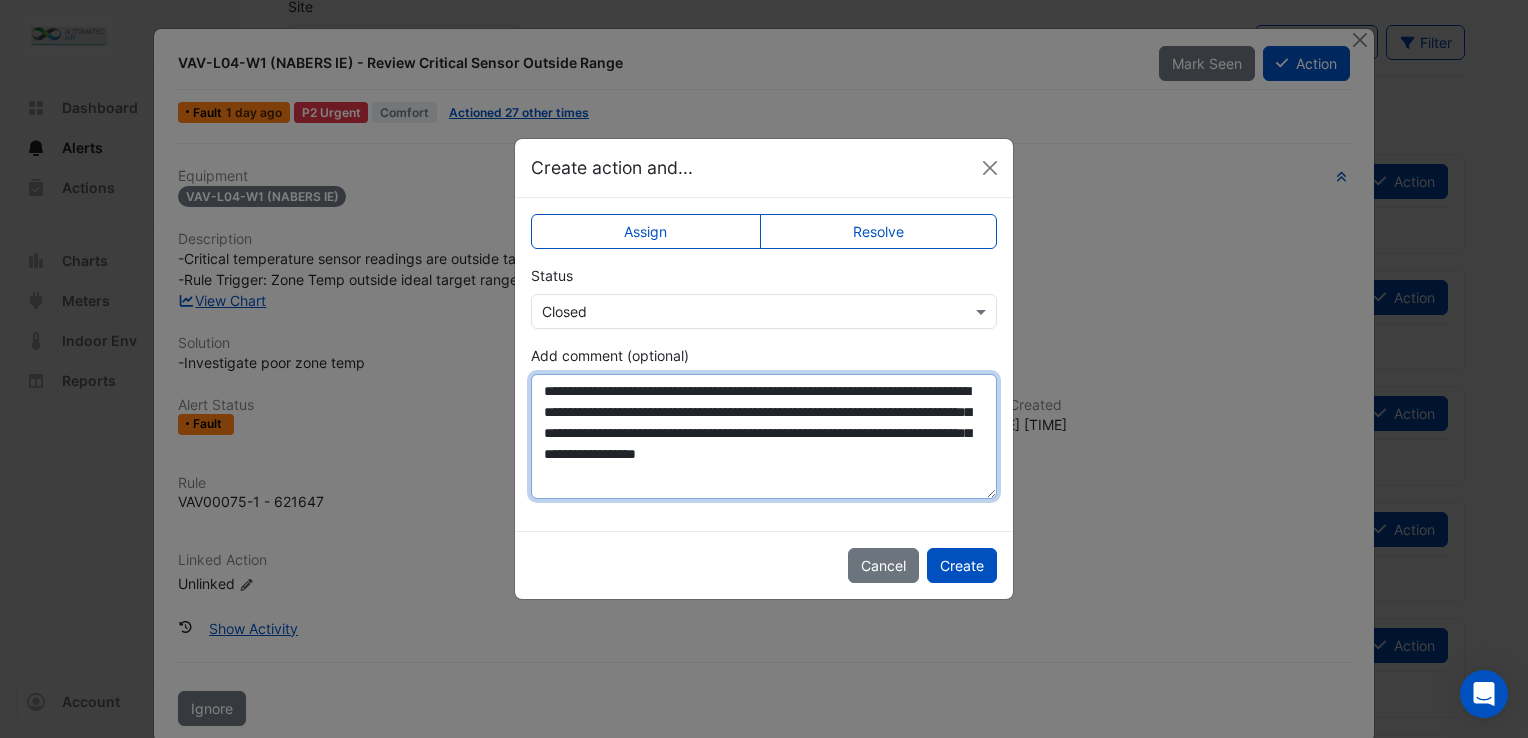 drag, startPoint x: 664, startPoint y: 482, endPoint x: 432, endPoint y: 294, distance: 298.6101 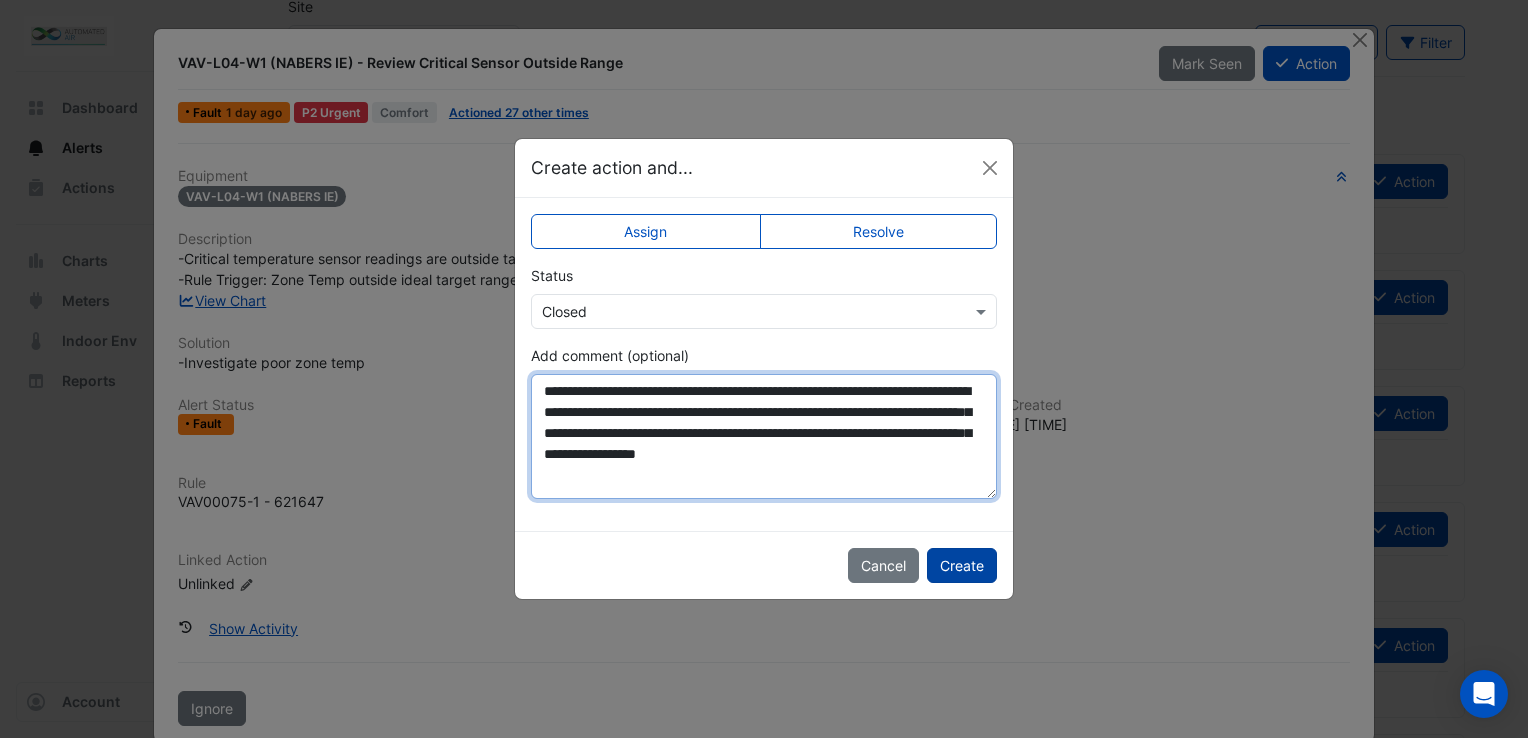 type on "**********" 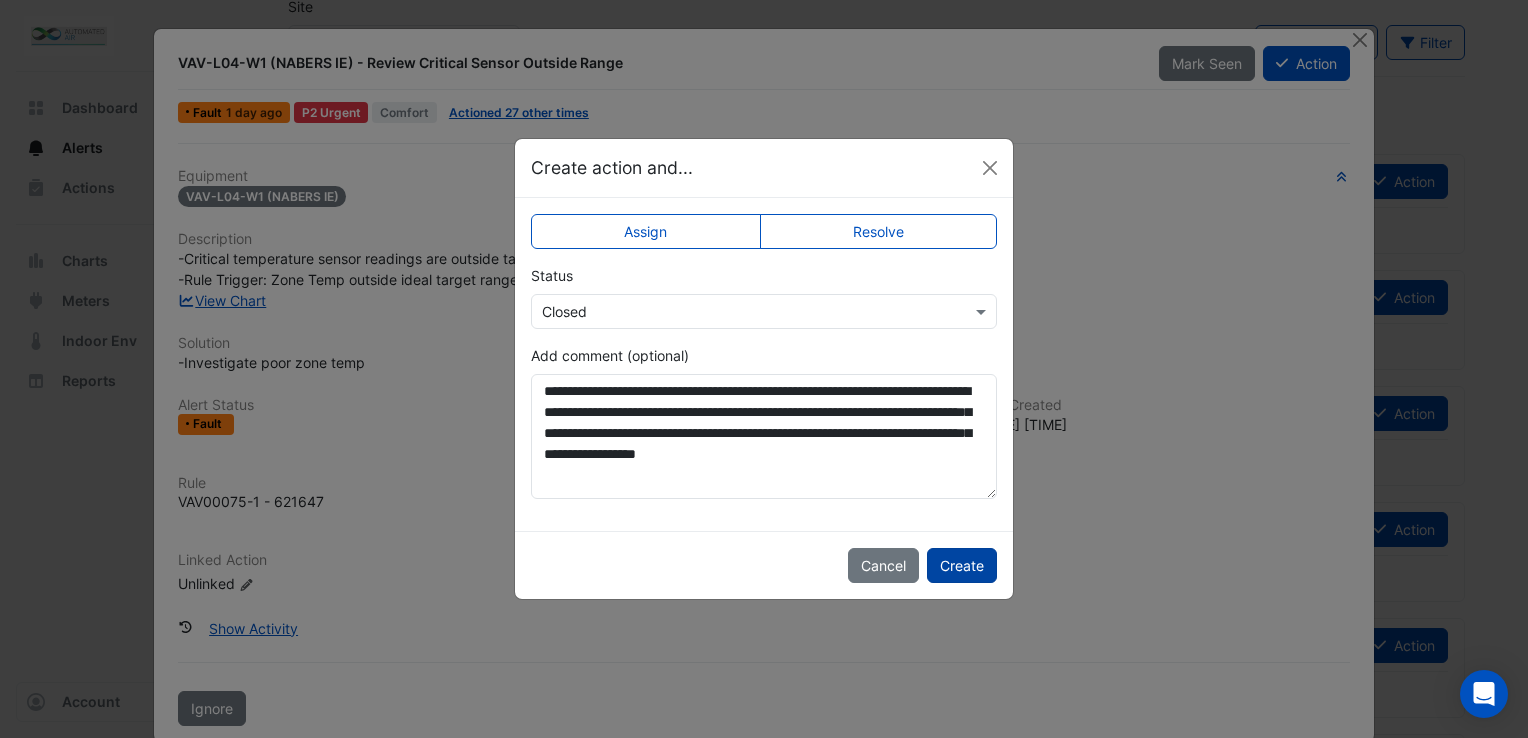 click on "Create" 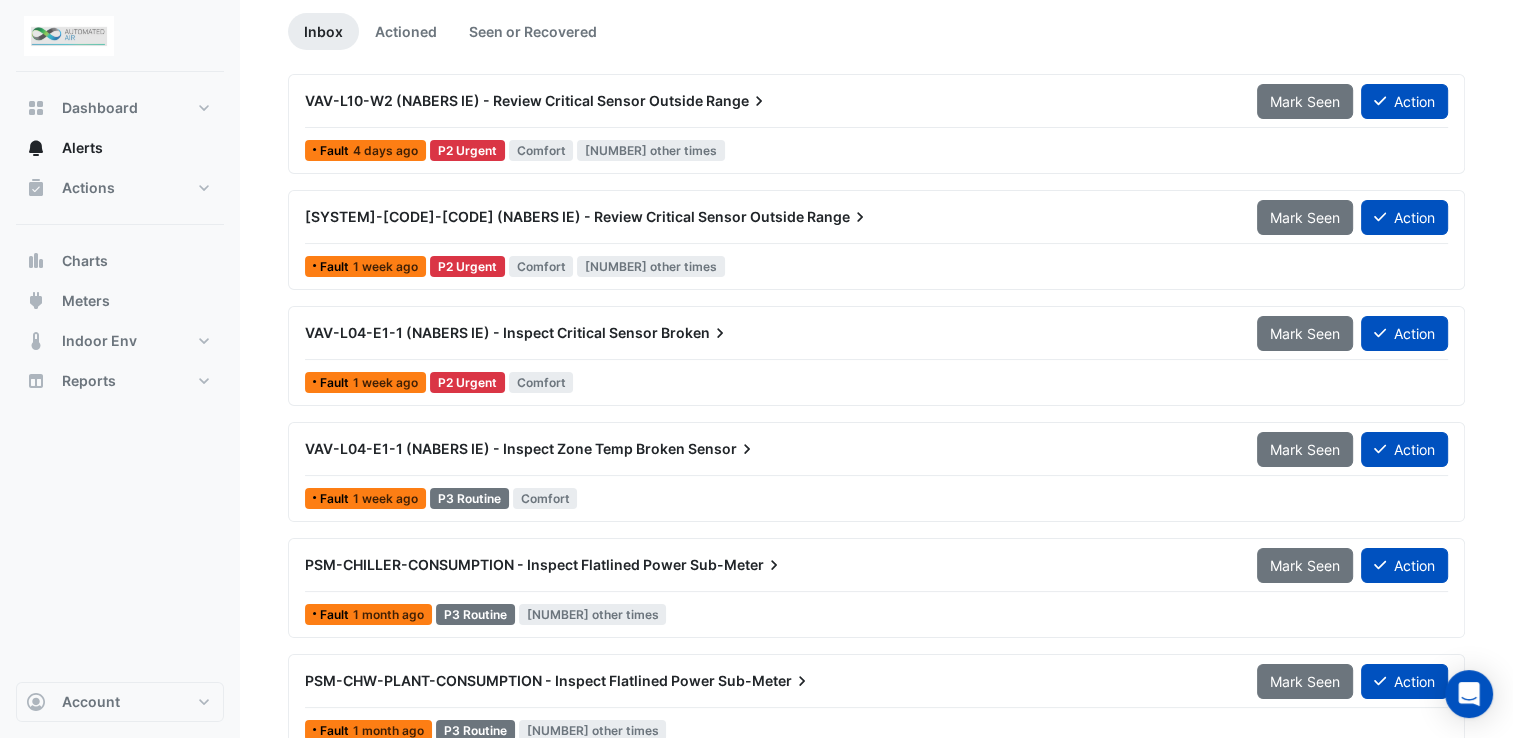 scroll, scrollTop: 223, scrollLeft: 0, axis: vertical 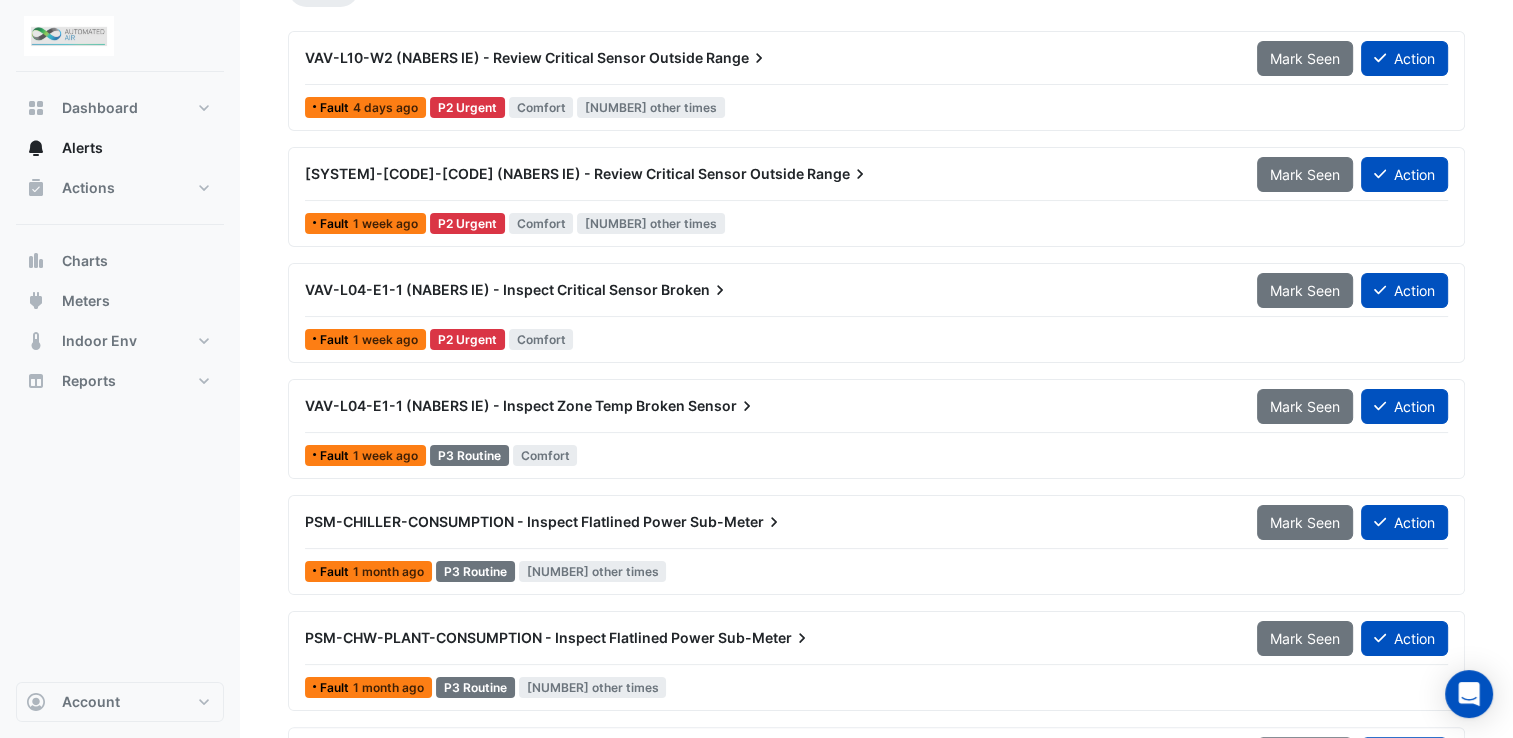 click on "VAV-L04-E1-1 (NABERS IE) - Inspect Zone Temp Broken" at bounding box center [495, 405] 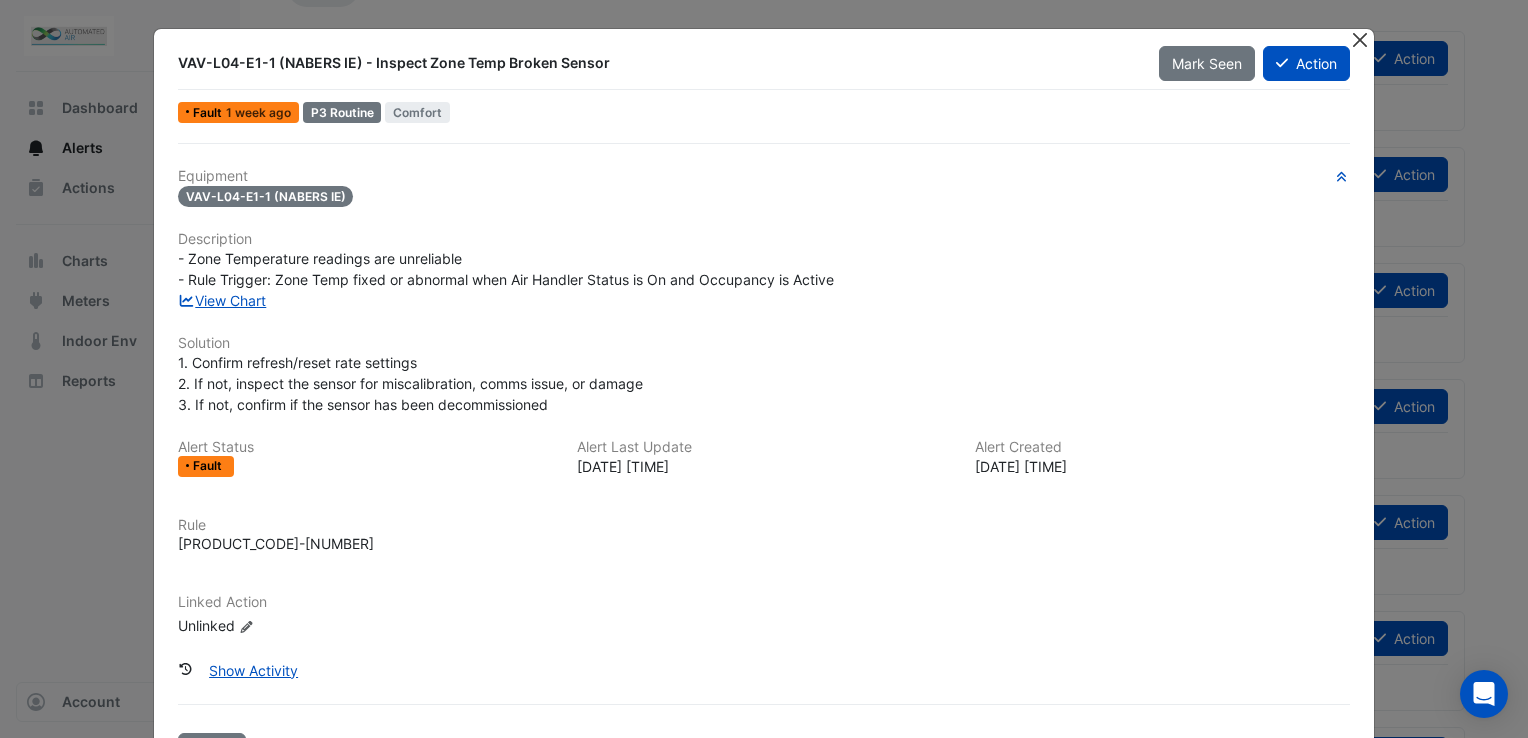 click 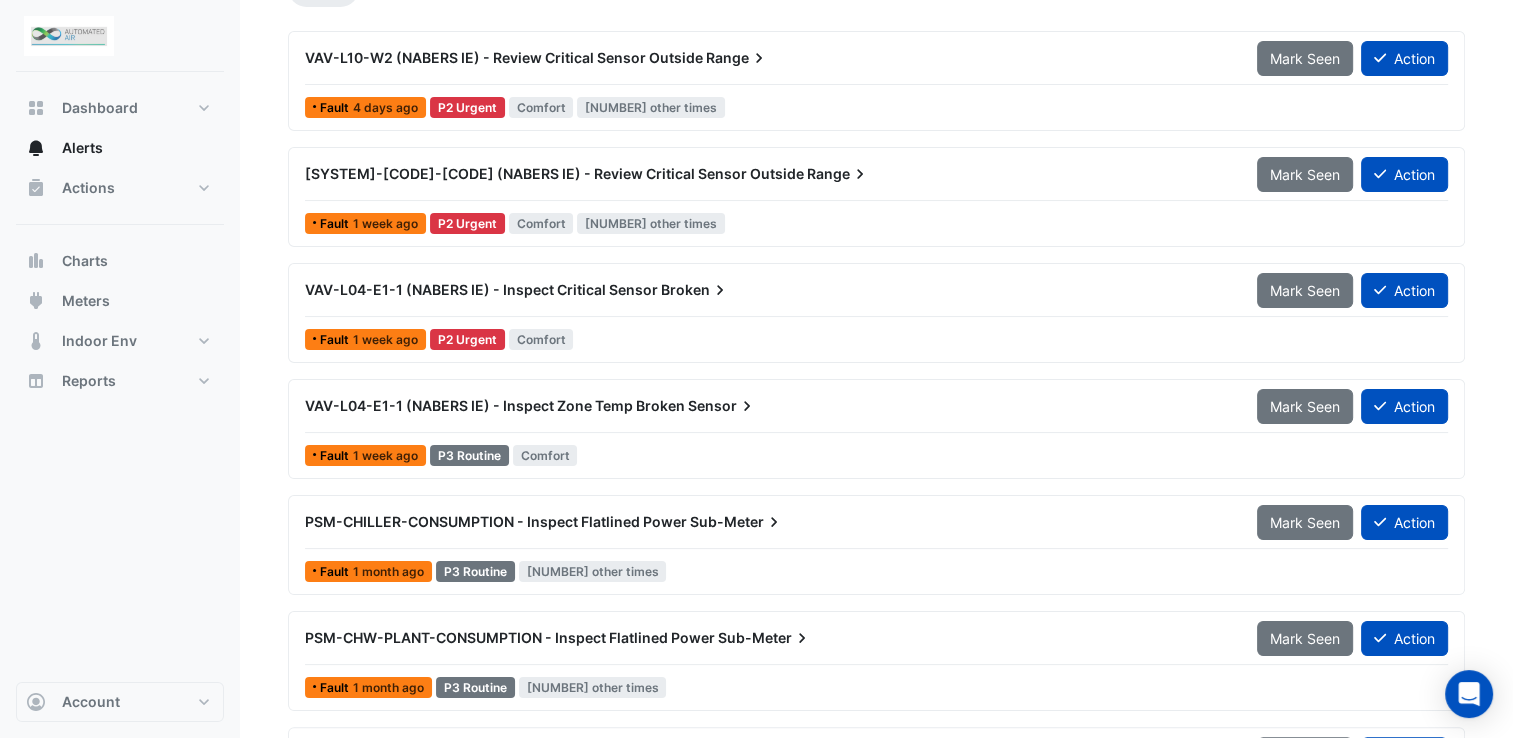 click on "VAV-L04-E1-1 (NABERS IE) - Inspect Critical Sensor" at bounding box center [481, 289] 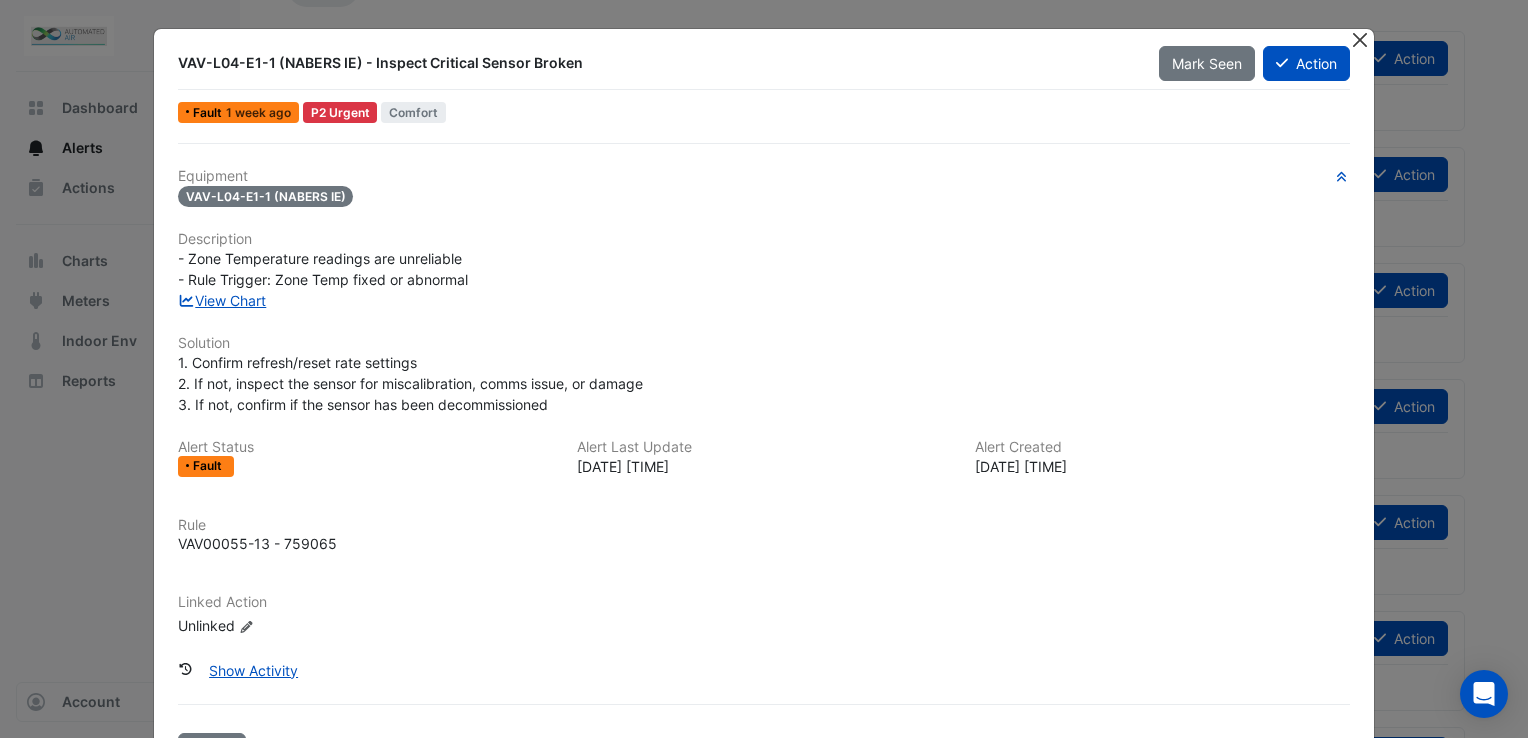 click 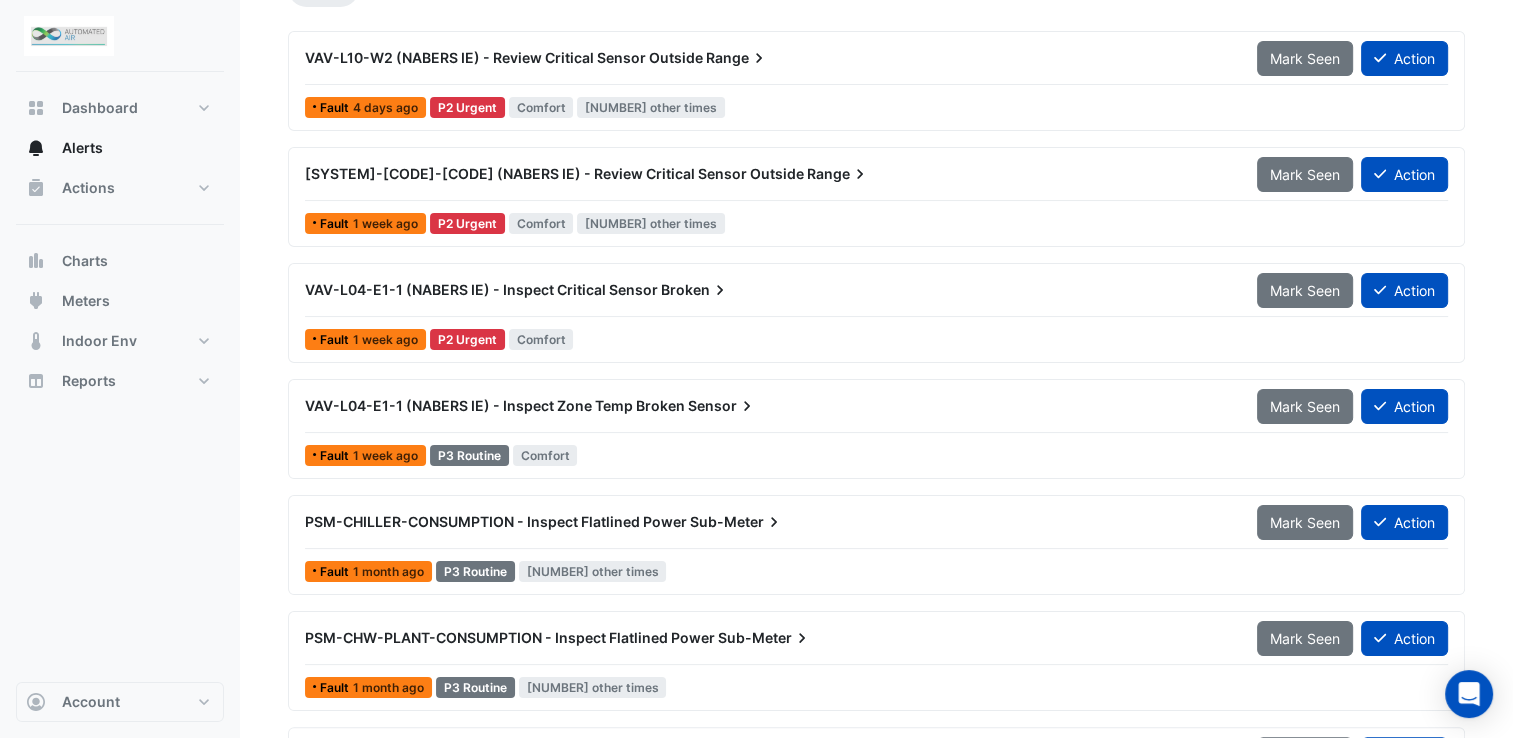 click on "VAV-L04-E1-1 (NABERS IE) - Review Critical Sensor Outside" at bounding box center (554, 173) 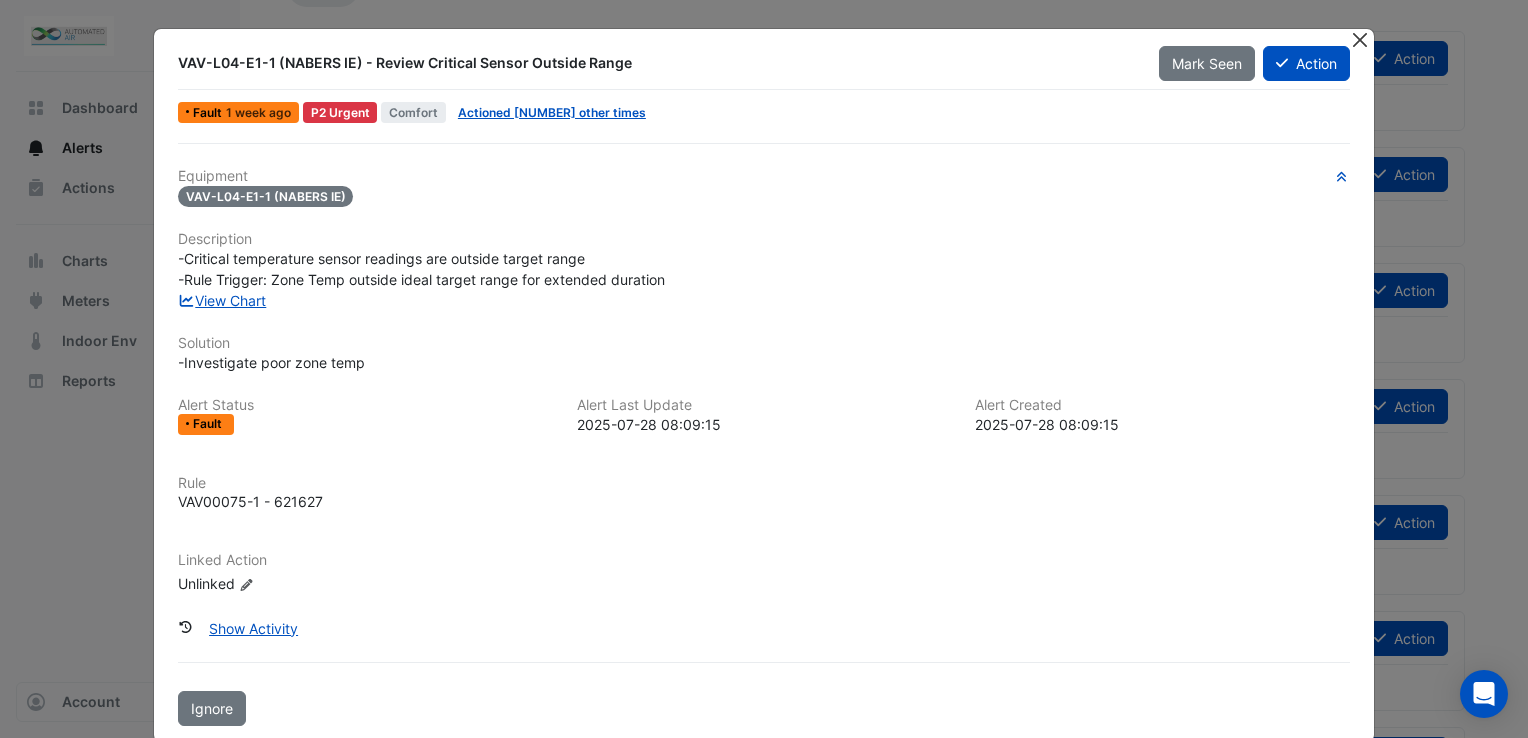 click 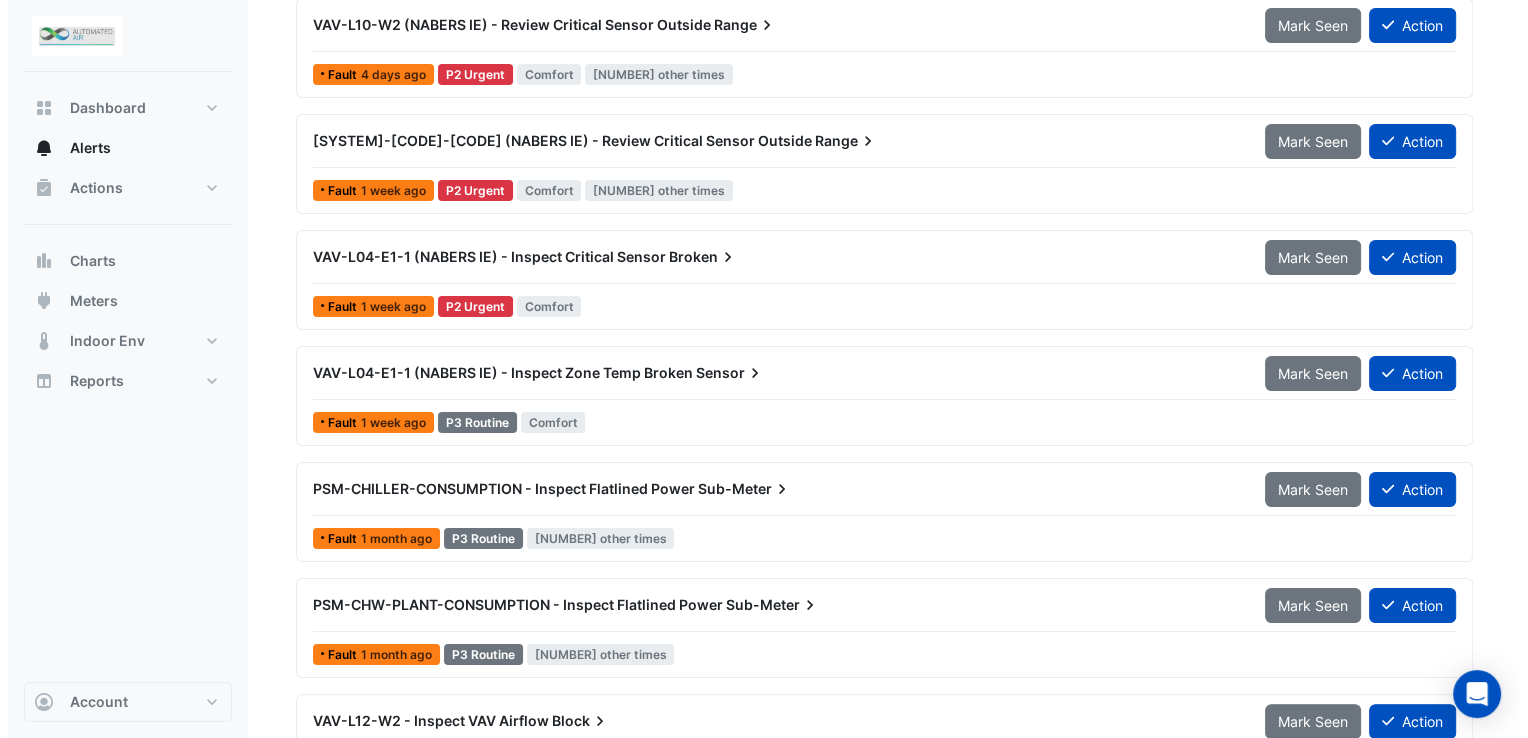 scroll, scrollTop: 223, scrollLeft: 0, axis: vertical 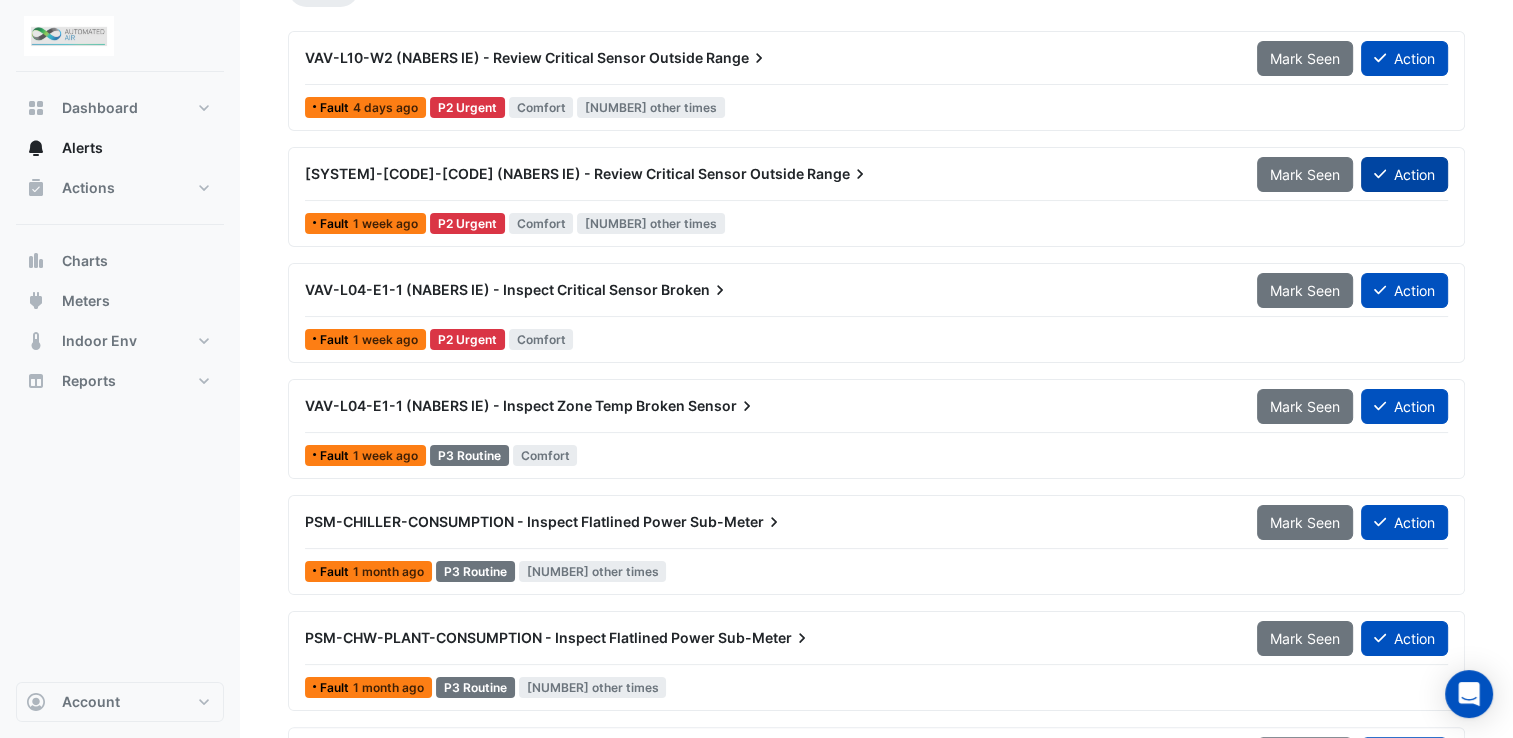 click on "Action" at bounding box center [1404, 174] 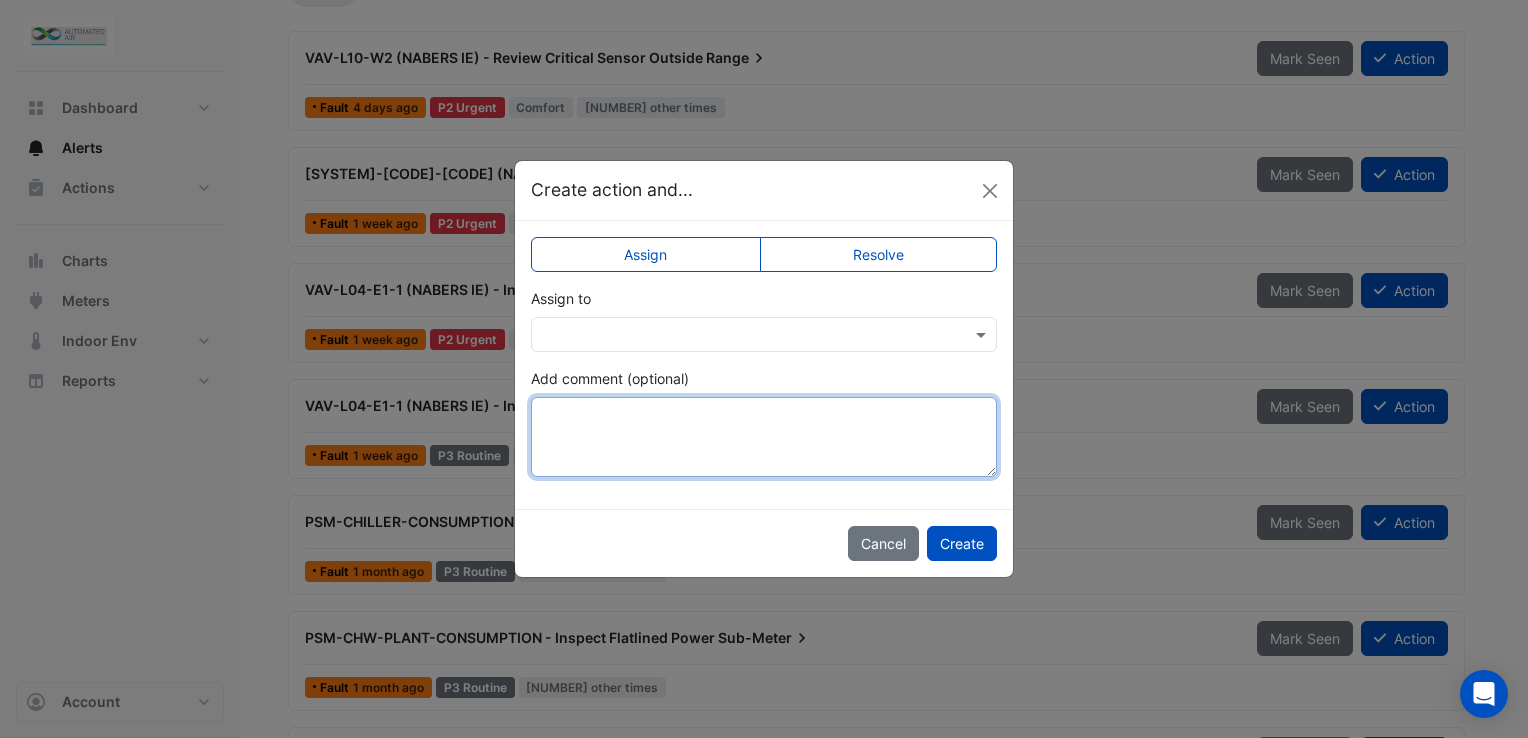 click on "Add comment (optional)" at bounding box center [764, 437] 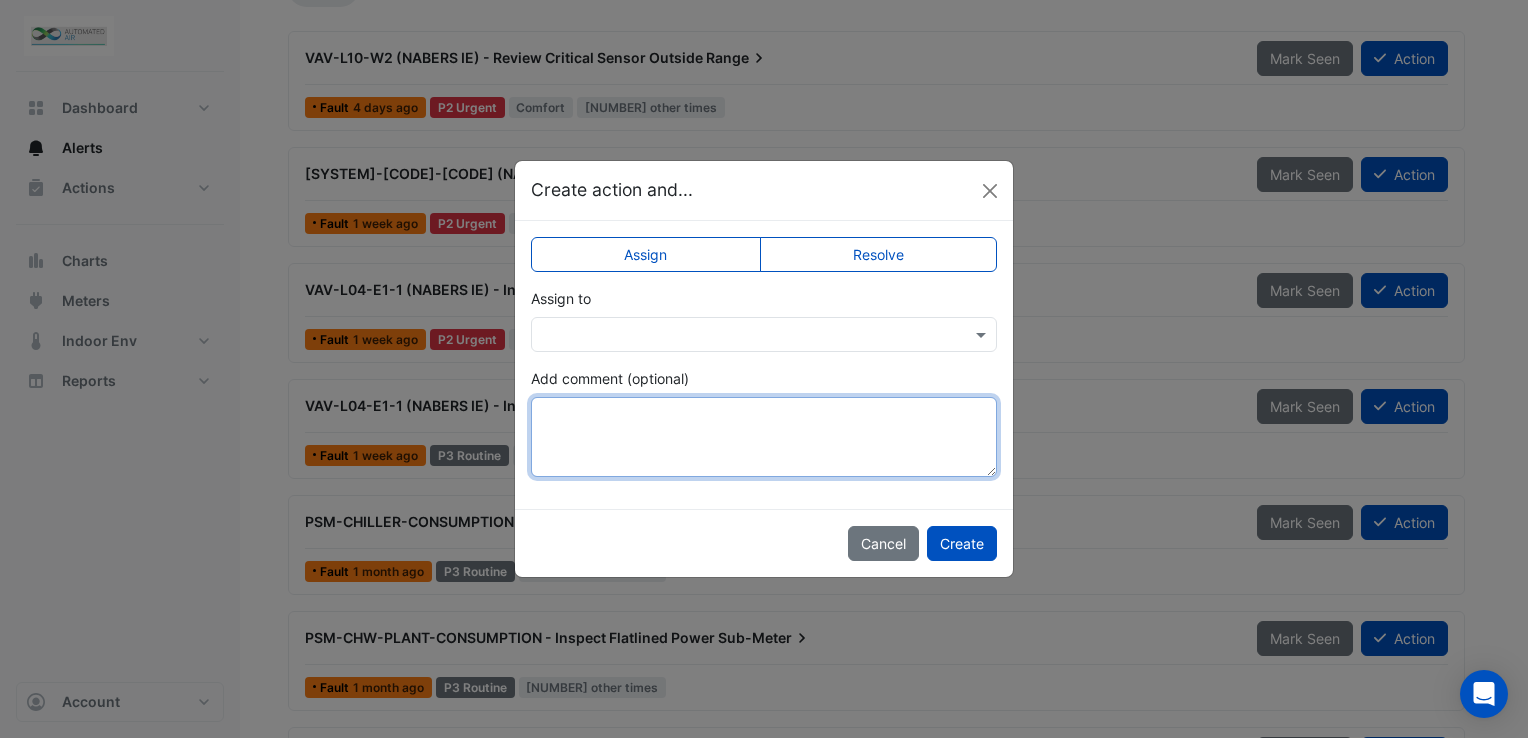 type on "*" 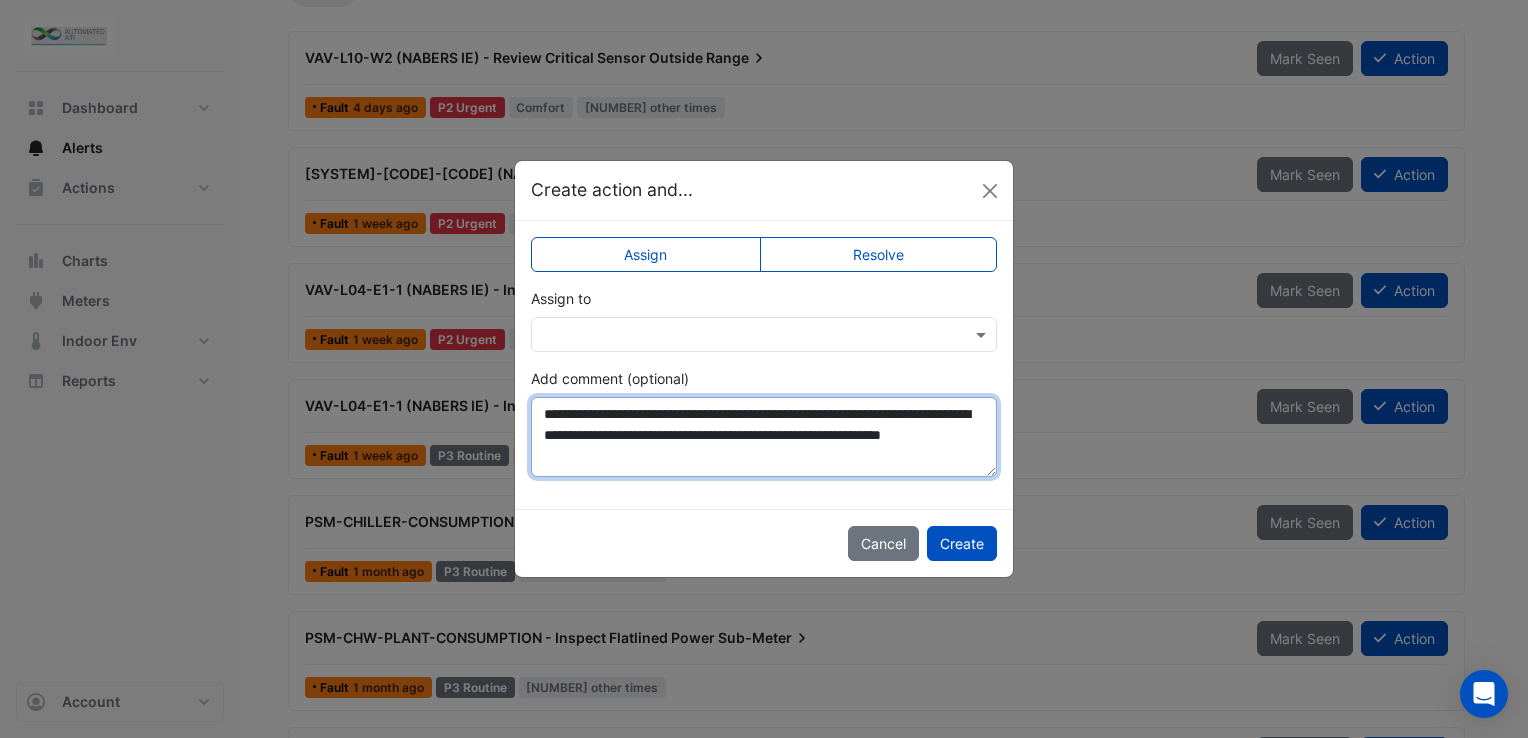 click on "**********" at bounding box center (764, 437) 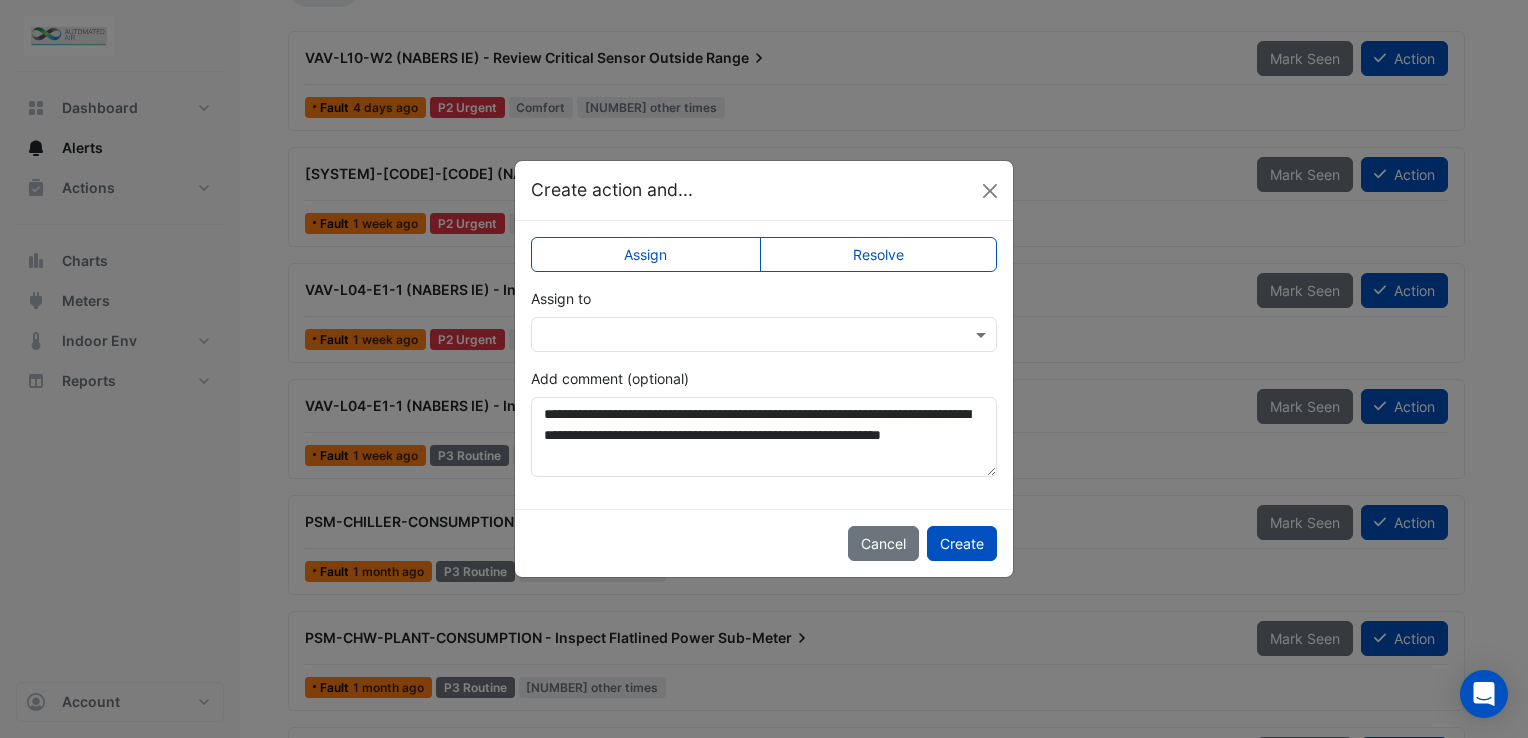 click on "Resolve" 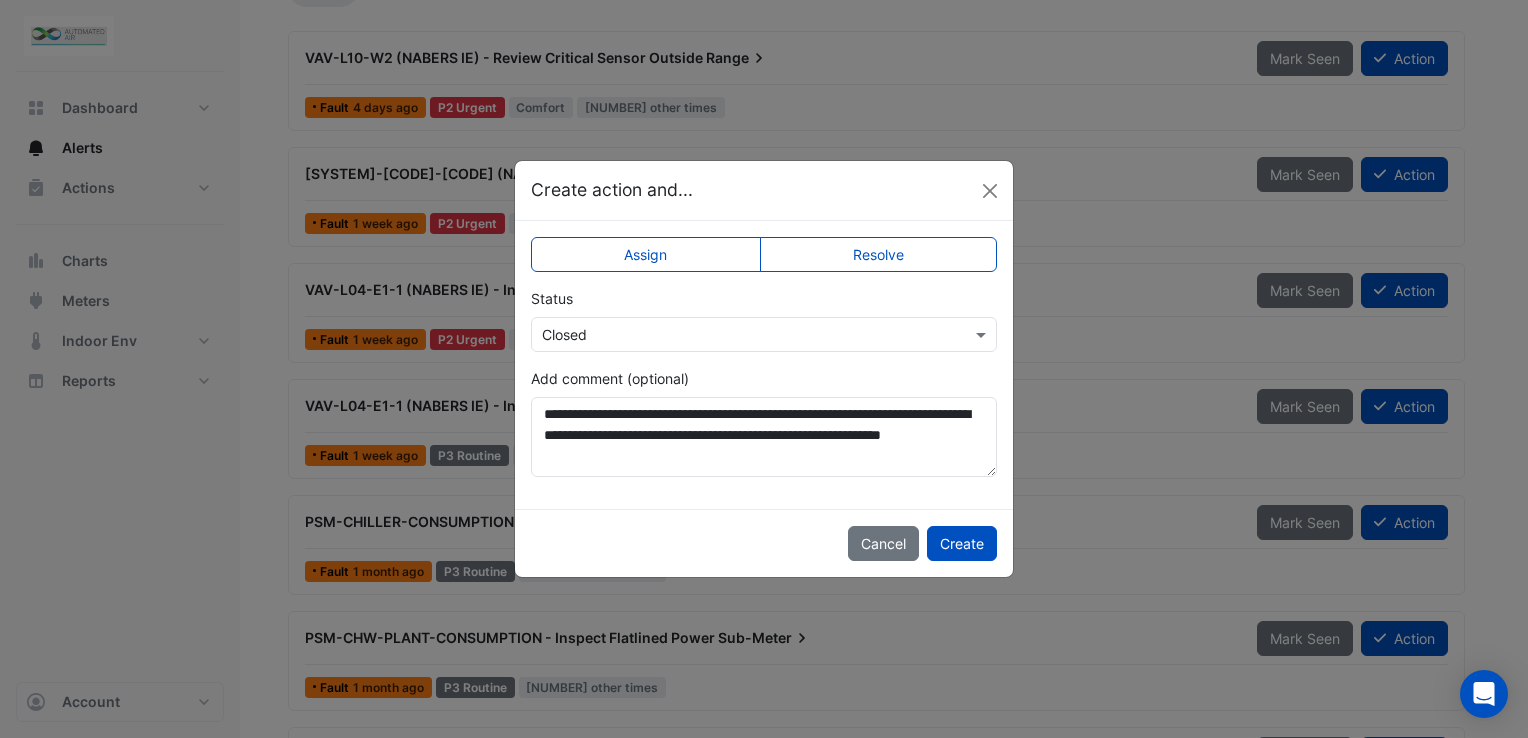 click at bounding box center [764, 334] 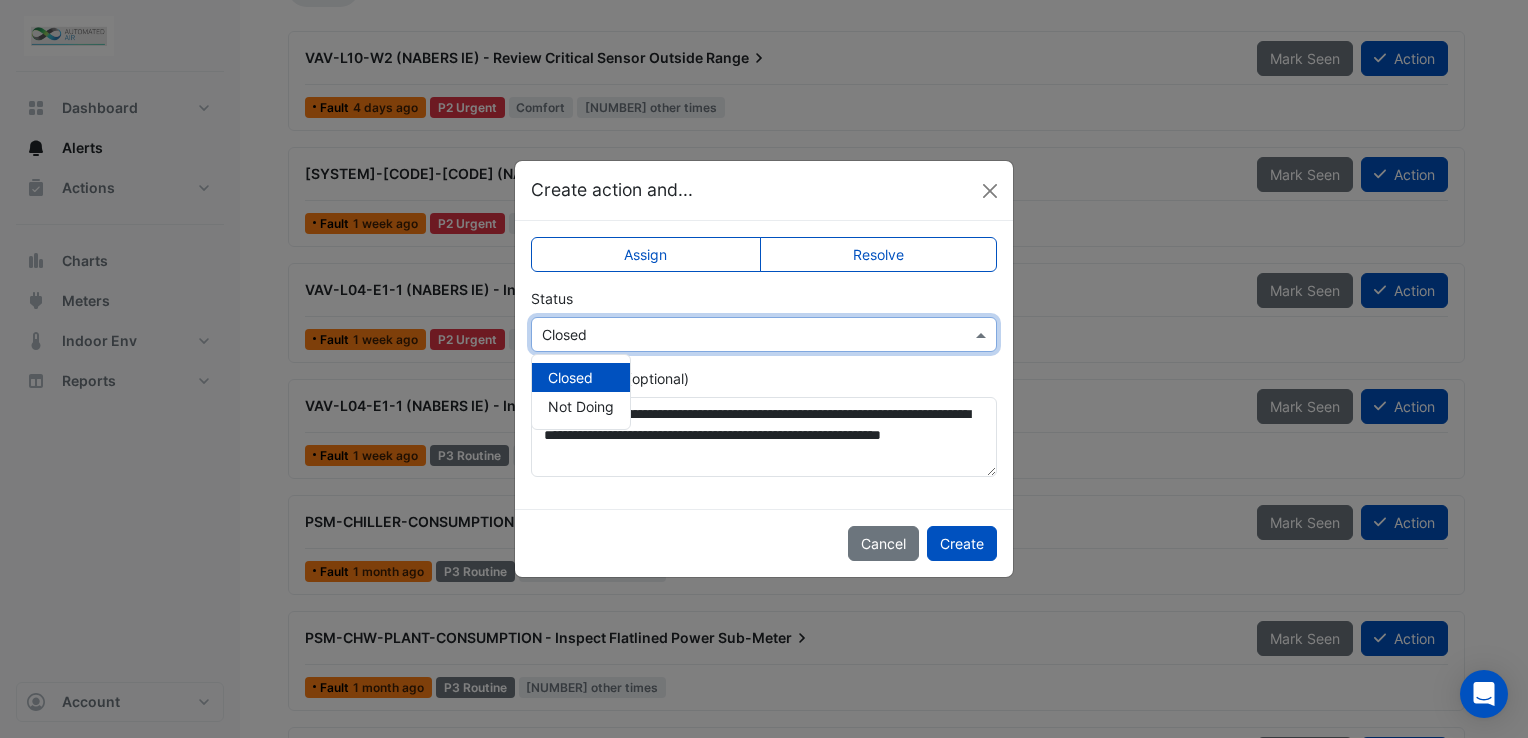 click at bounding box center [764, 334] 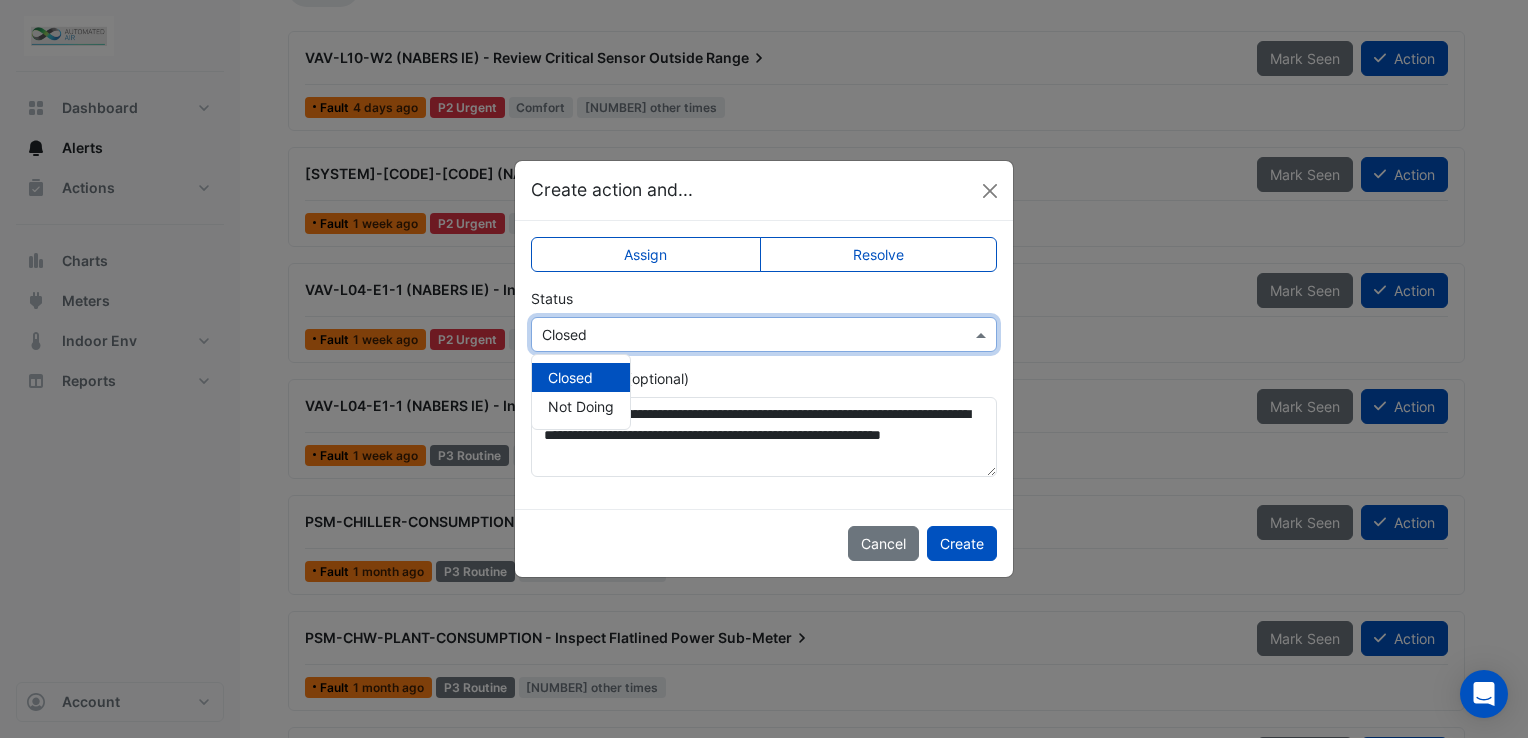 click on "Cancel
Create" 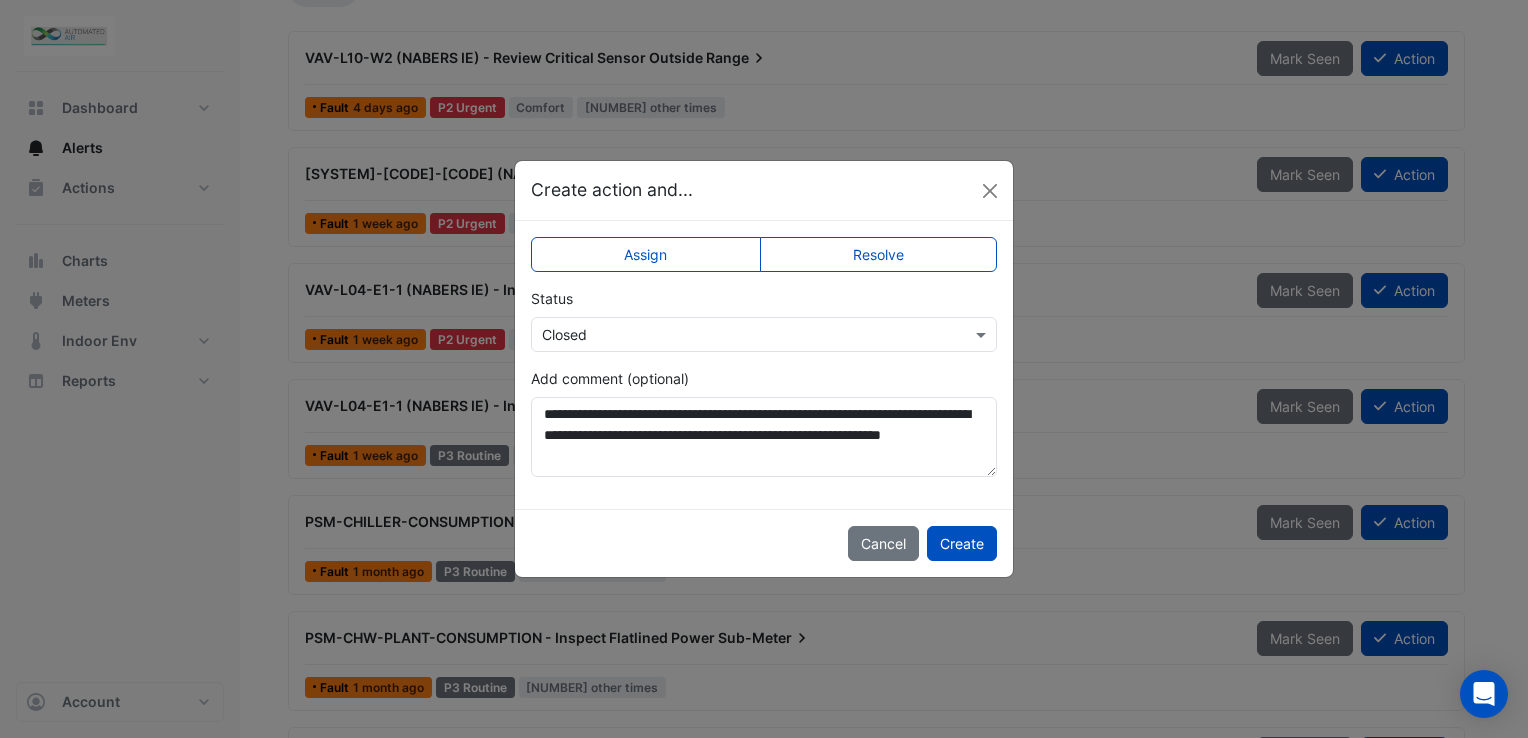 click on "Assign" 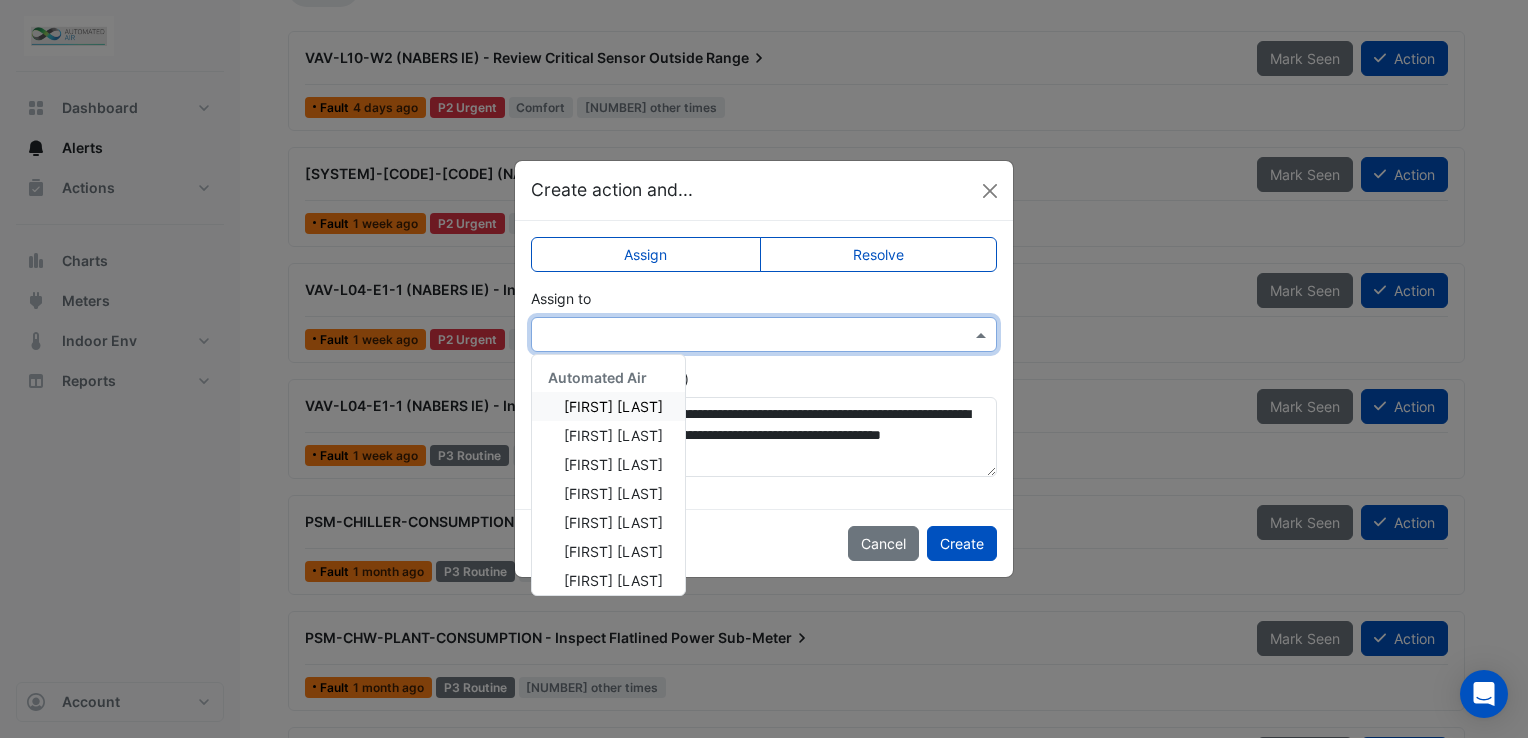 click at bounding box center (744, 335) 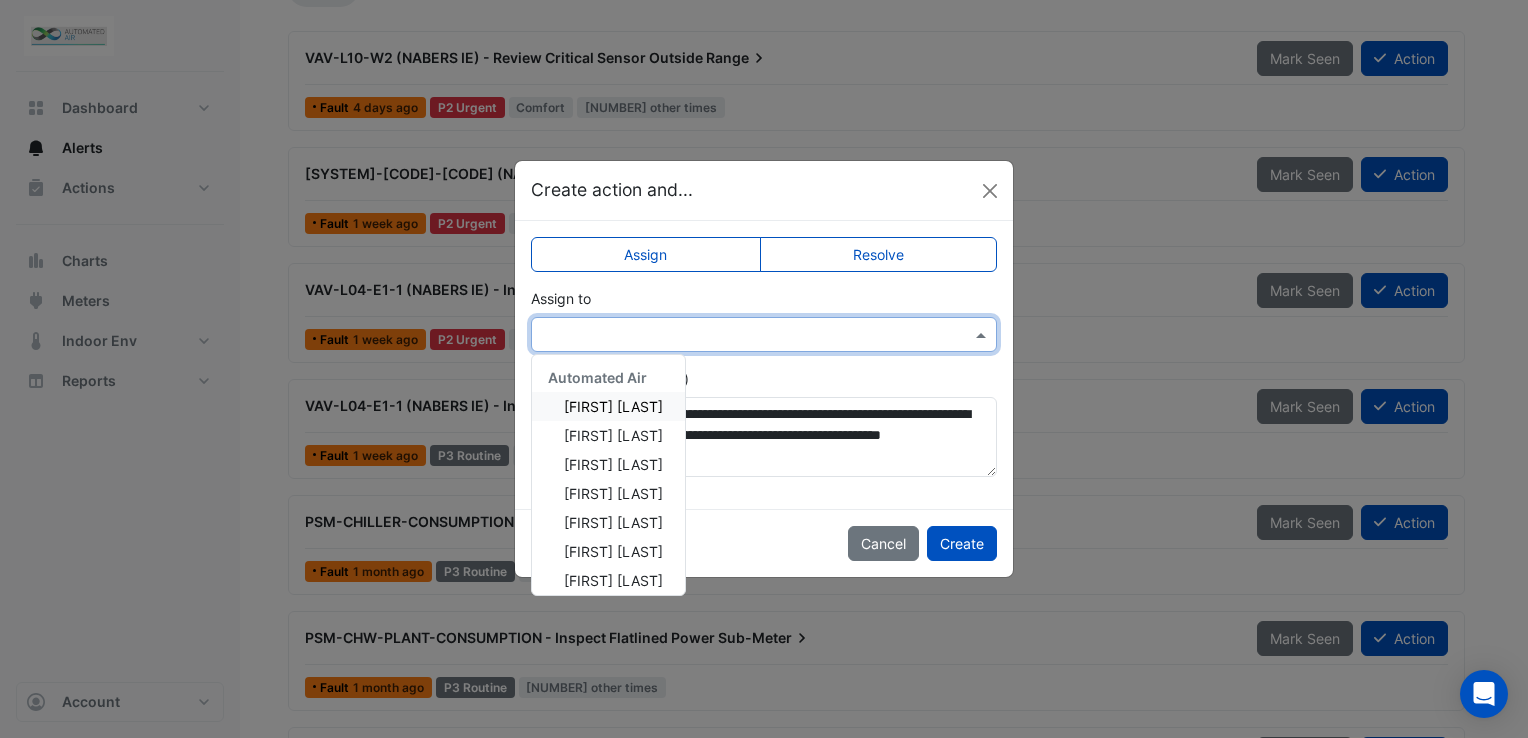 click on "Connor Hall" at bounding box center [613, 406] 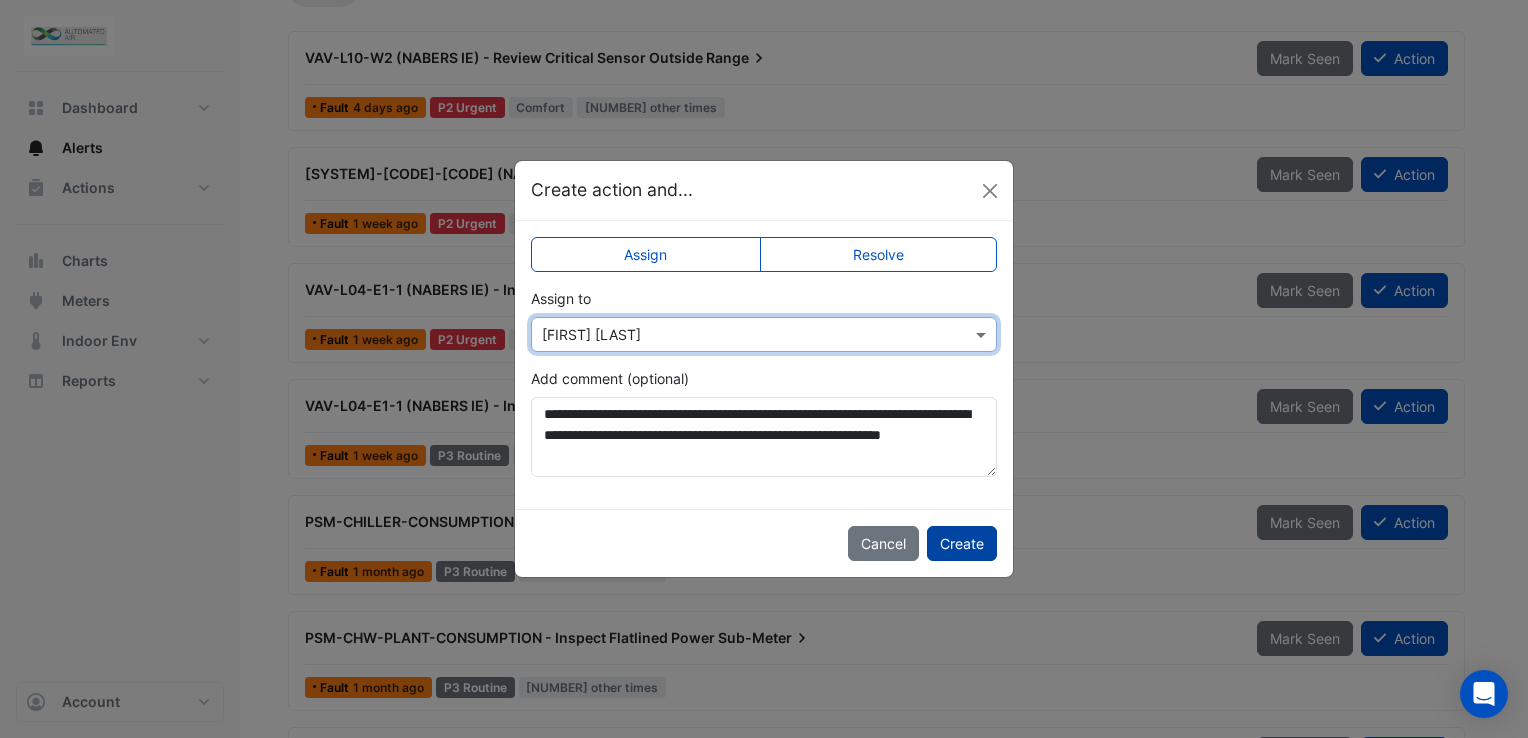 click on "Create" 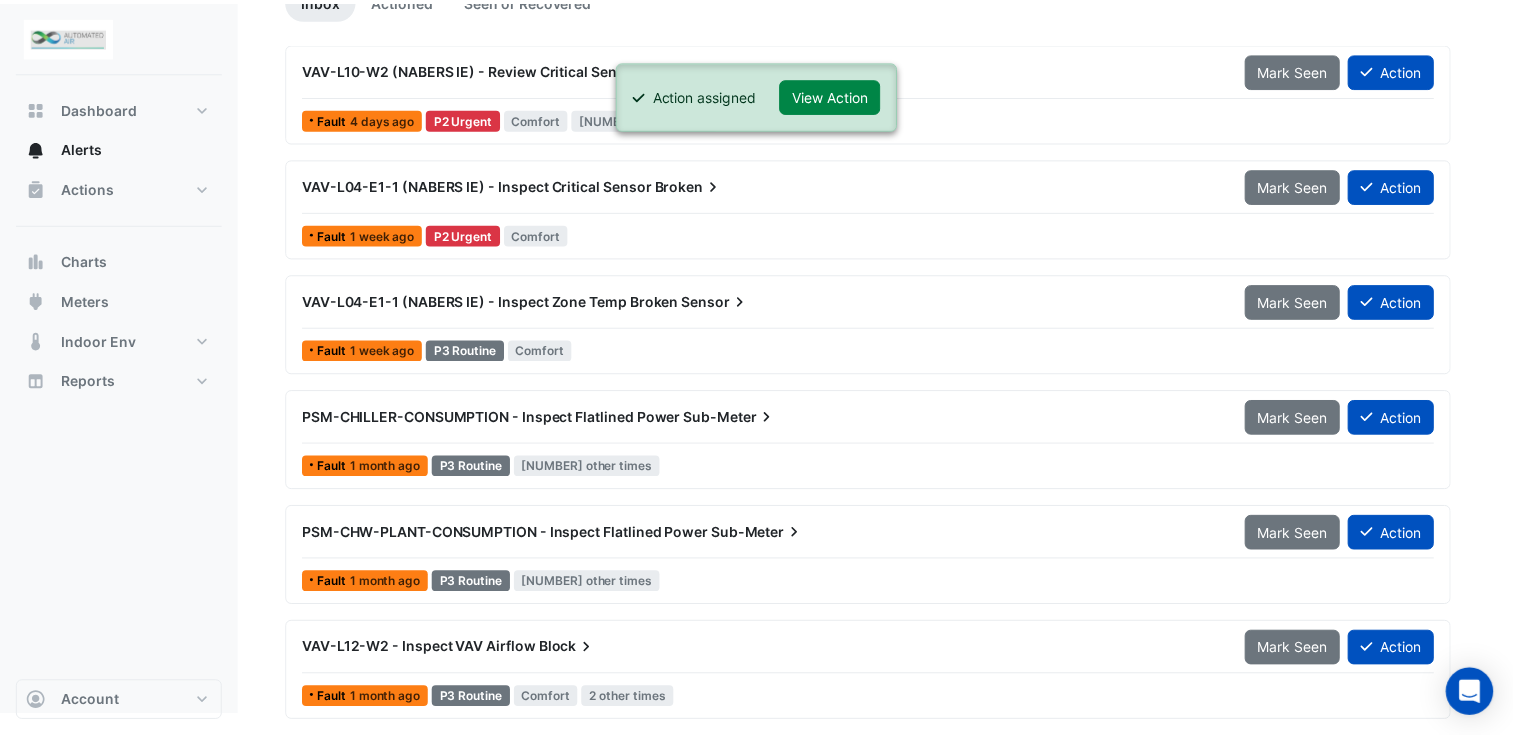scroll, scrollTop: 208, scrollLeft: 0, axis: vertical 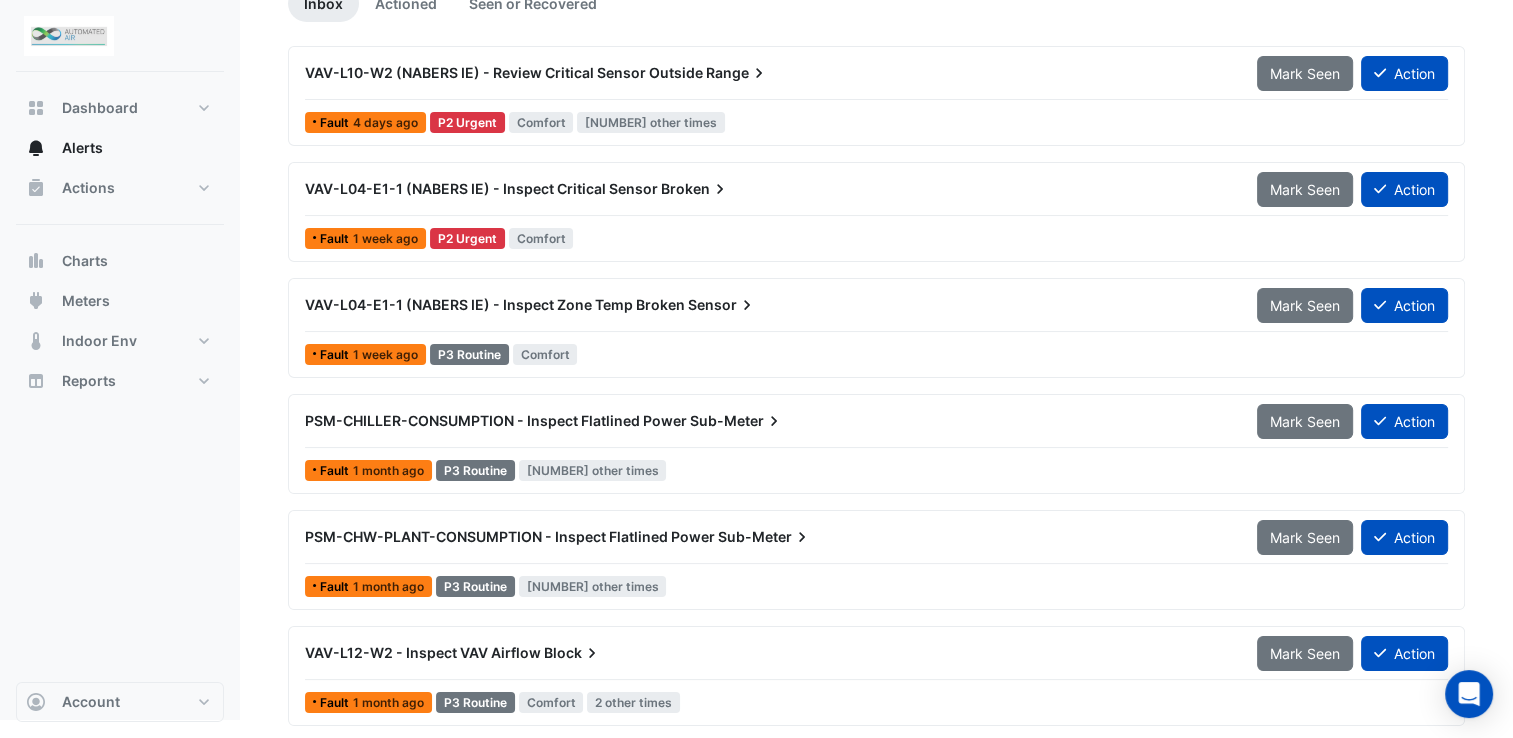 click on "VAV-L04-E1-1 (NABERS IE) - Inspect Critical Sensor
Broken" at bounding box center [769, 189] 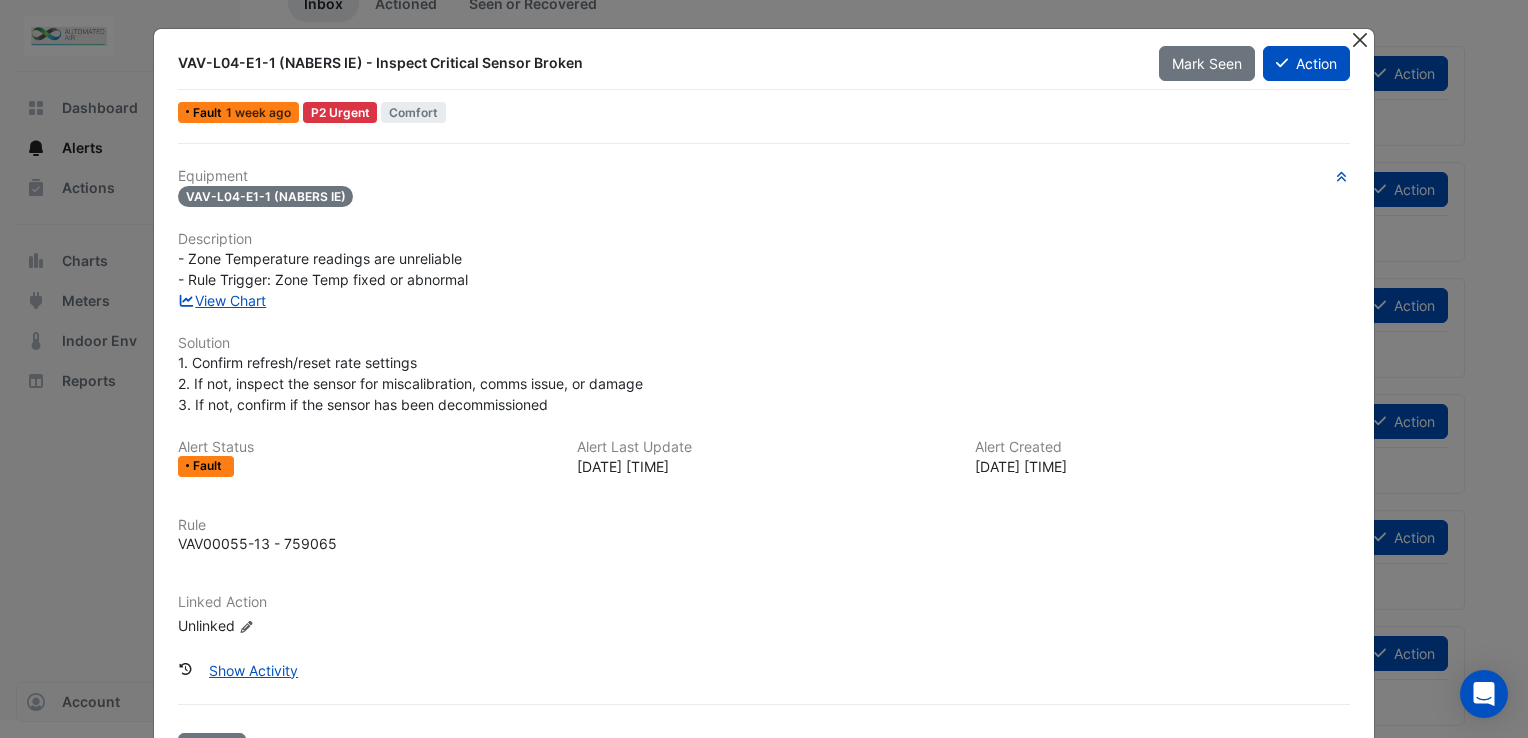 click 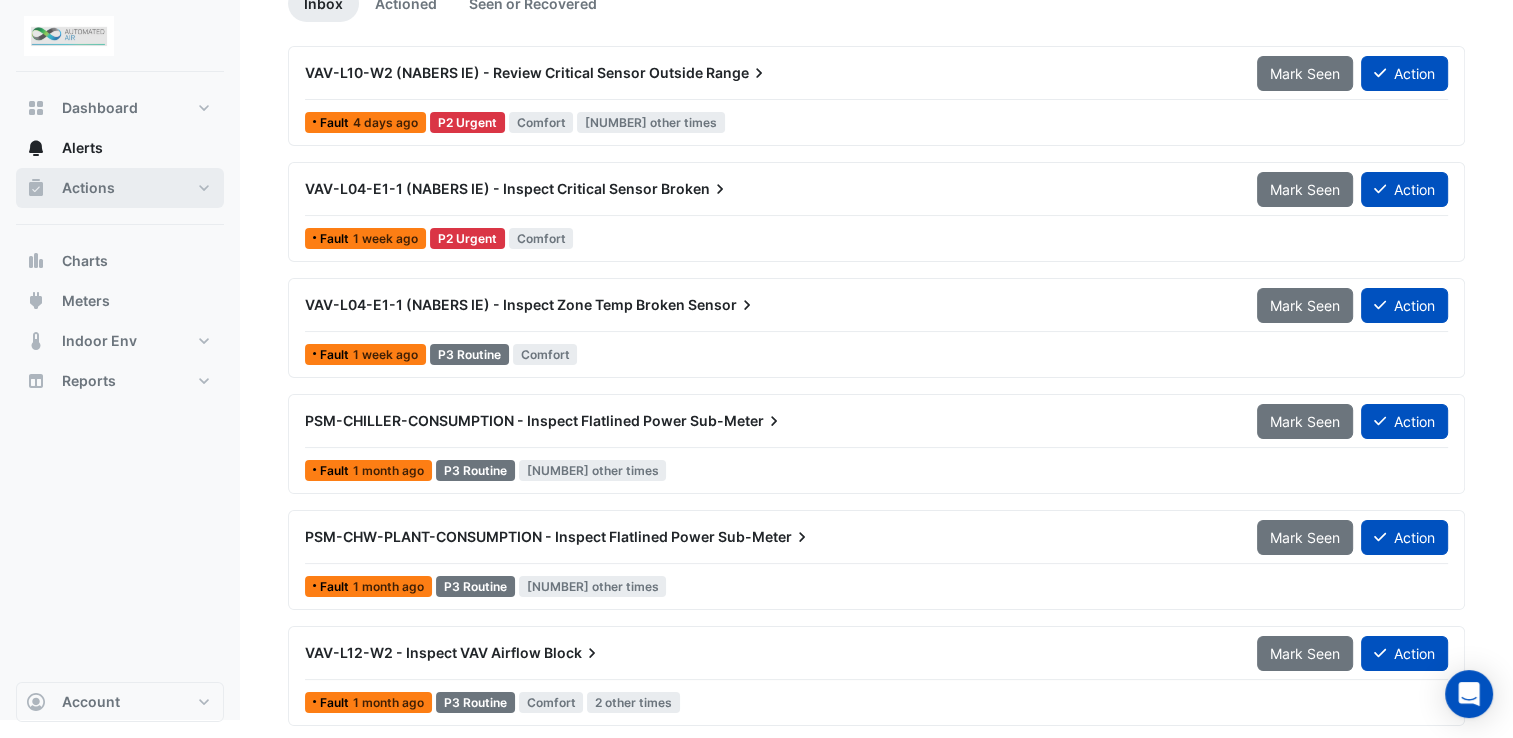 click on "Actions" at bounding box center (120, 188) 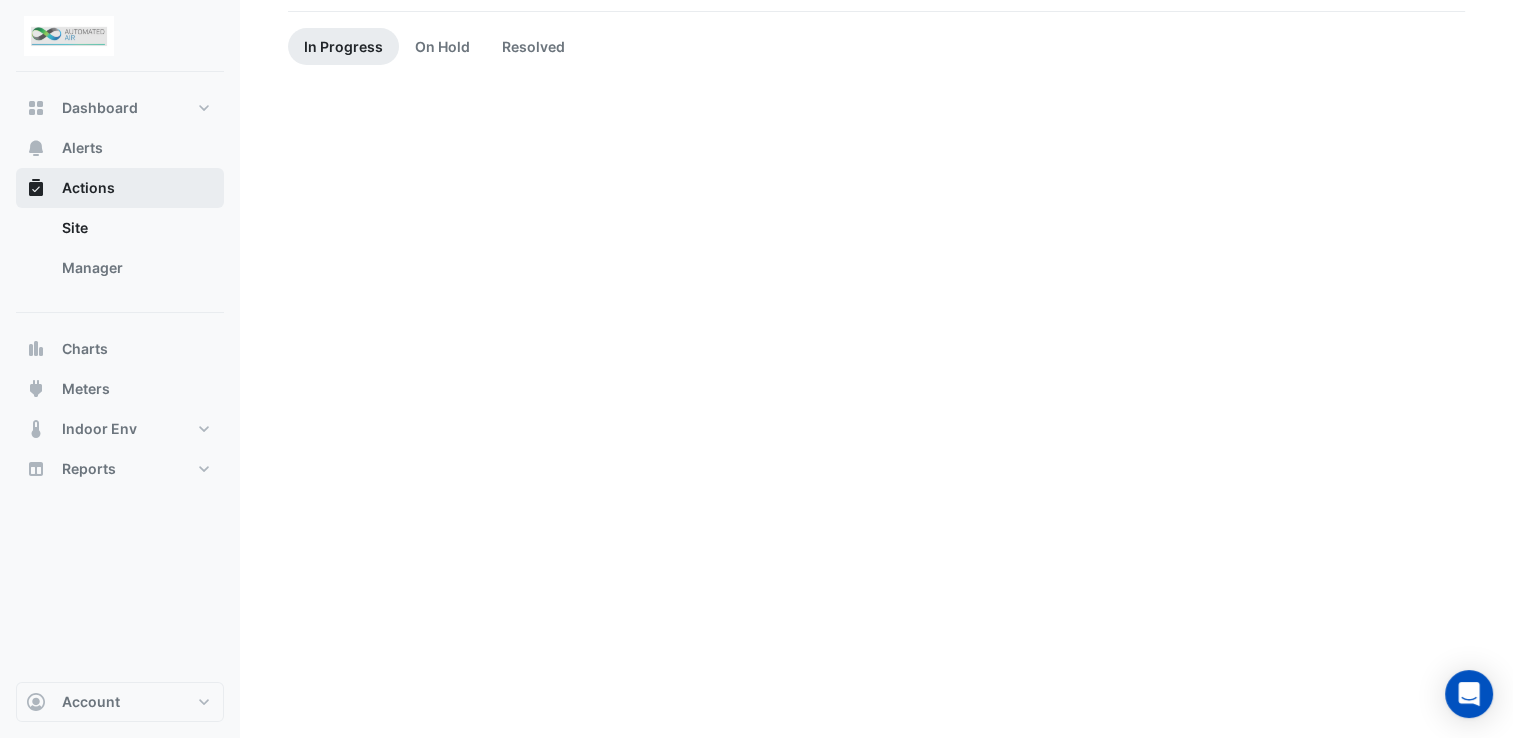 scroll, scrollTop: 0, scrollLeft: 0, axis: both 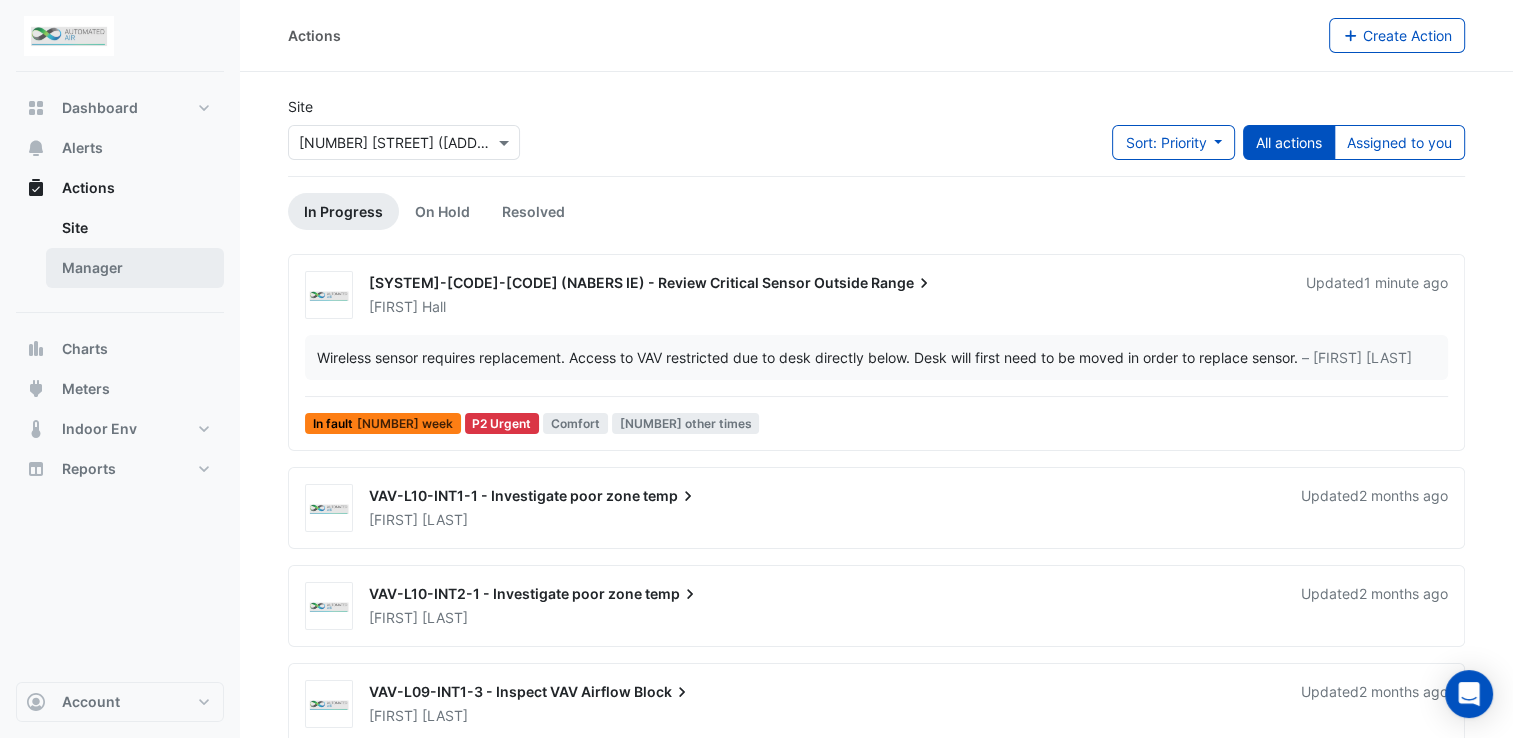 click on "Manager" at bounding box center (135, 268) 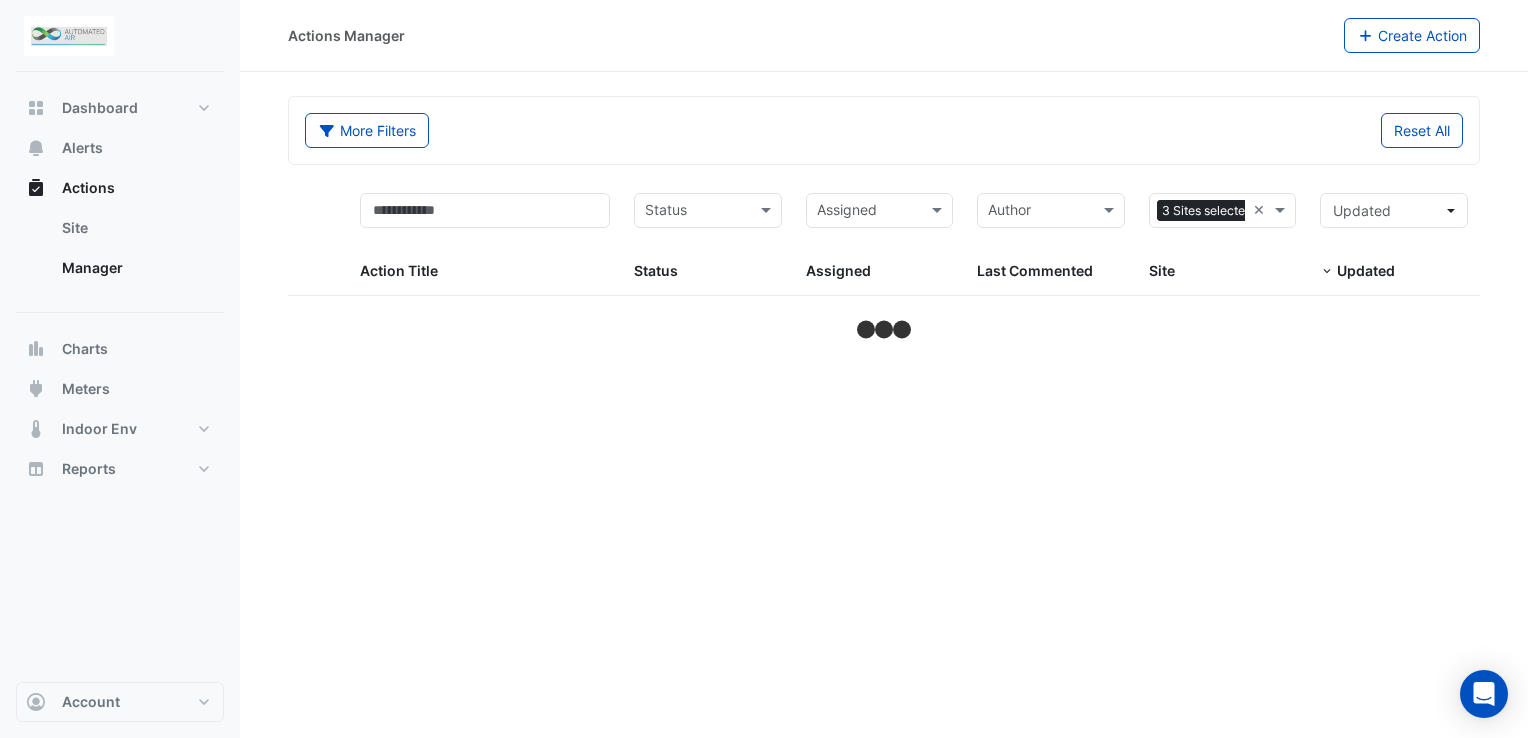 select on "***" 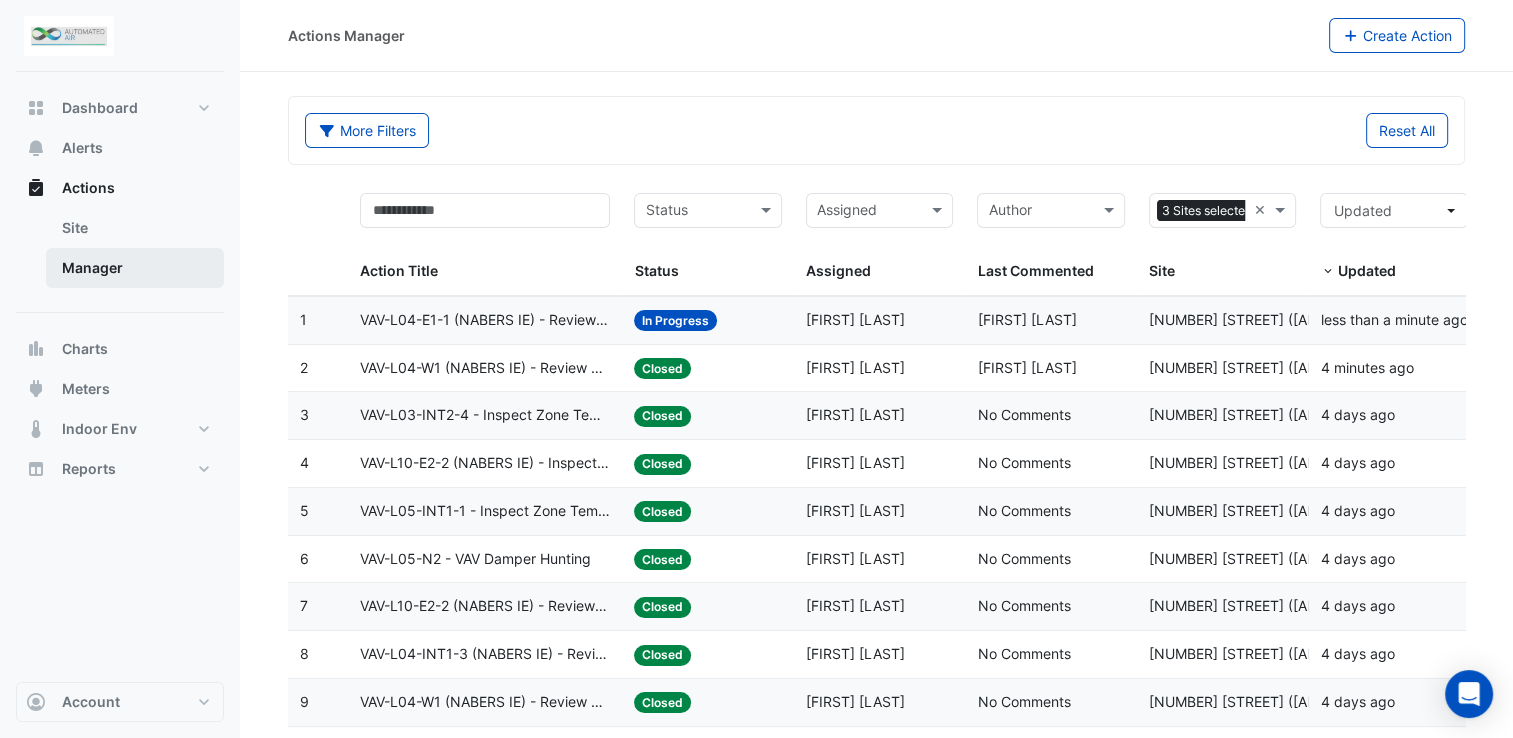 click on "Manager" at bounding box center (135, 268) 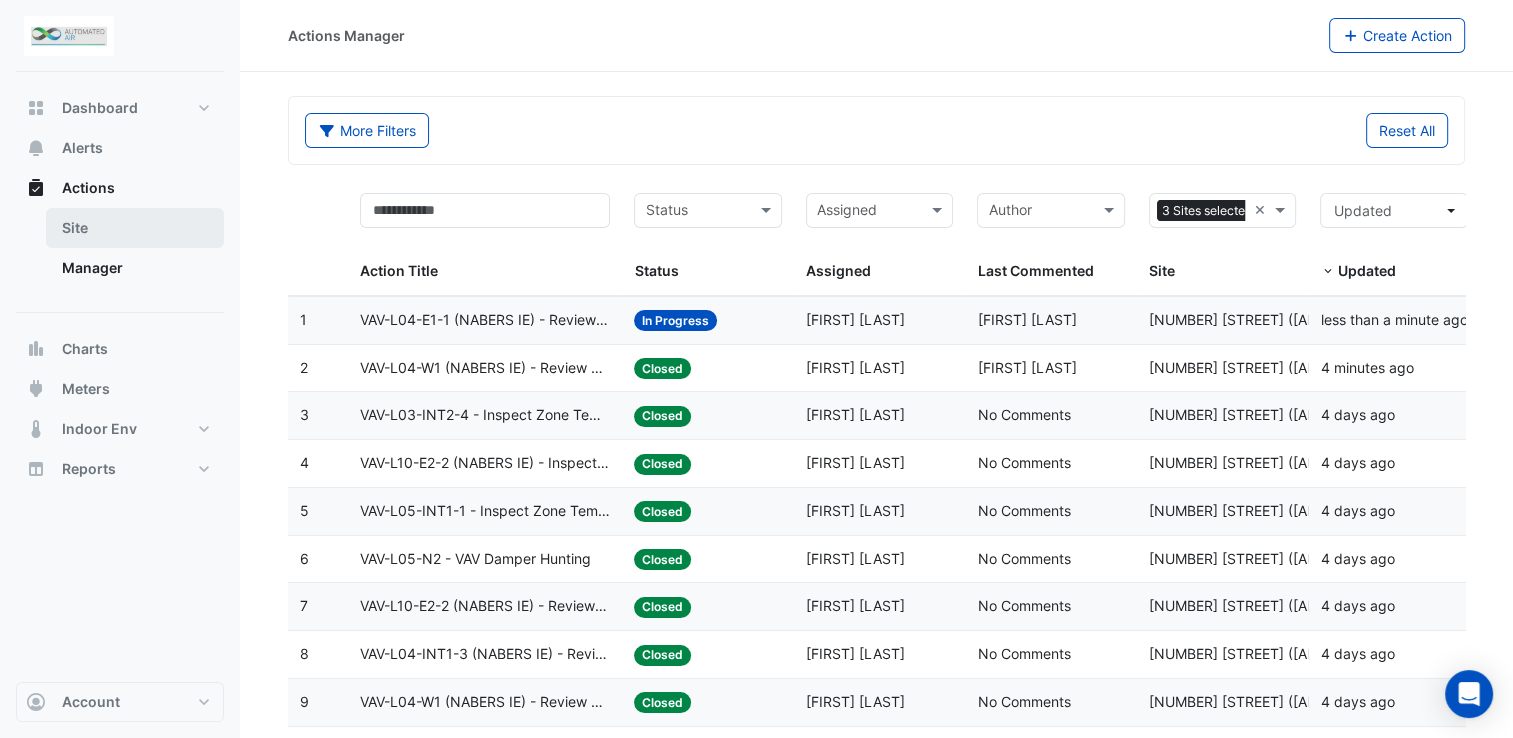 click on "Site" at bounding box center (135, 228) 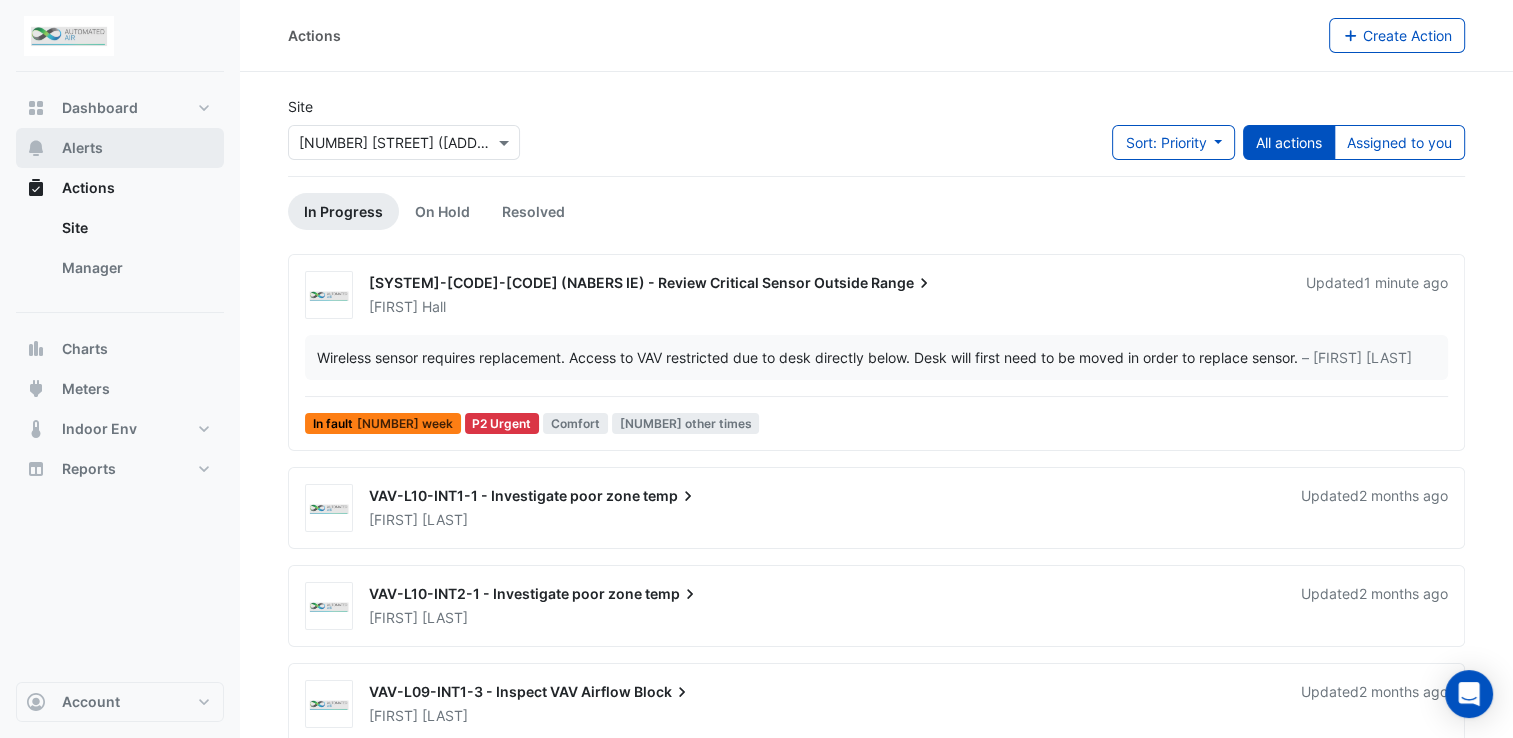 click on "Alerts" at bounding box center (82, 148) 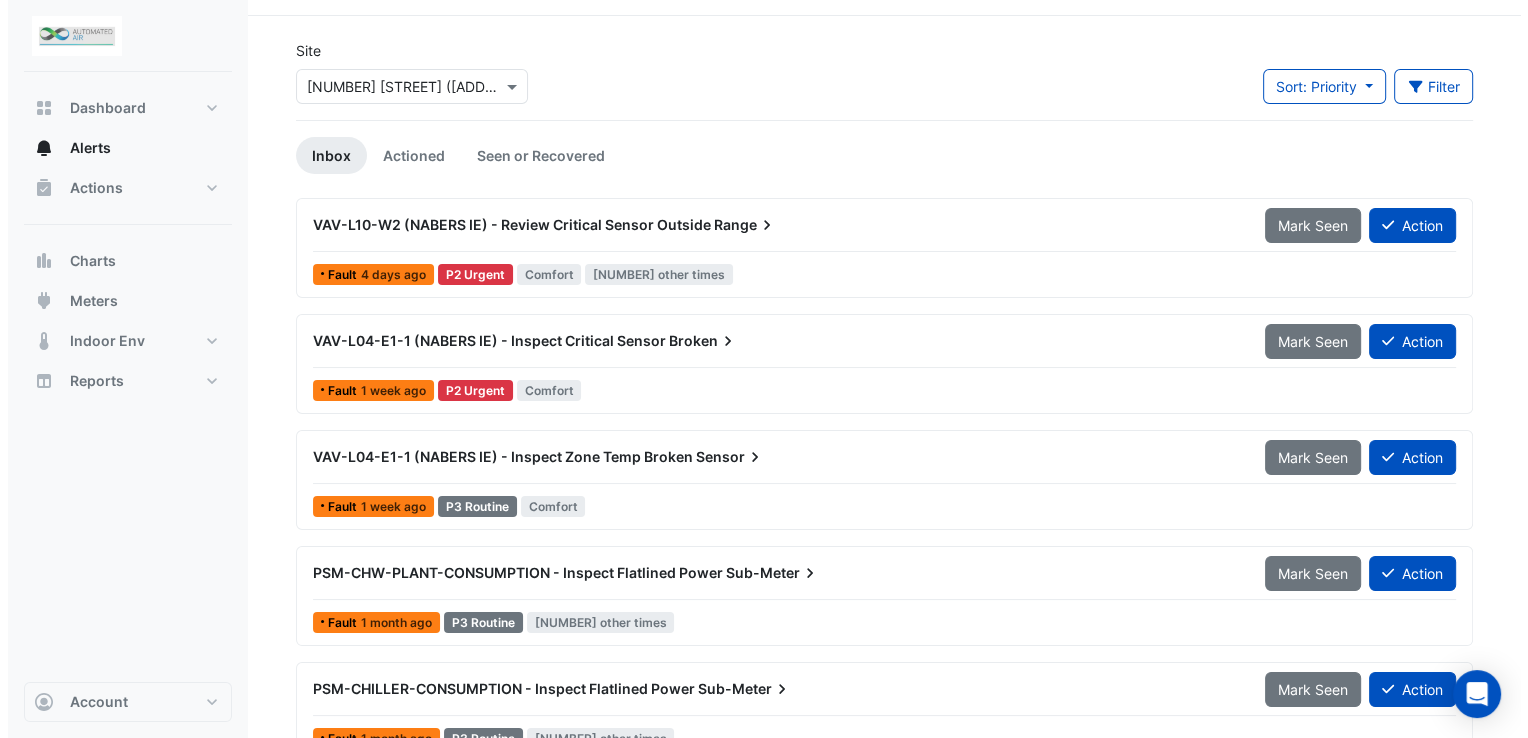 scroll, scrollTop: 100, scrollLeft: 0, axis: vertical 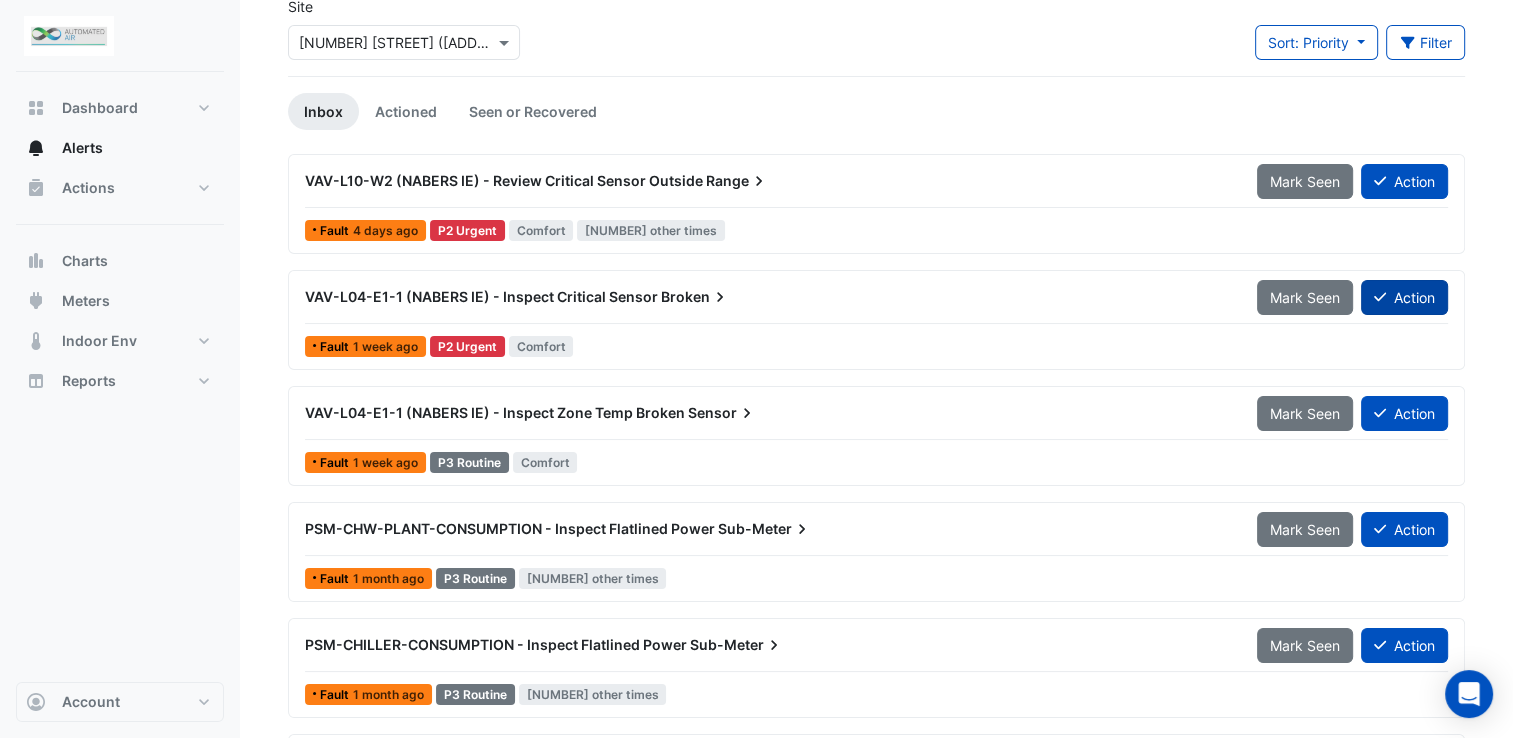 click on "Action" at bounding box center [1404, 297] 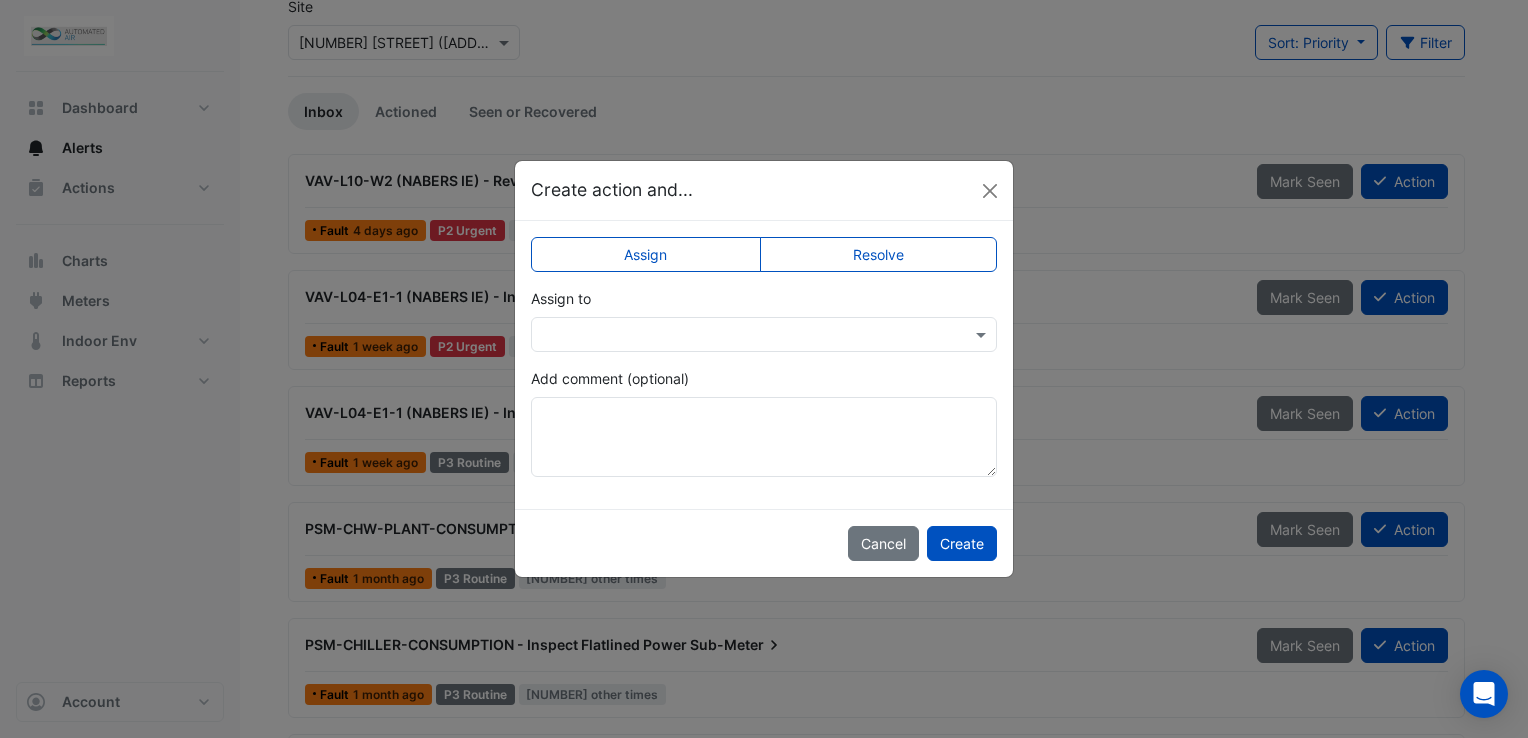click on "Resolve" 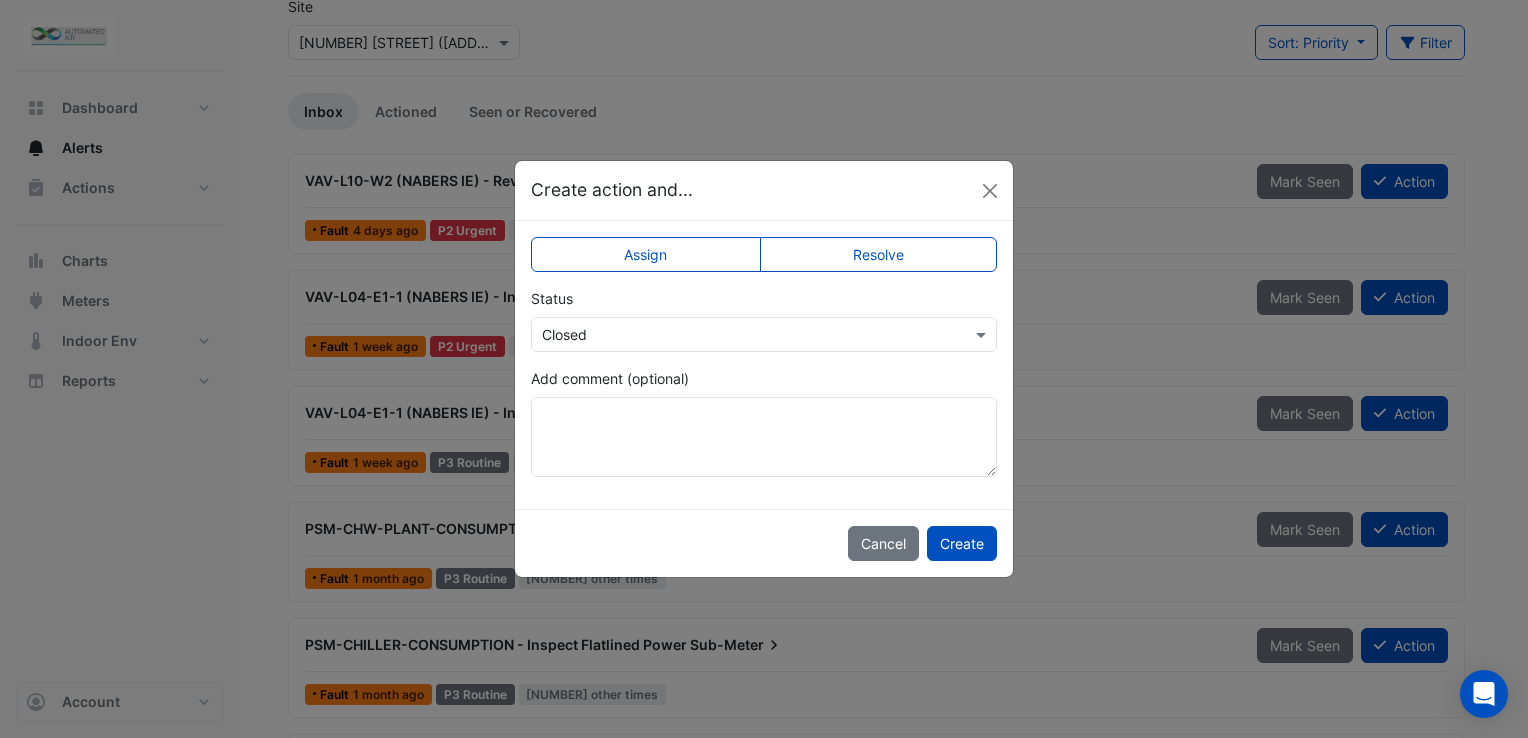 click at bounding box center (744, 335) 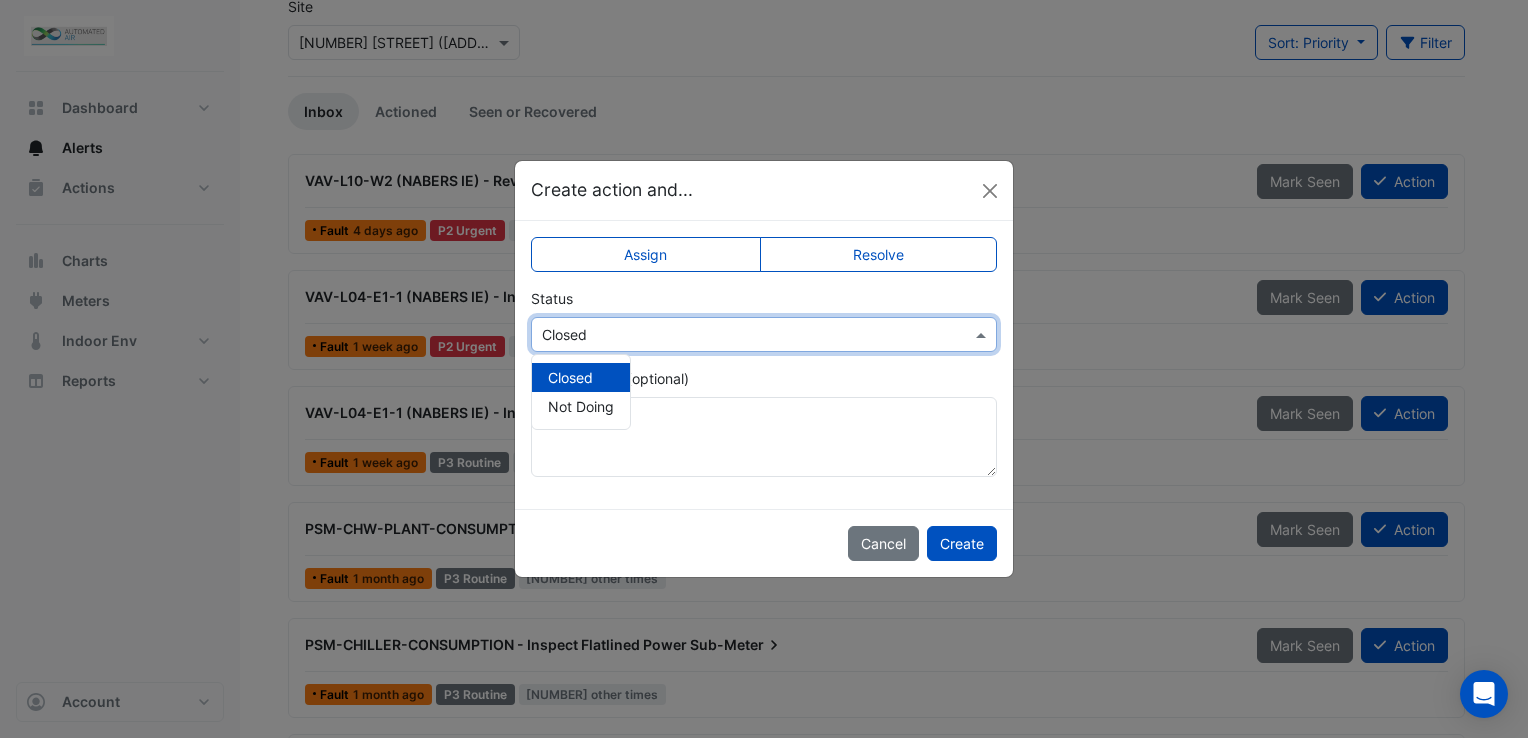 click on "Status
Select Status × Closed Closed Not Doing" 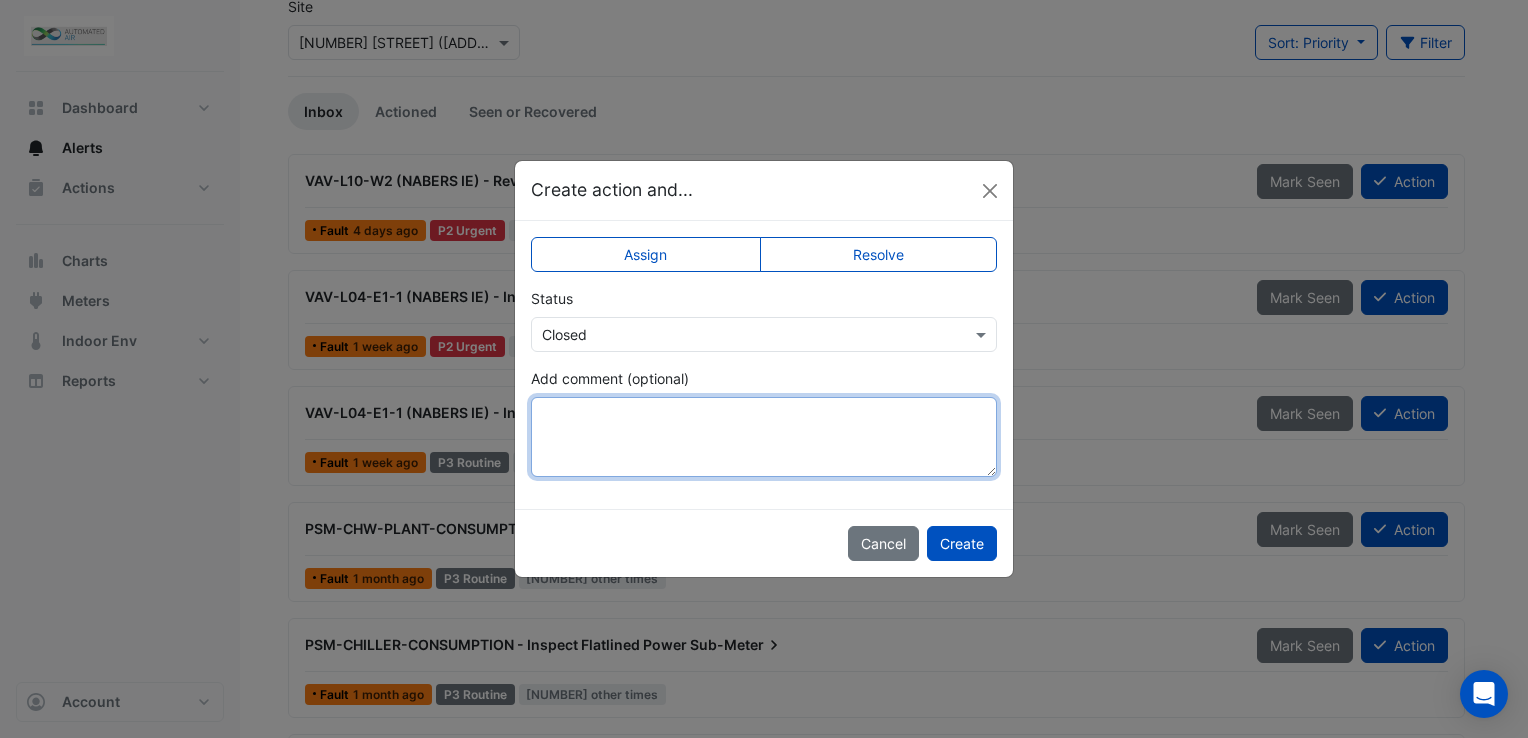 click on "Add comment (optional)" at bounding box center [764, 437] 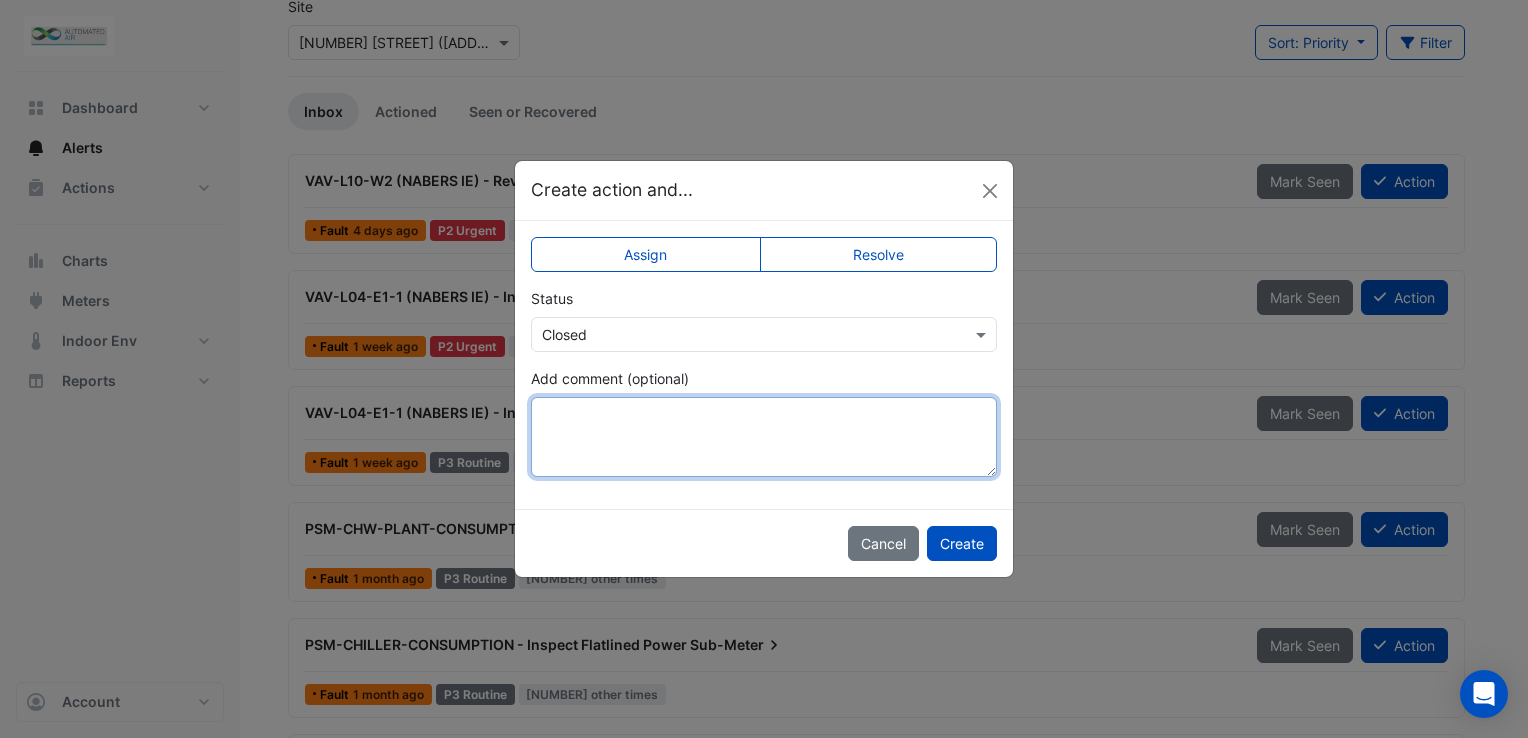 paste on "**********" 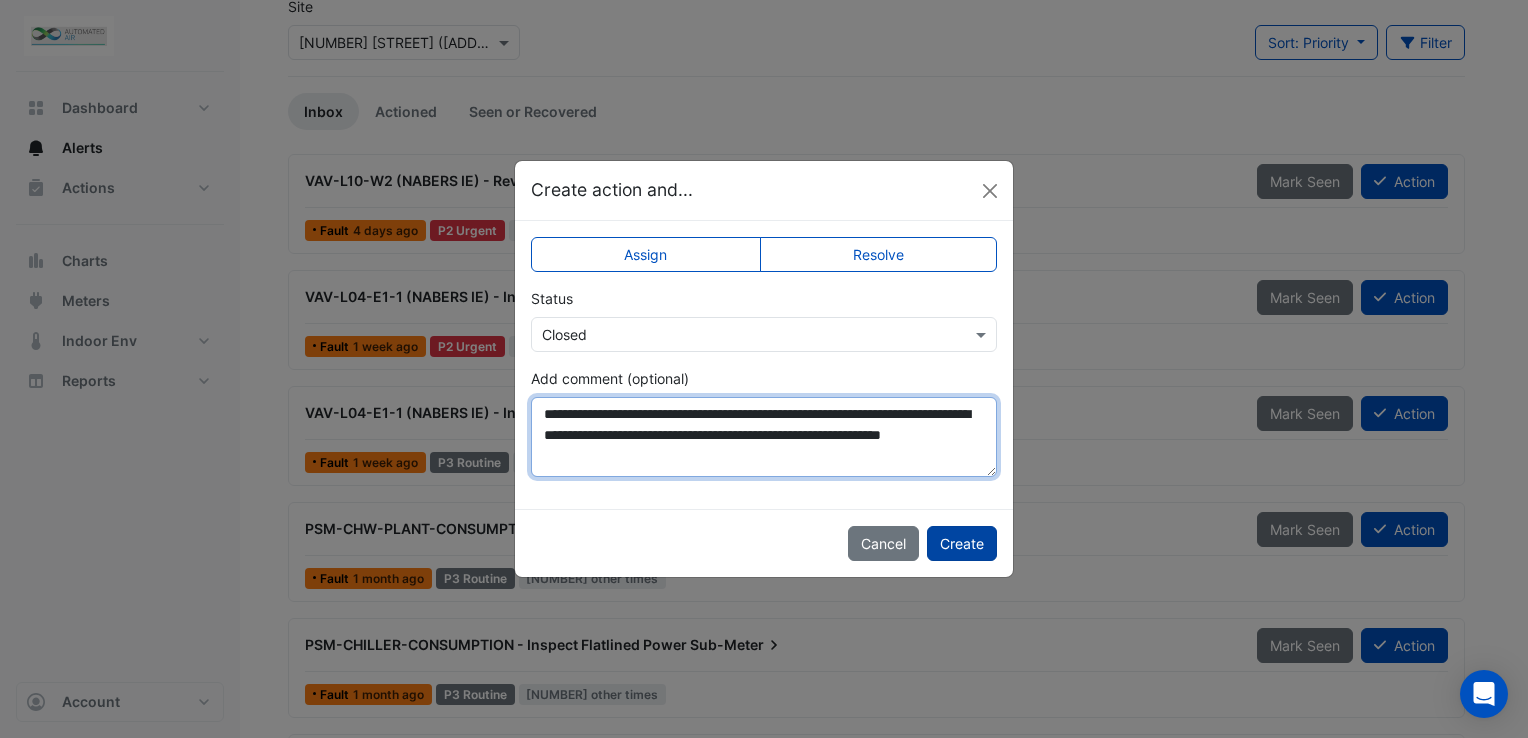 type on "**********" 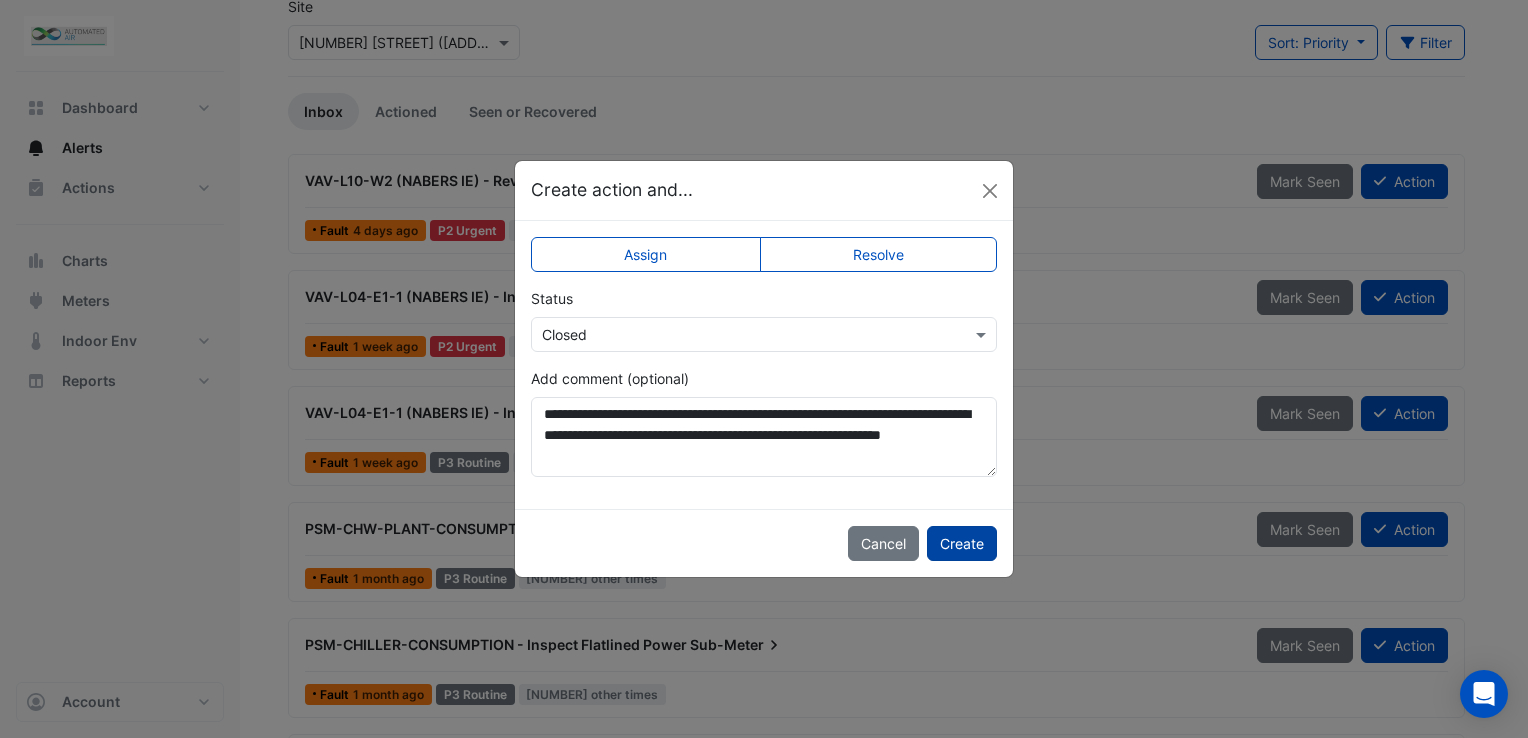 click on "Create" 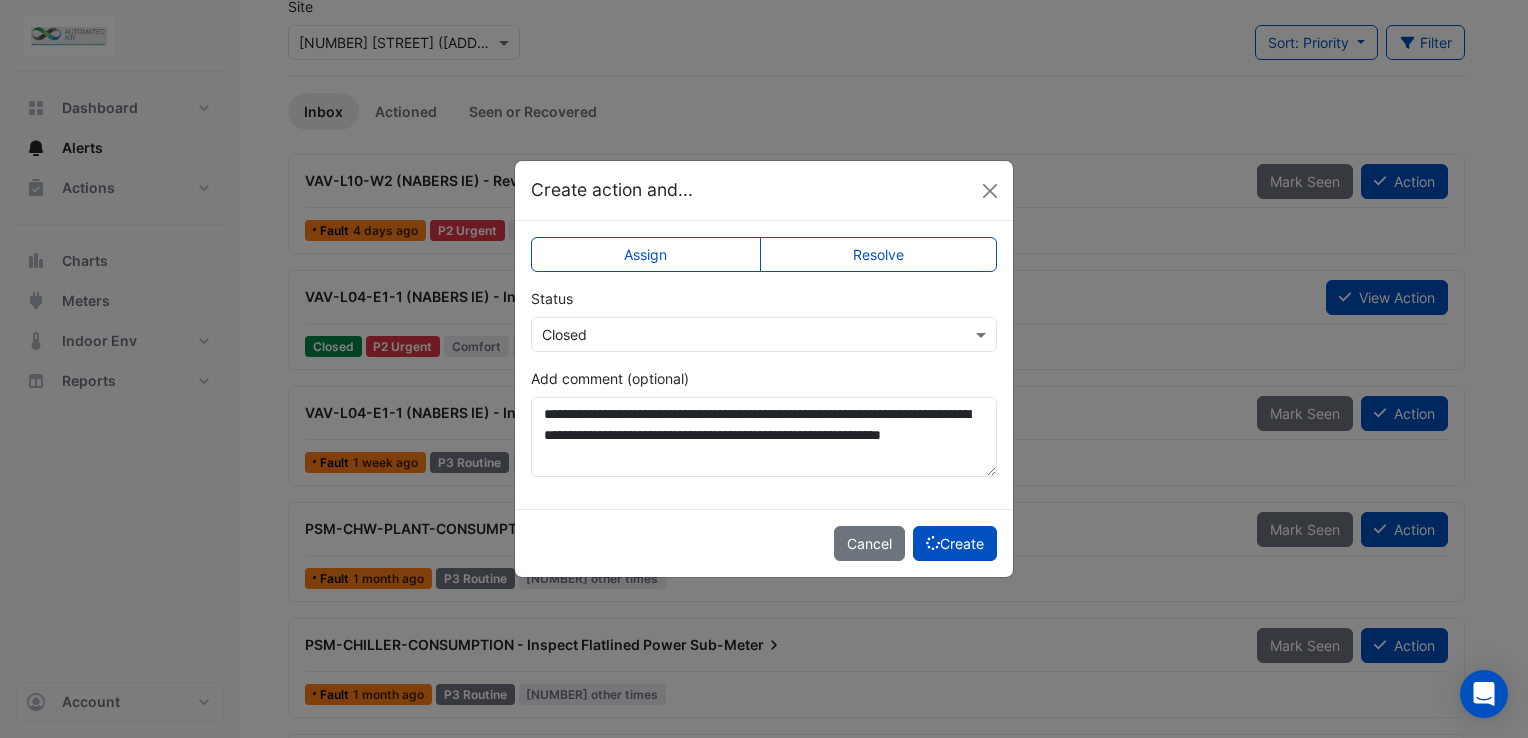 scroll, scrollTop: 92, scrollLeft: 0, axis: vertical 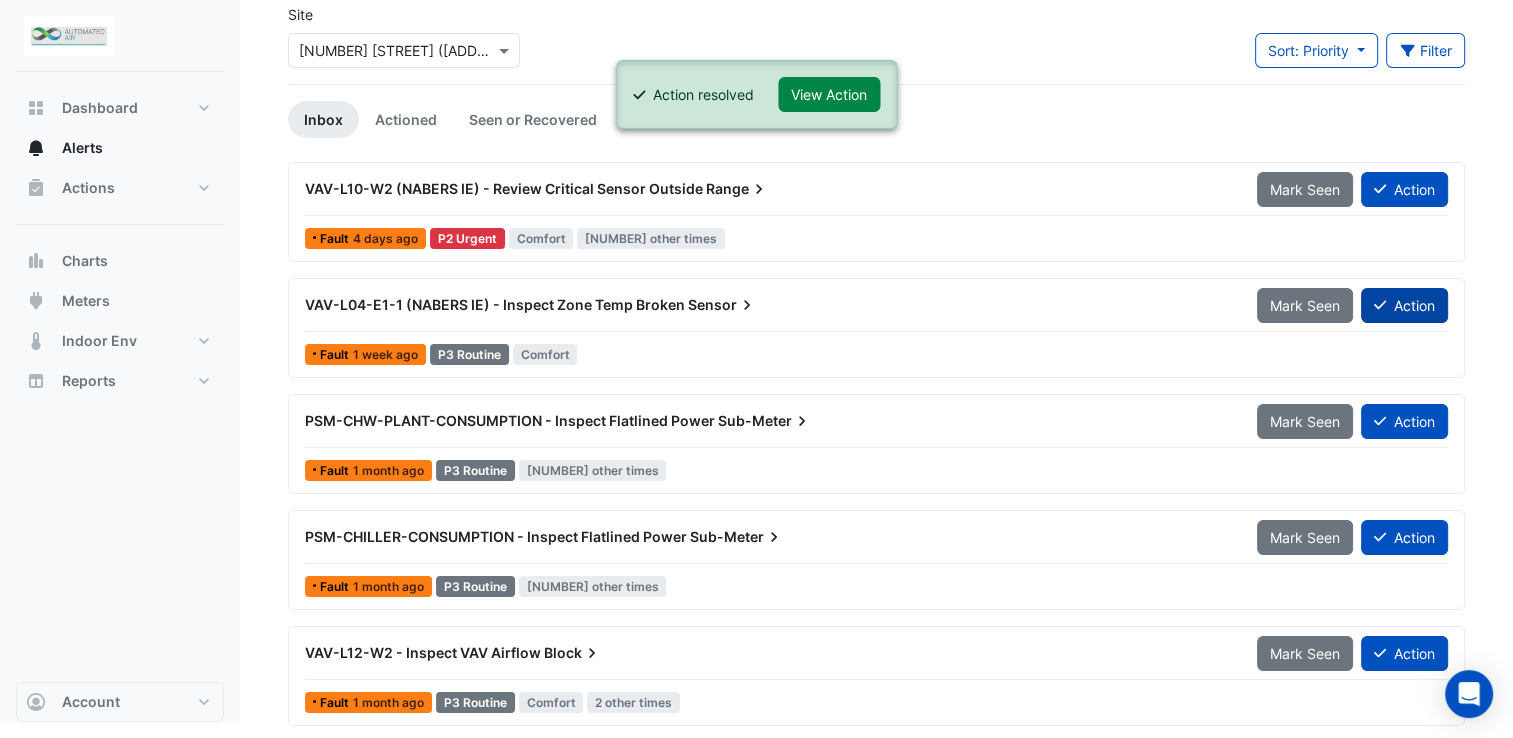 click on "Action" at bounding box center [1404, 305] 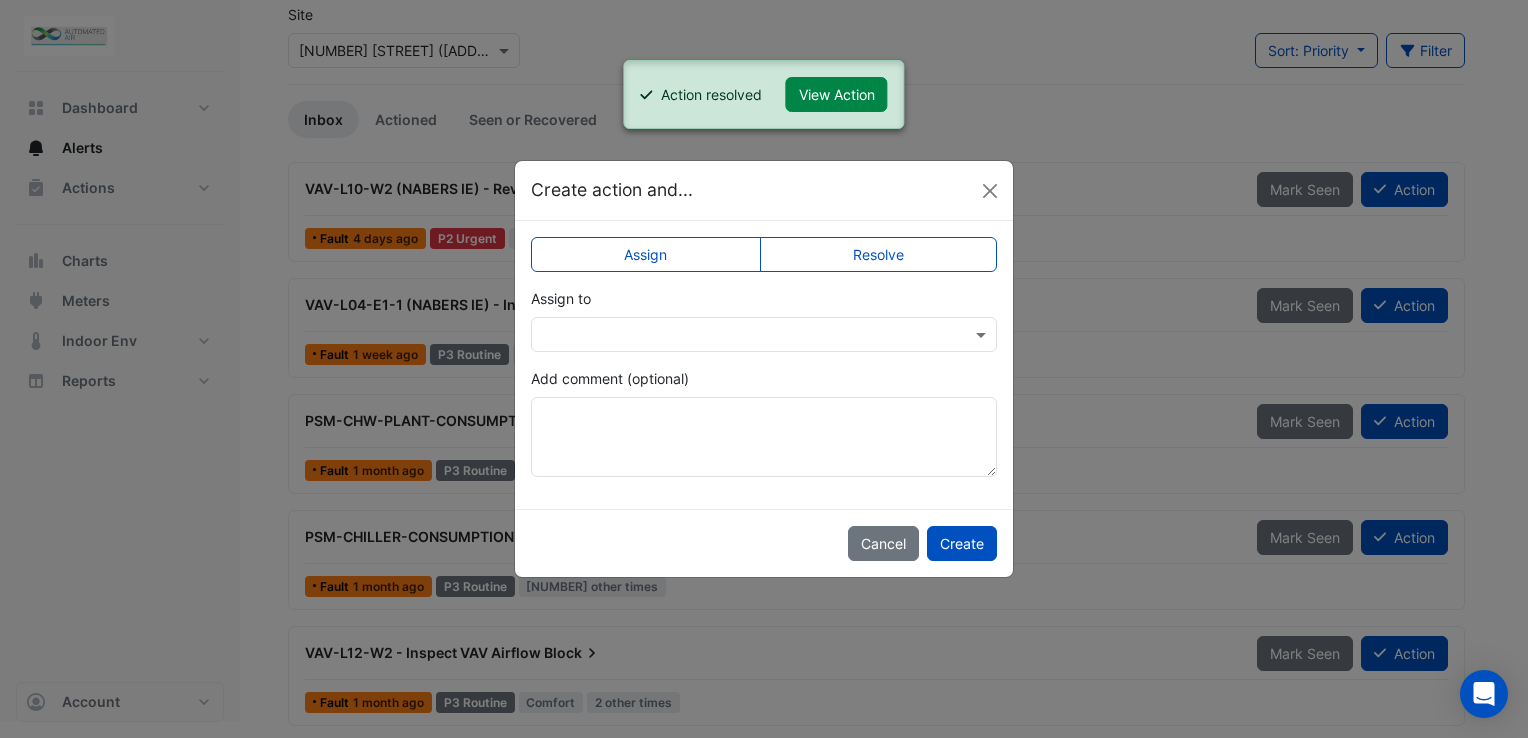 click on "Resolve" 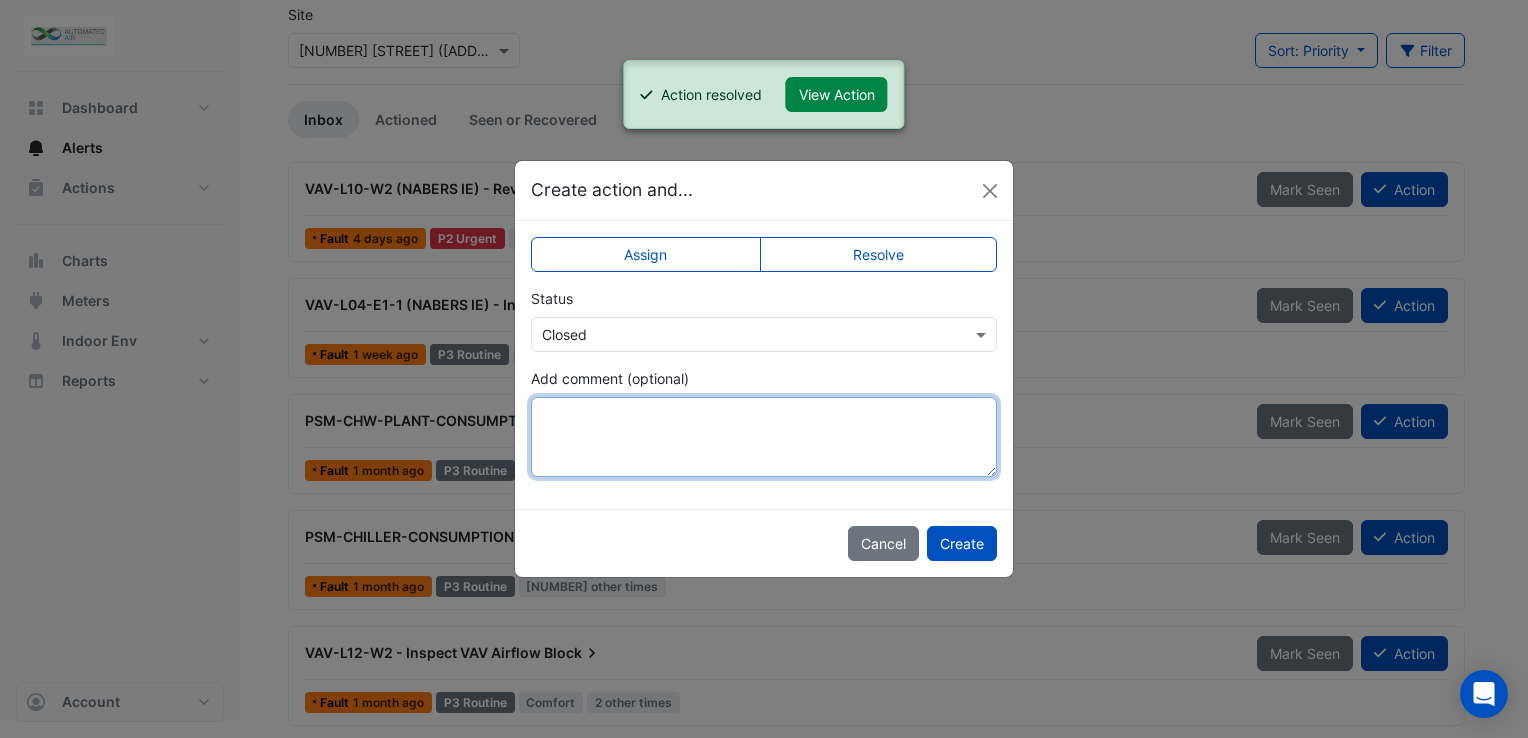 click on "Add comment (optional)" at bounding box center [764, 437] 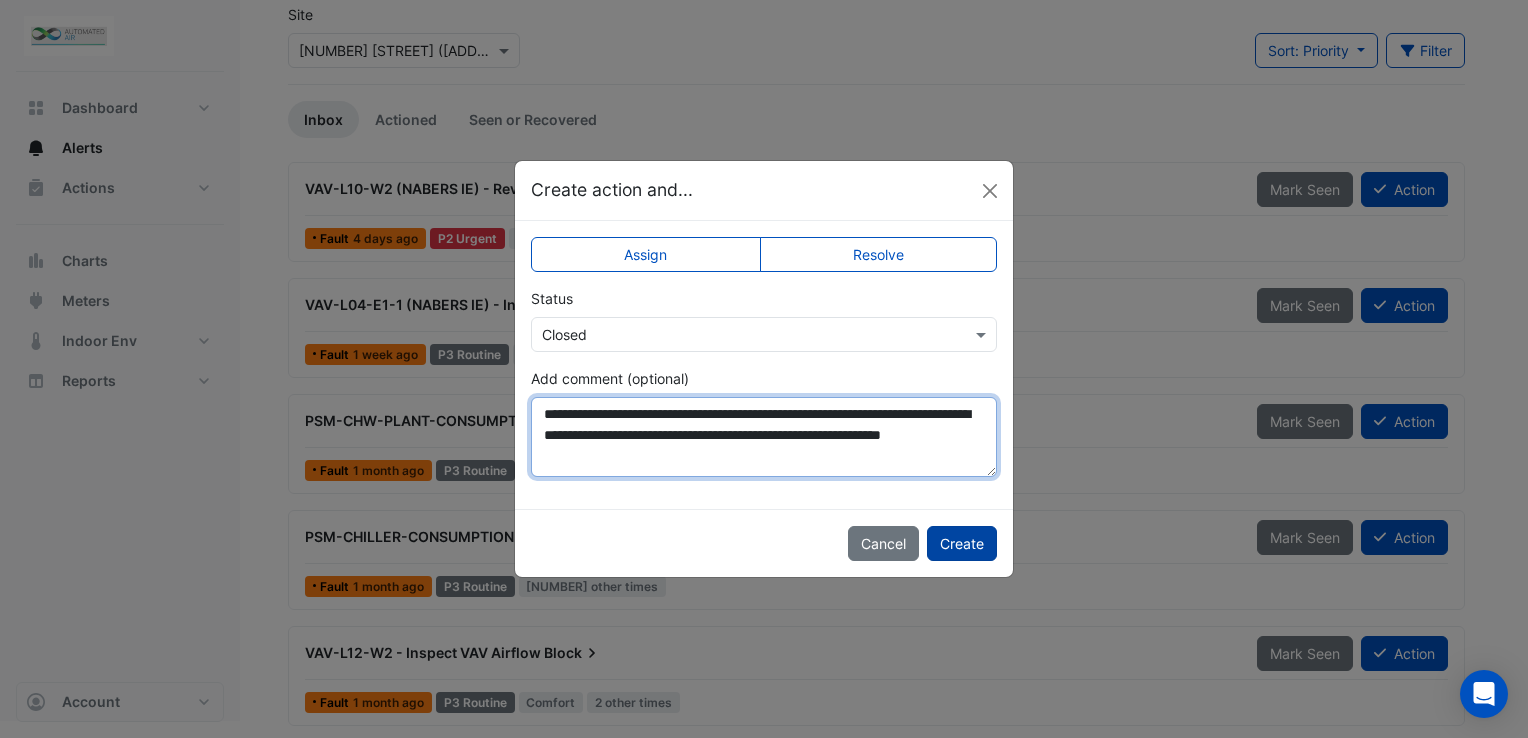 type on "**********" 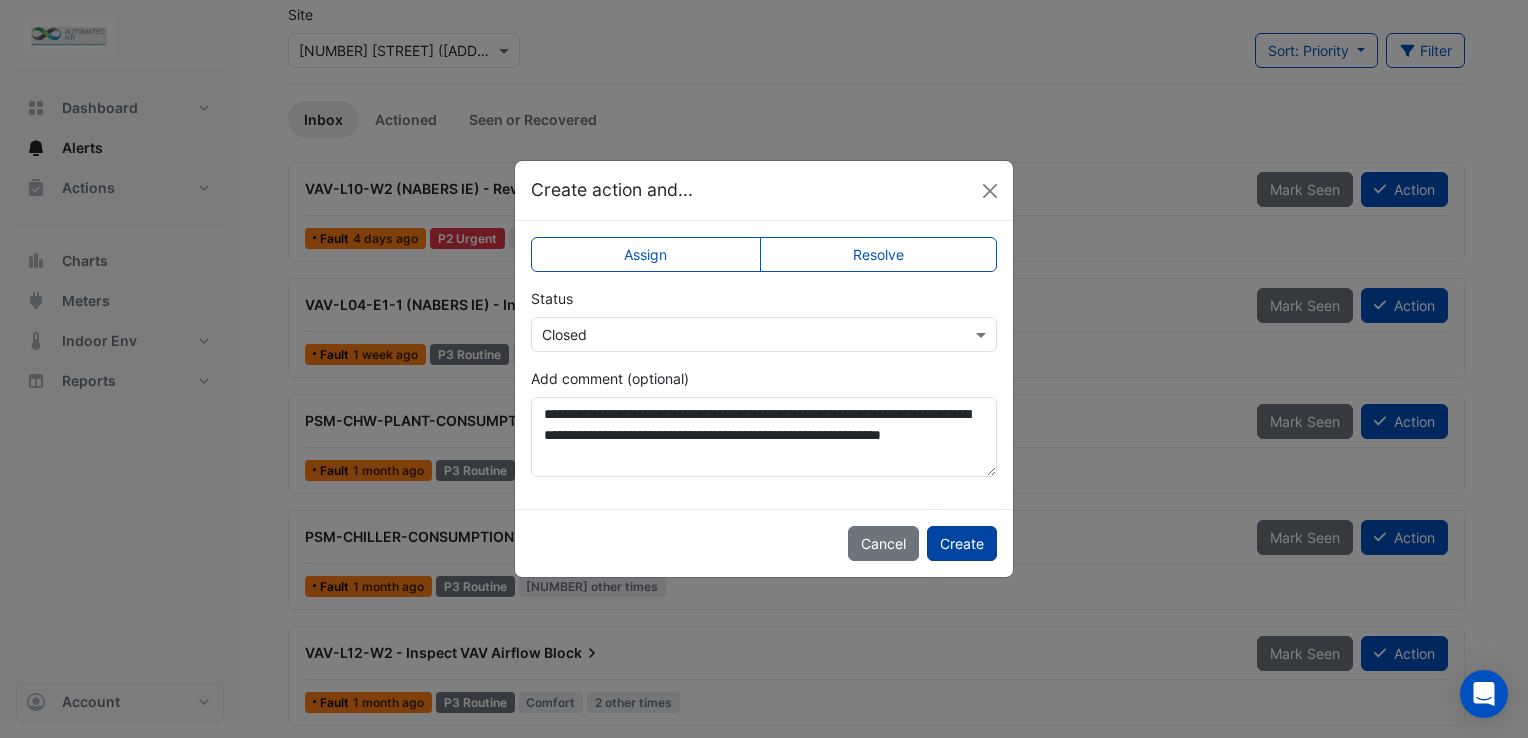 click on "Create" 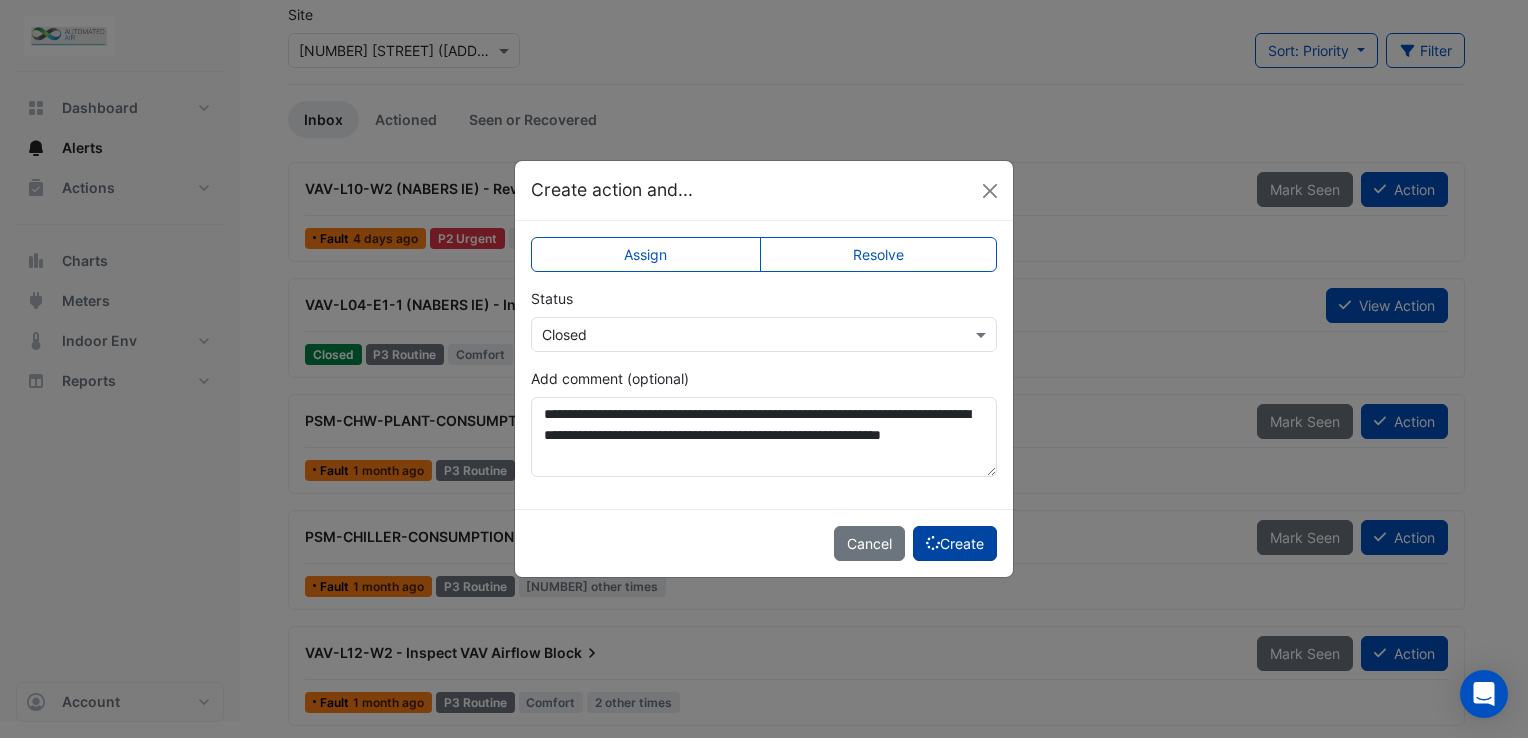 scroll, scrollTop: 0, scrollLeft: 0, axis: both 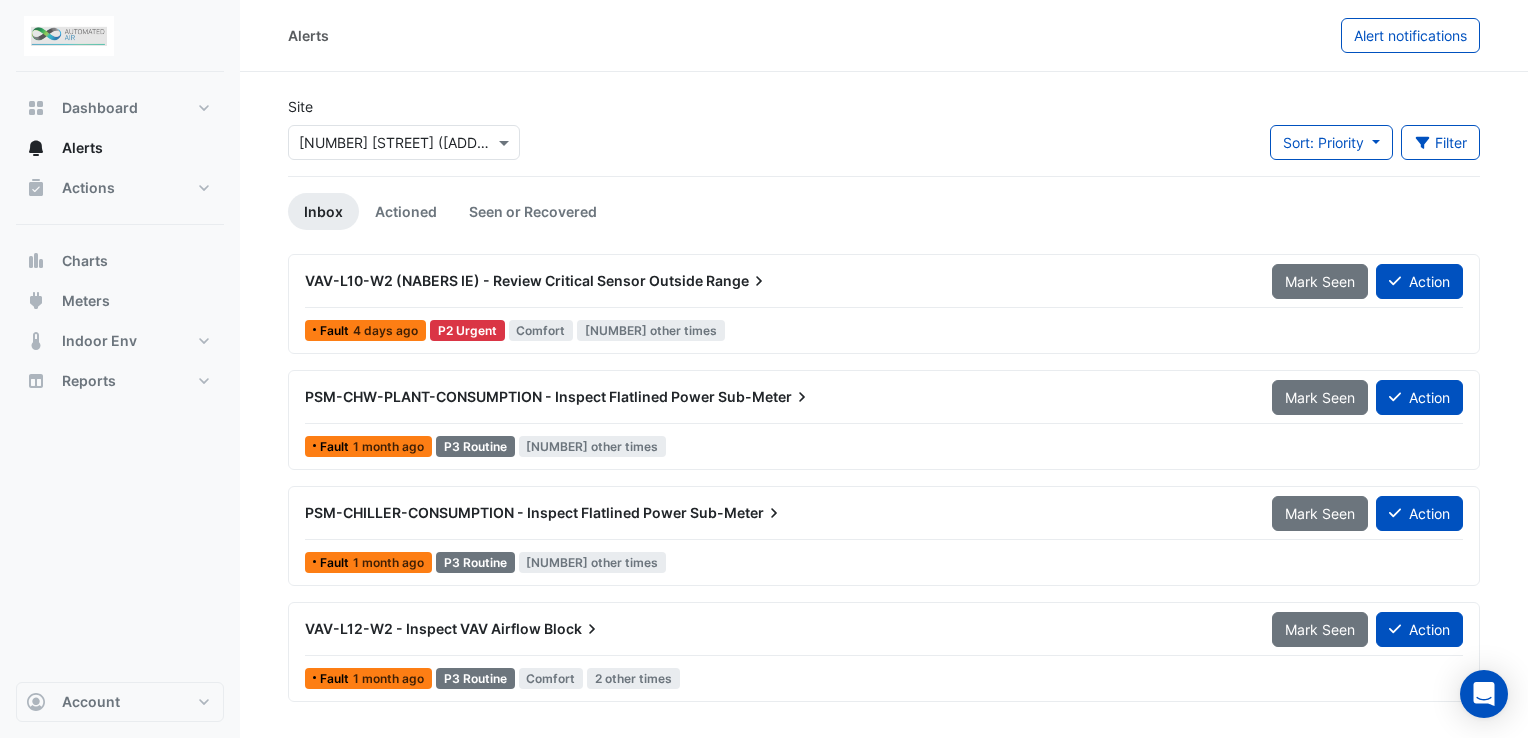 click on "VAV-L12-W2 - Inspect VAV Airflow" at bounding box center [423, 628] 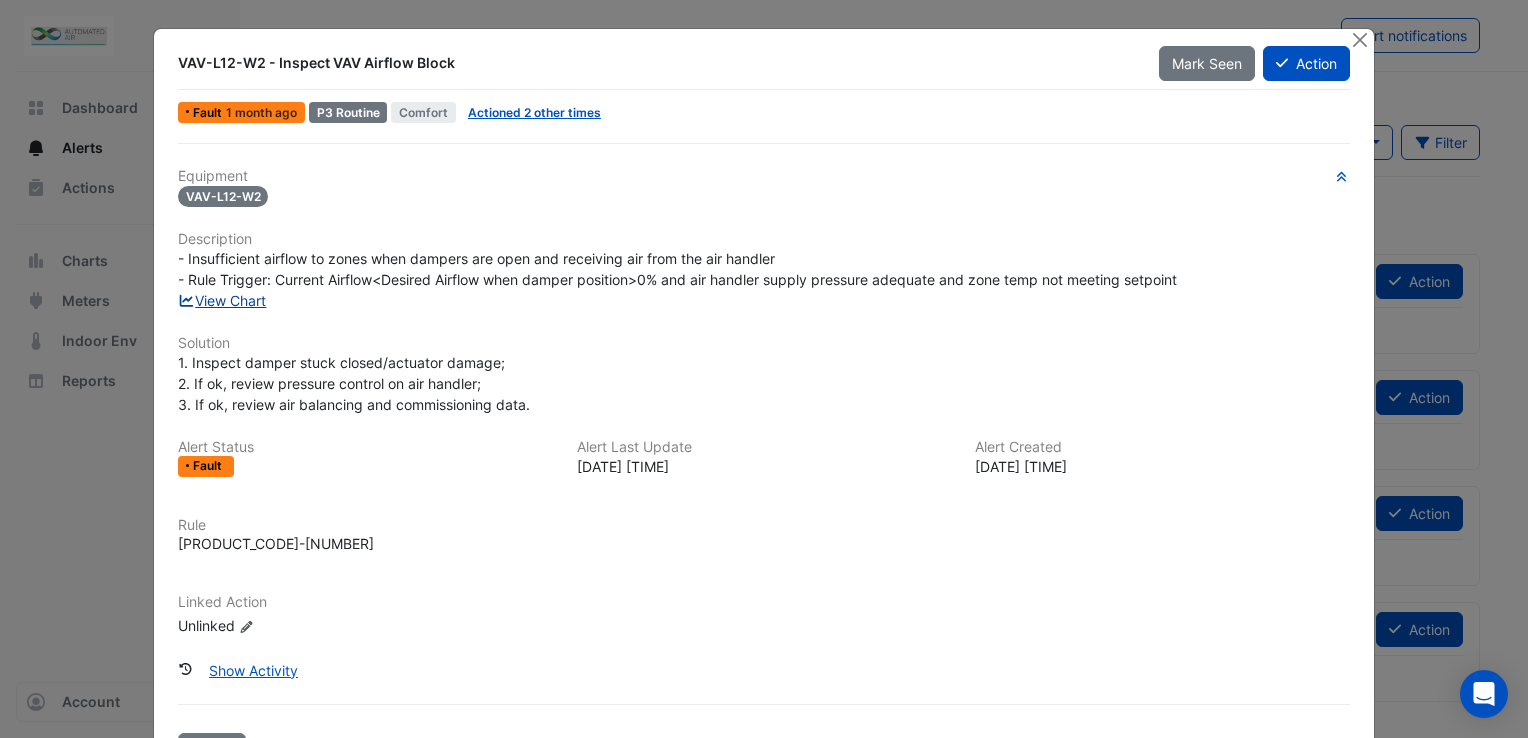 click on "View Chart" 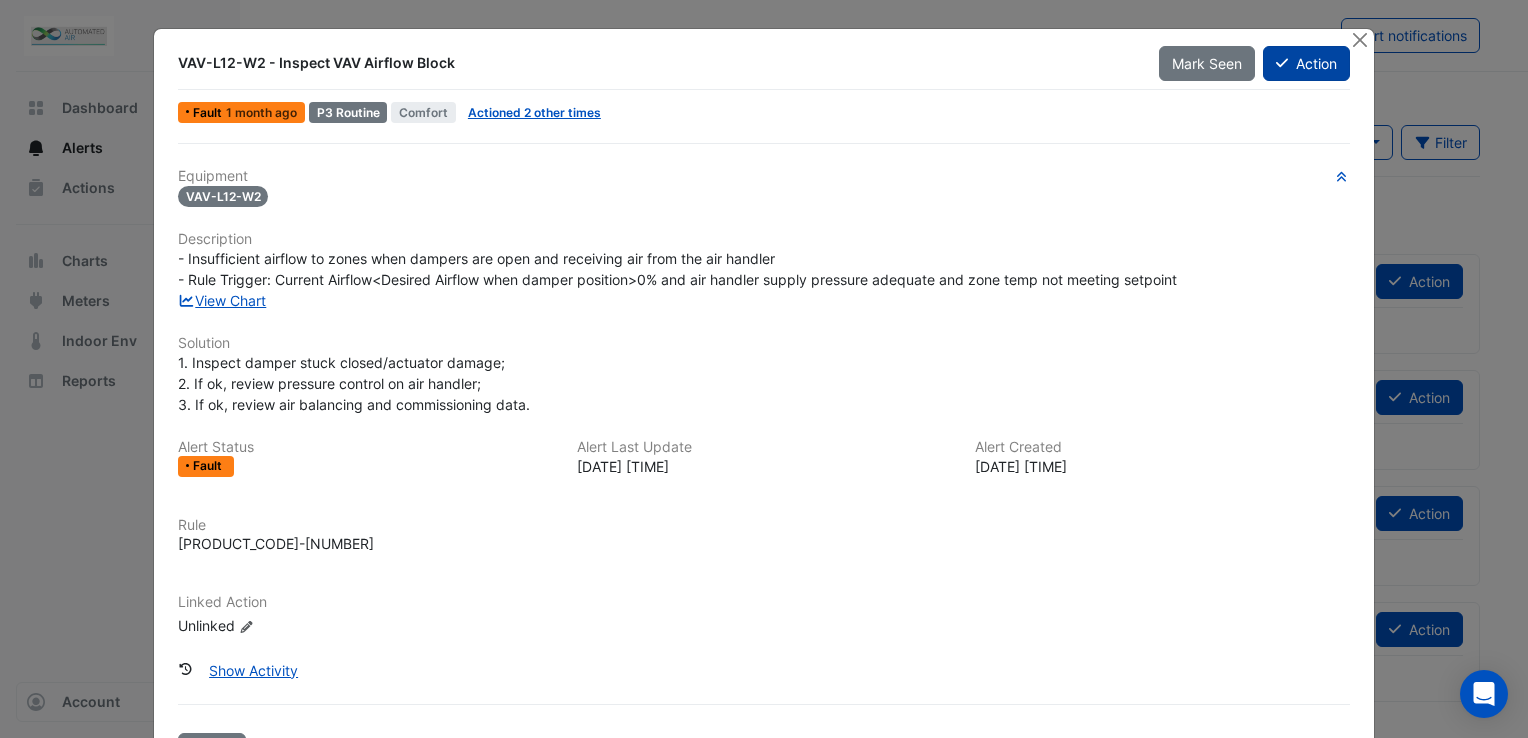 click on "Action" 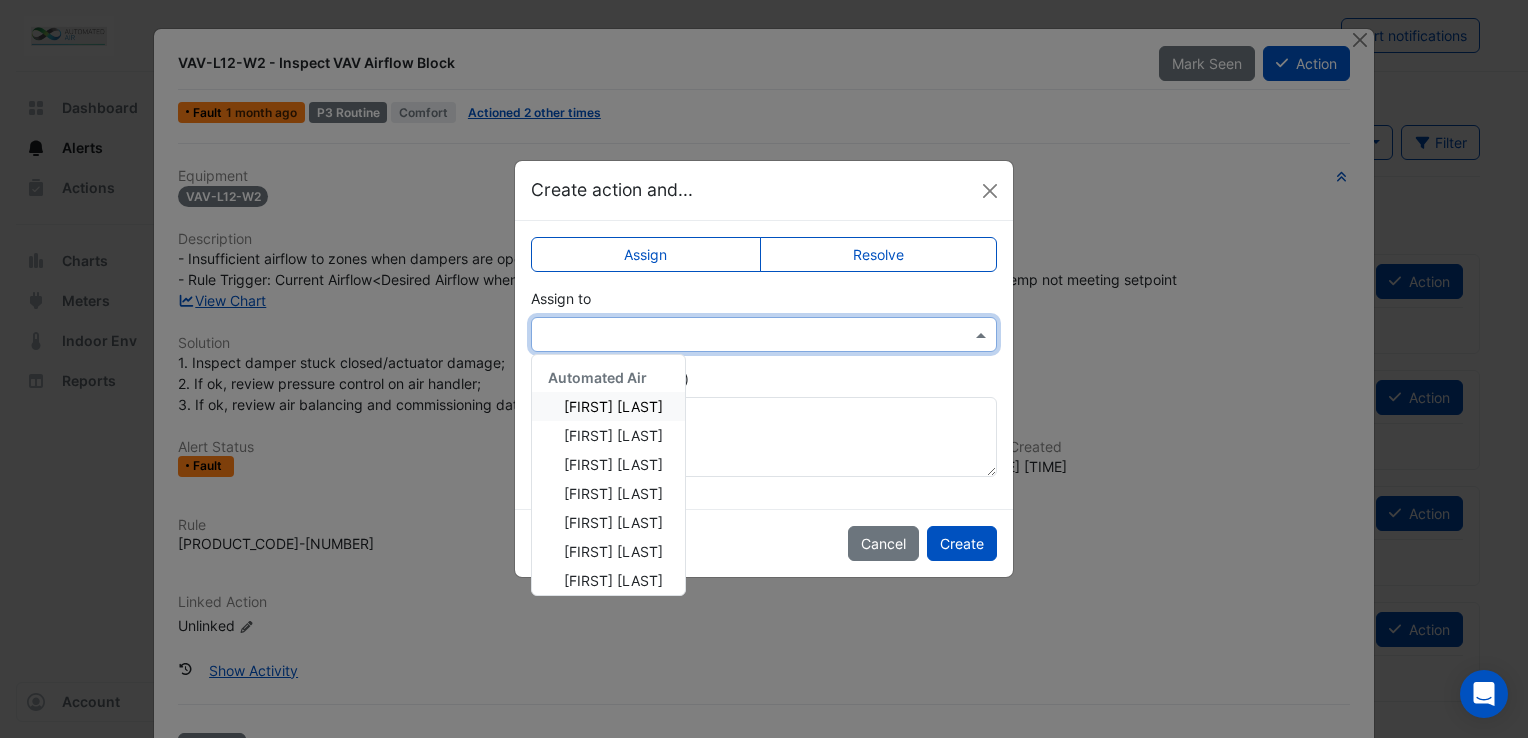 click at bounding box center (744, 335) 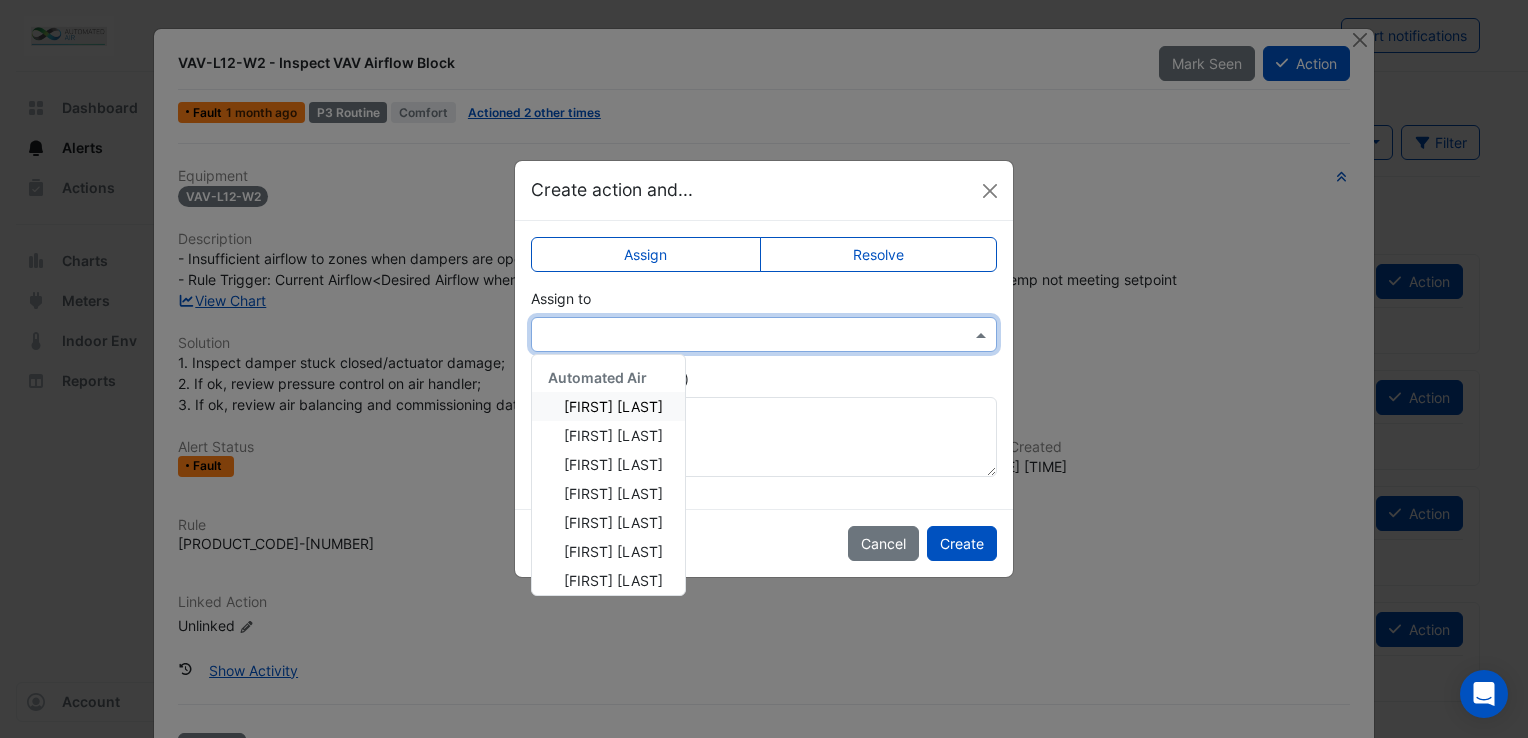 click on "Connor Hall" at bounding box center (613, 406) 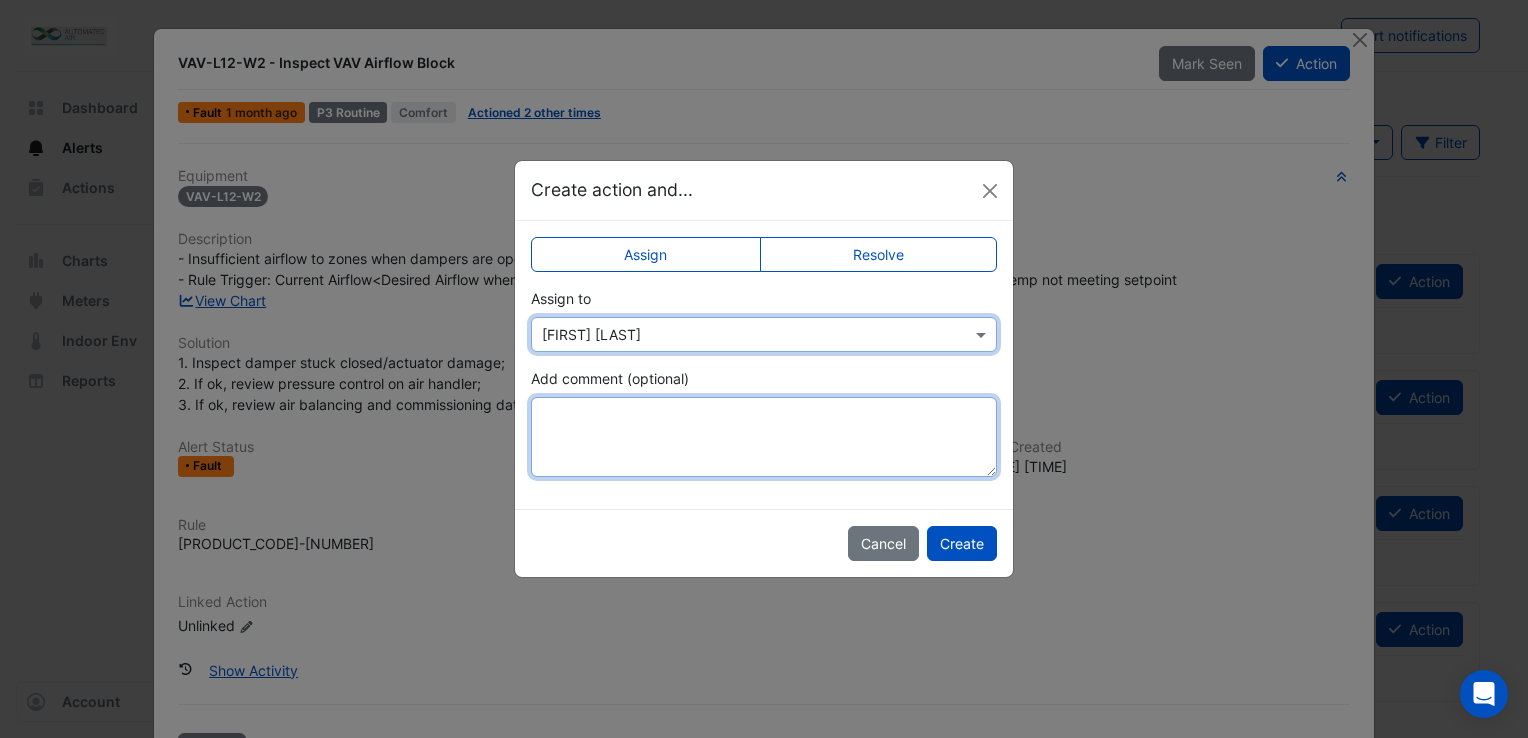 click on "Add comment (optional)" at bounding box center (764, 437) 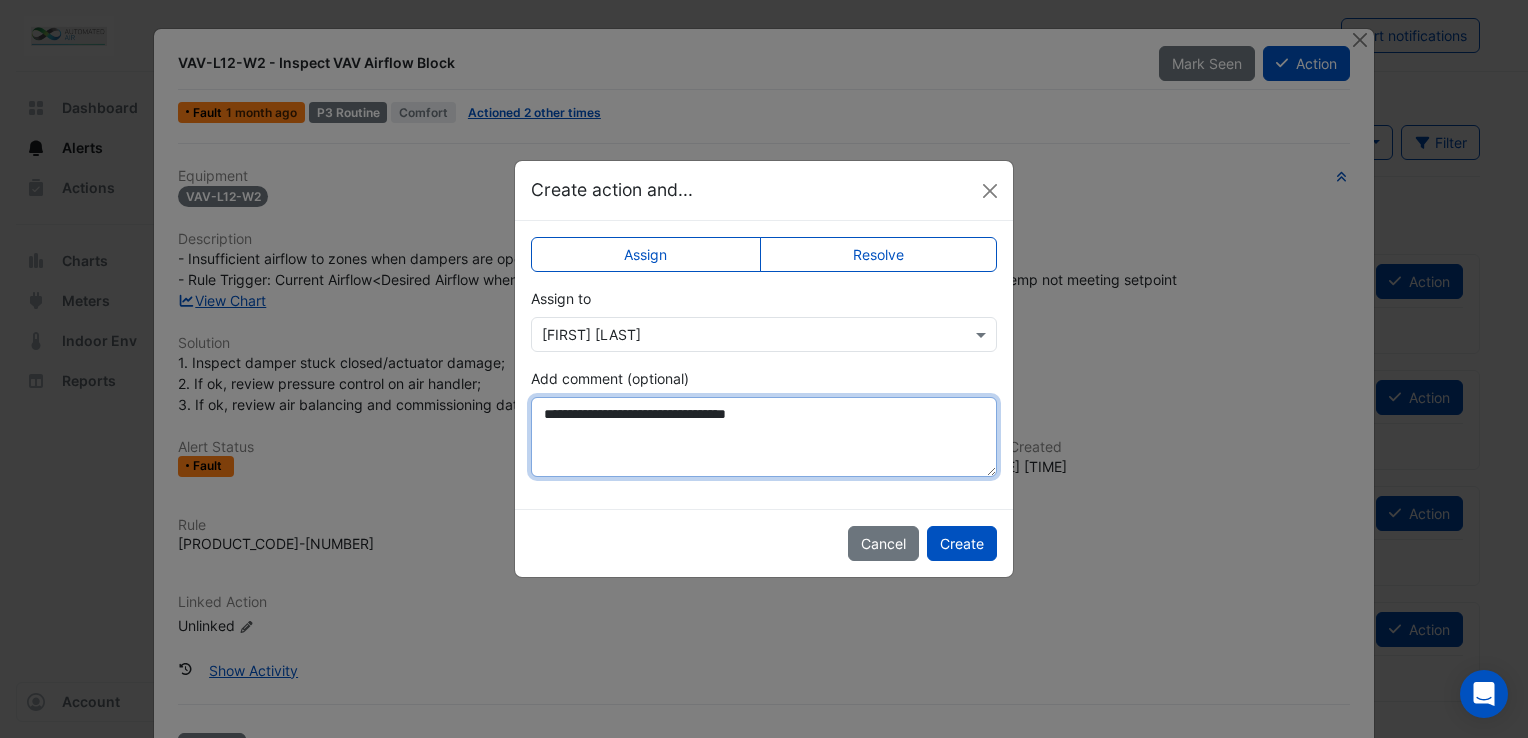 click on "**********" at bounding box center [764, 437] 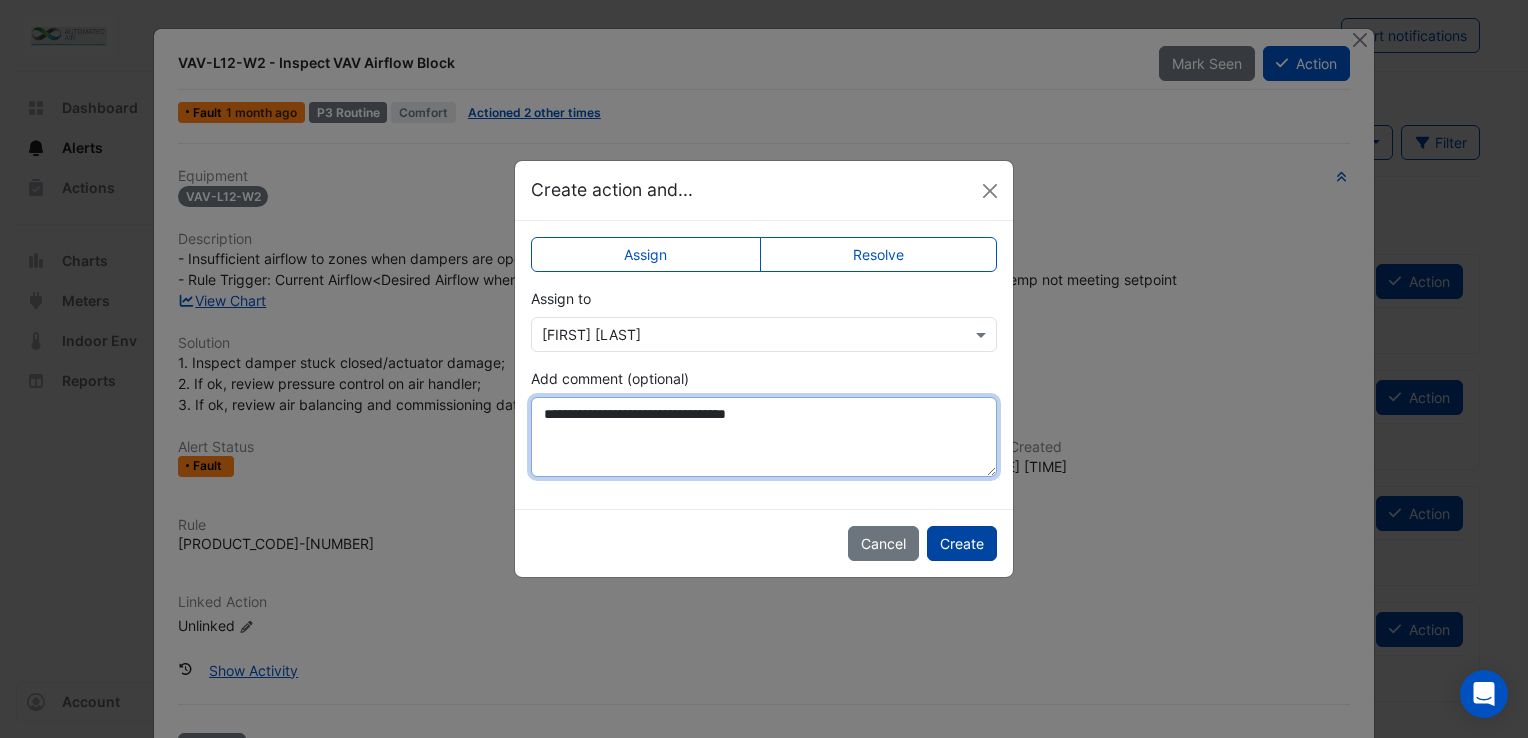 type on "**********" 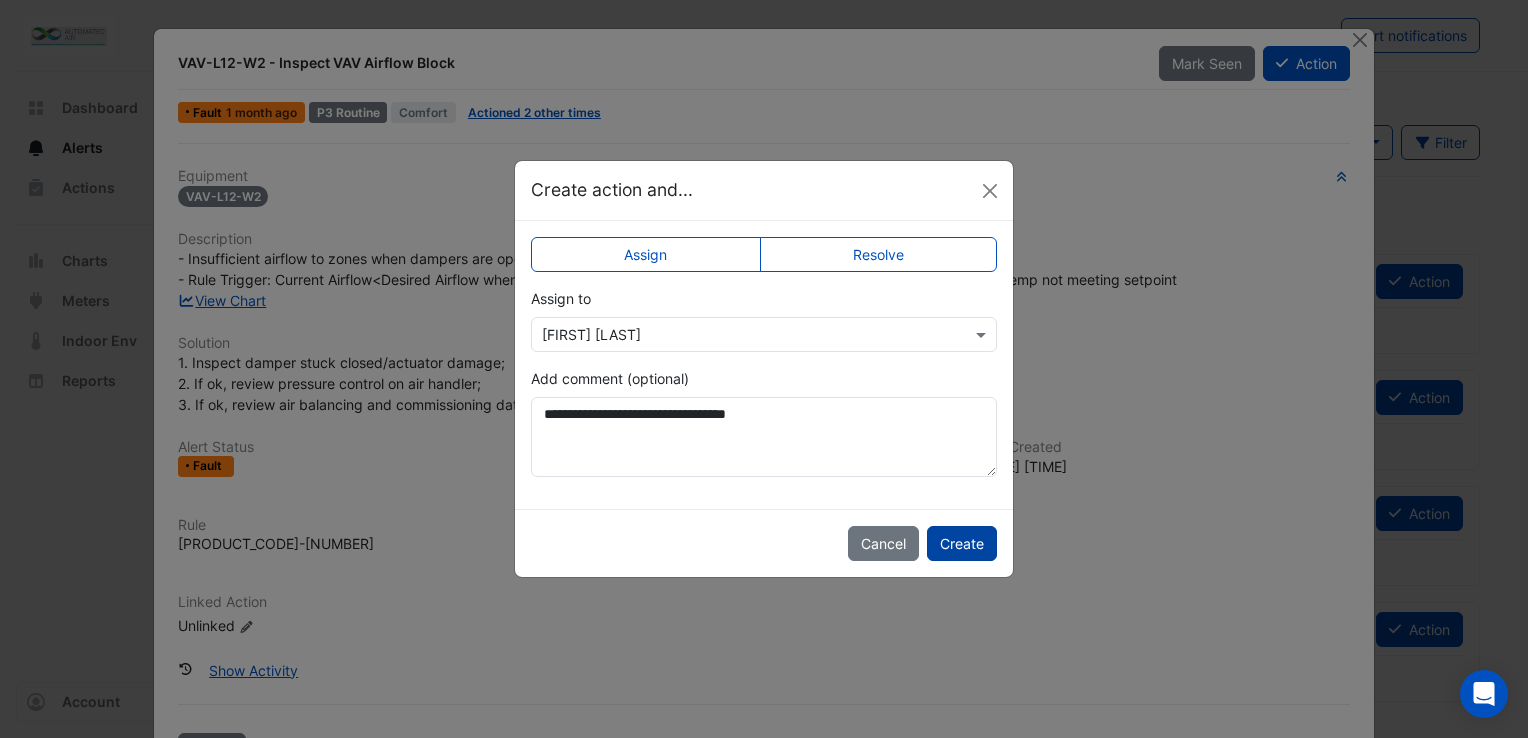 click on "Create" 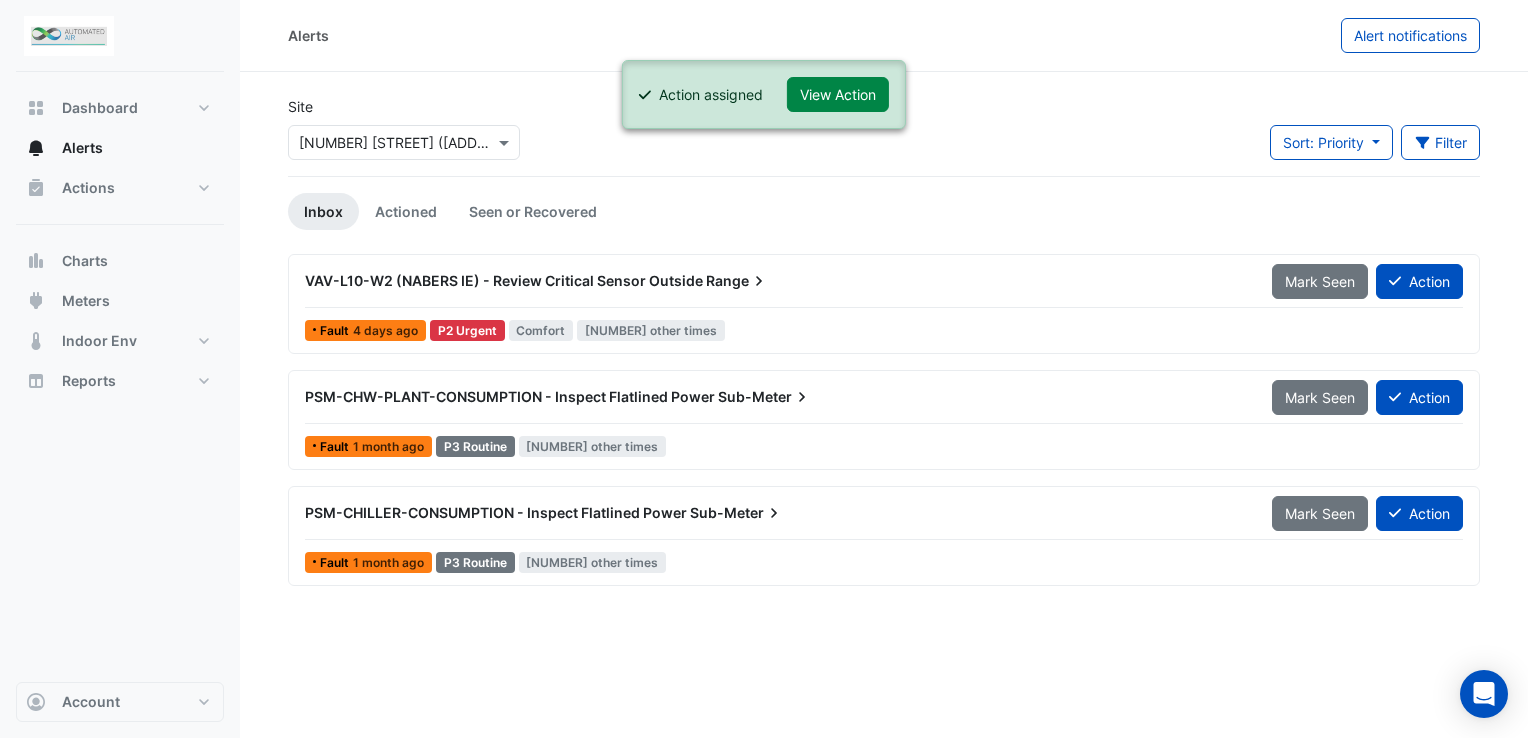 click on "Range" at bounding box center (737, 281) 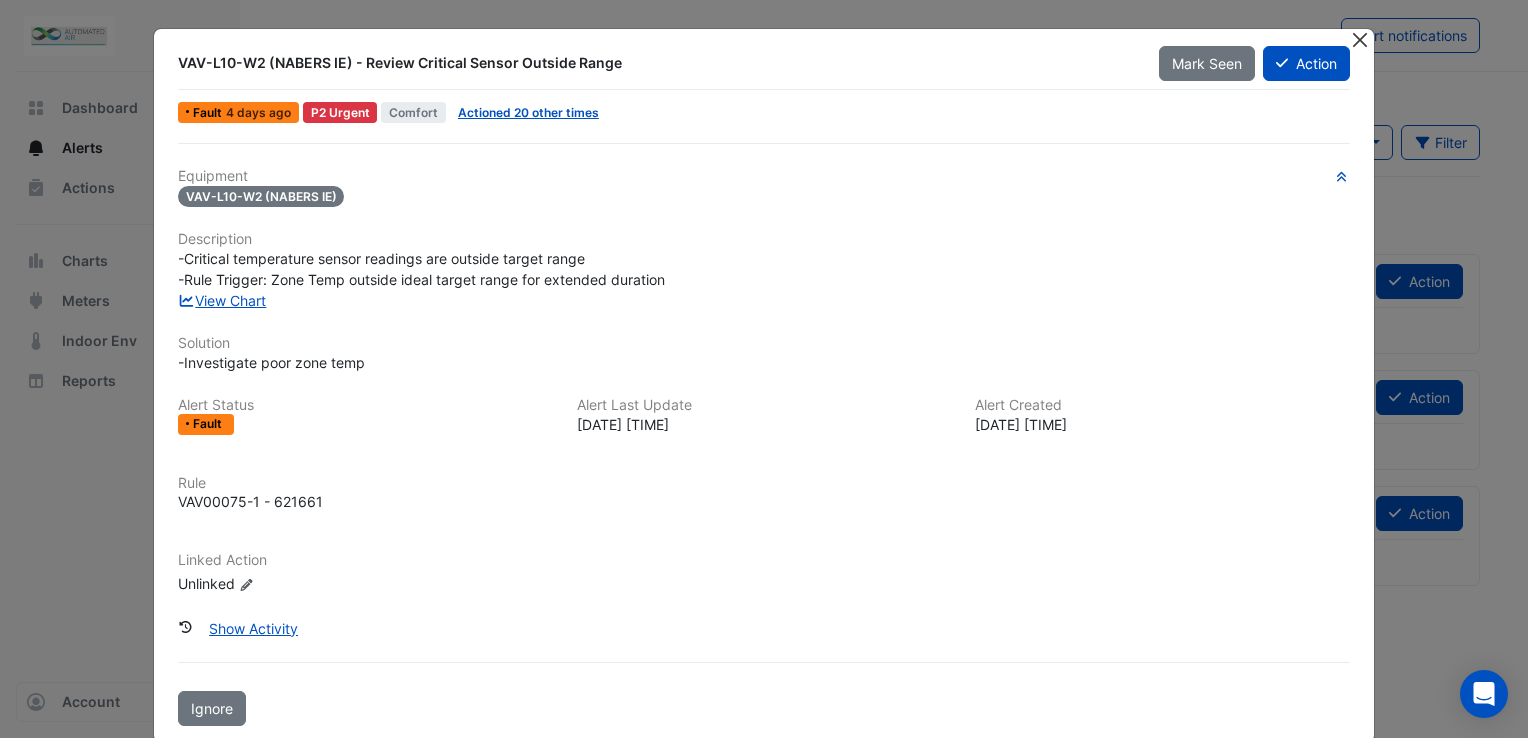 click 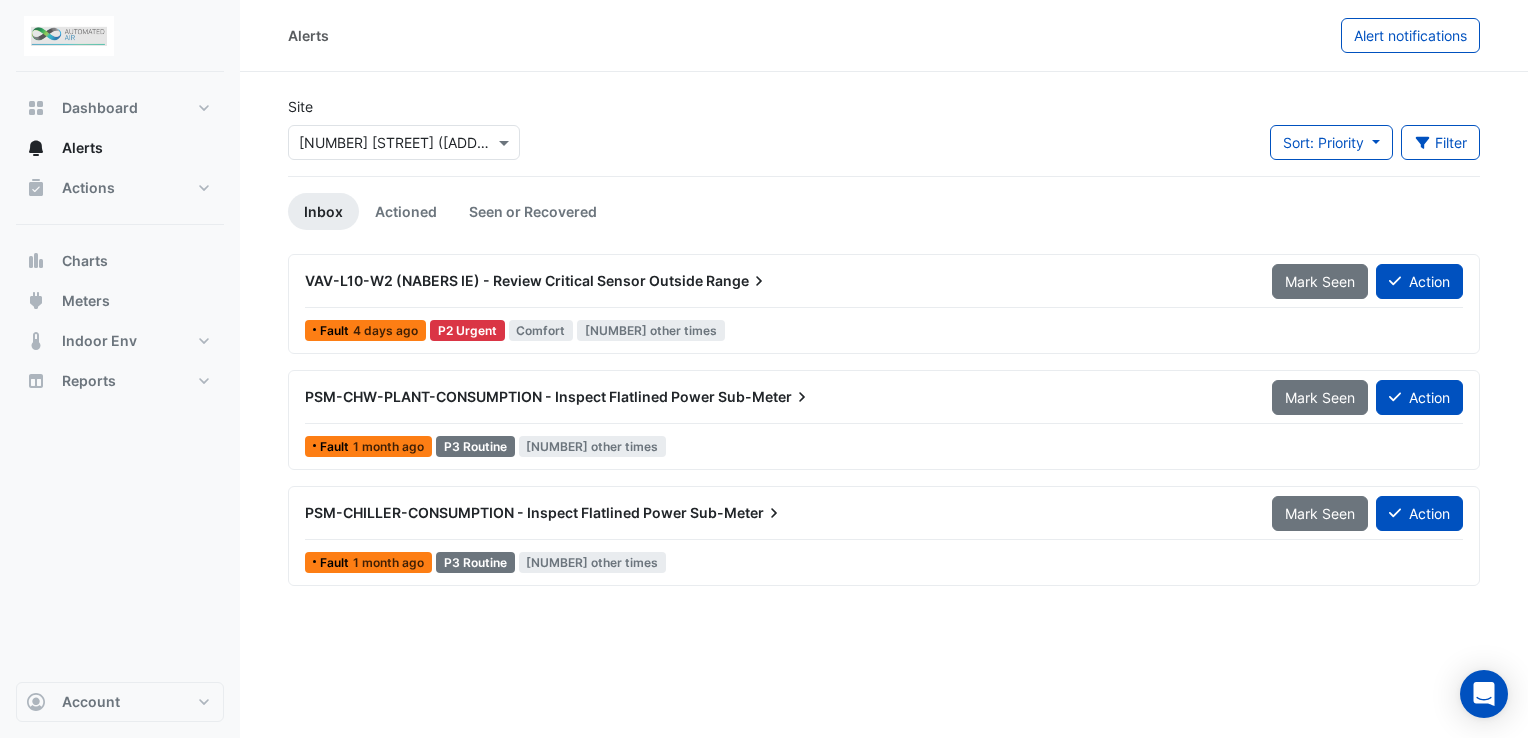 click on "VAV-L10-W2 (NABERS IE) - Review Critical Sensor Outside" at bounding box center (504, 280) 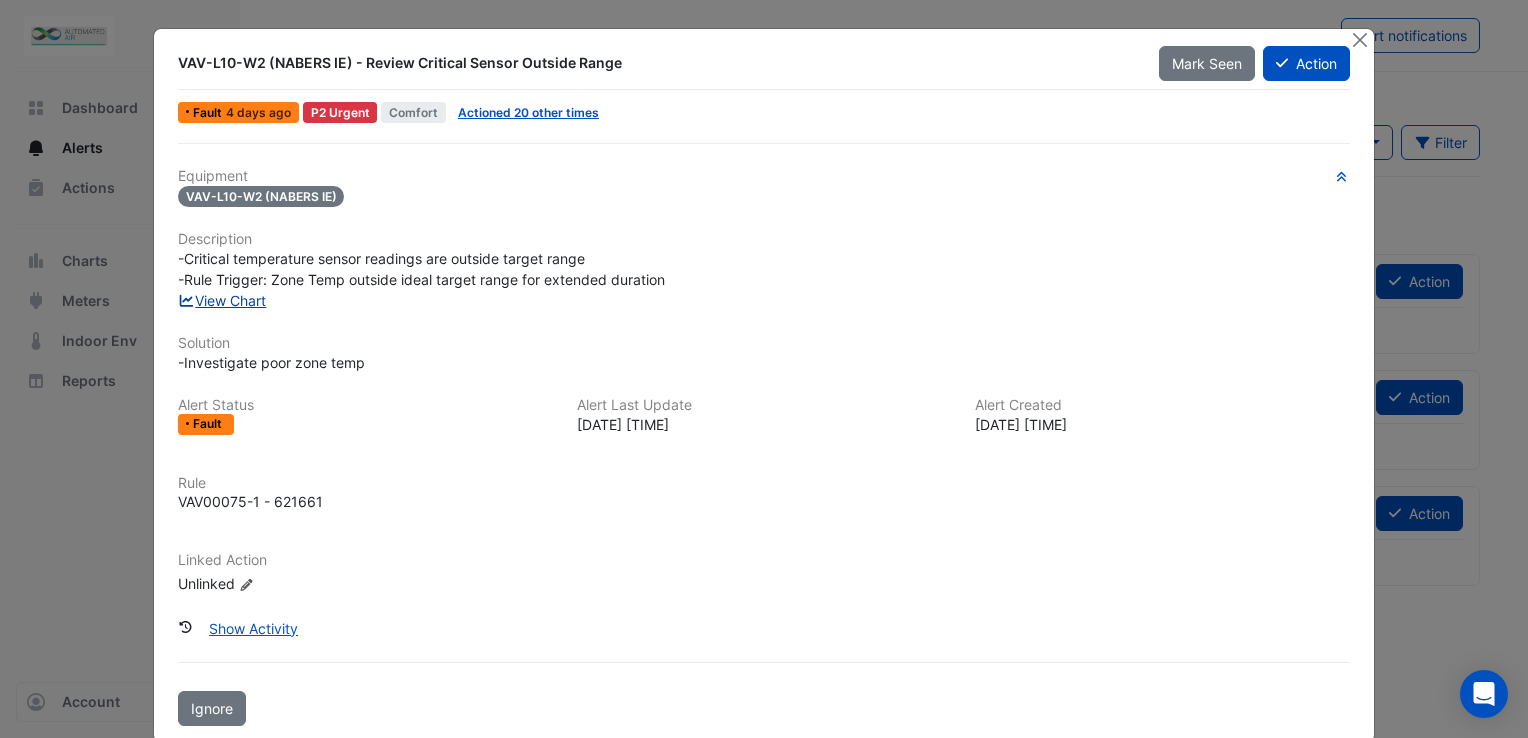 click on "View Chart" 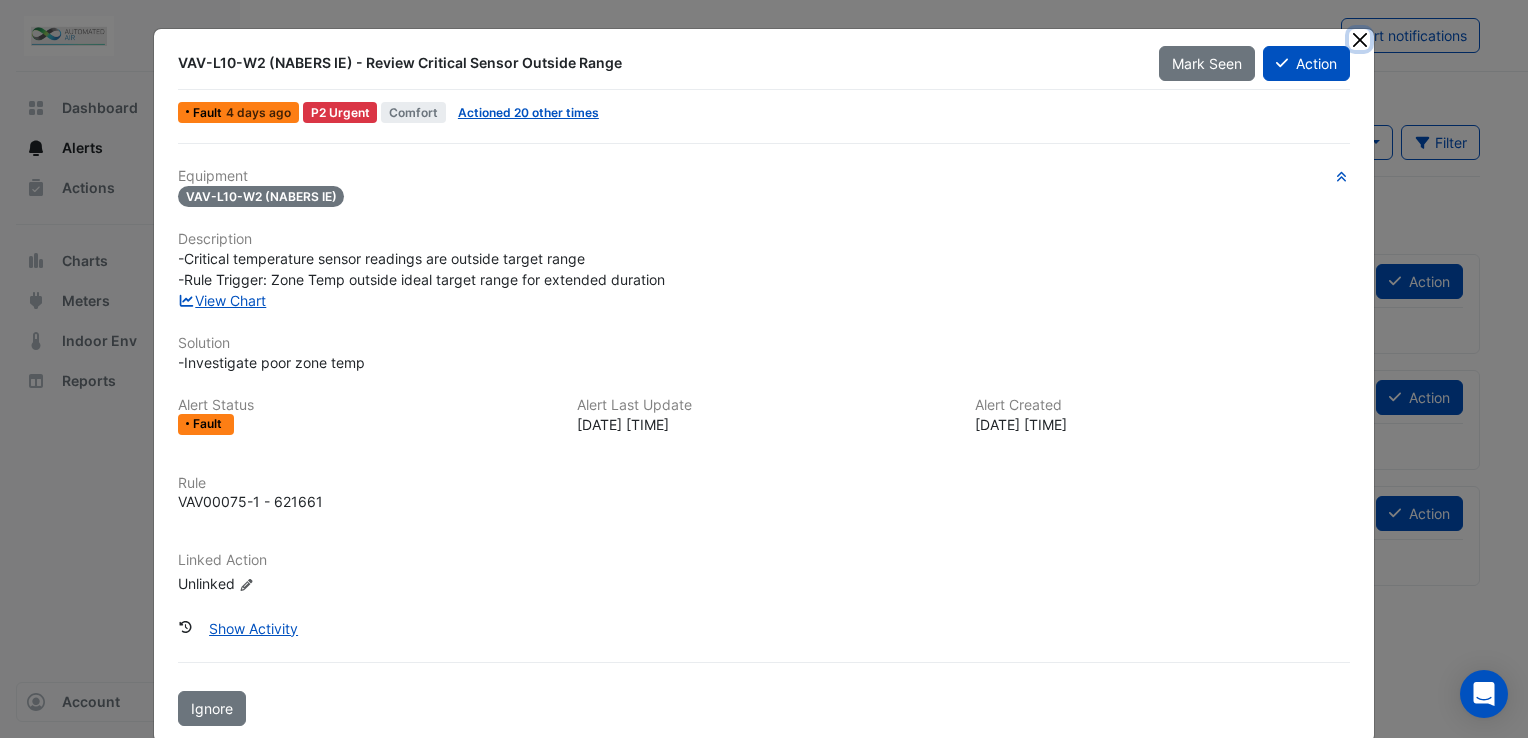 click 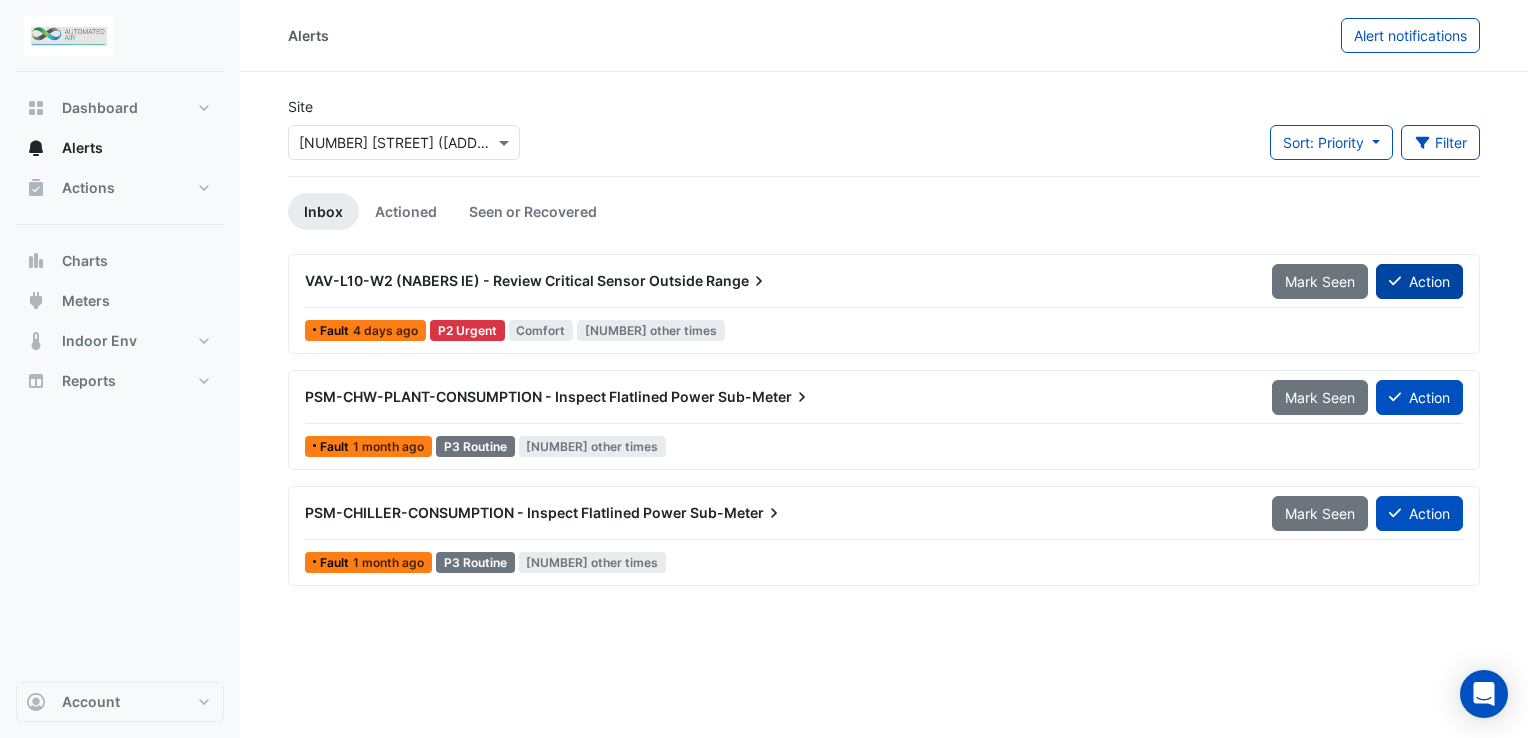click on "Action" at bounding box center (1419, 281) 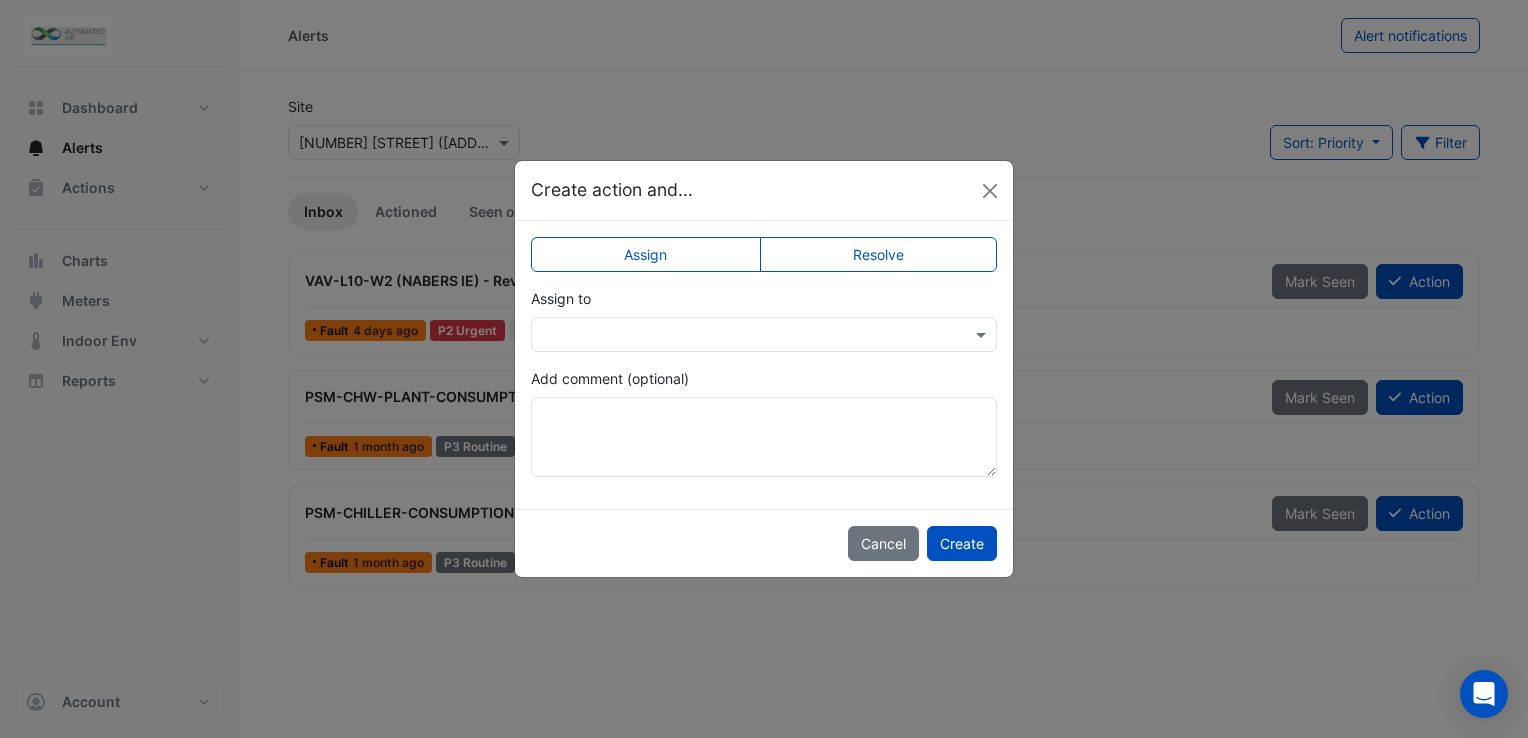 click at bounding box center (744, 335) 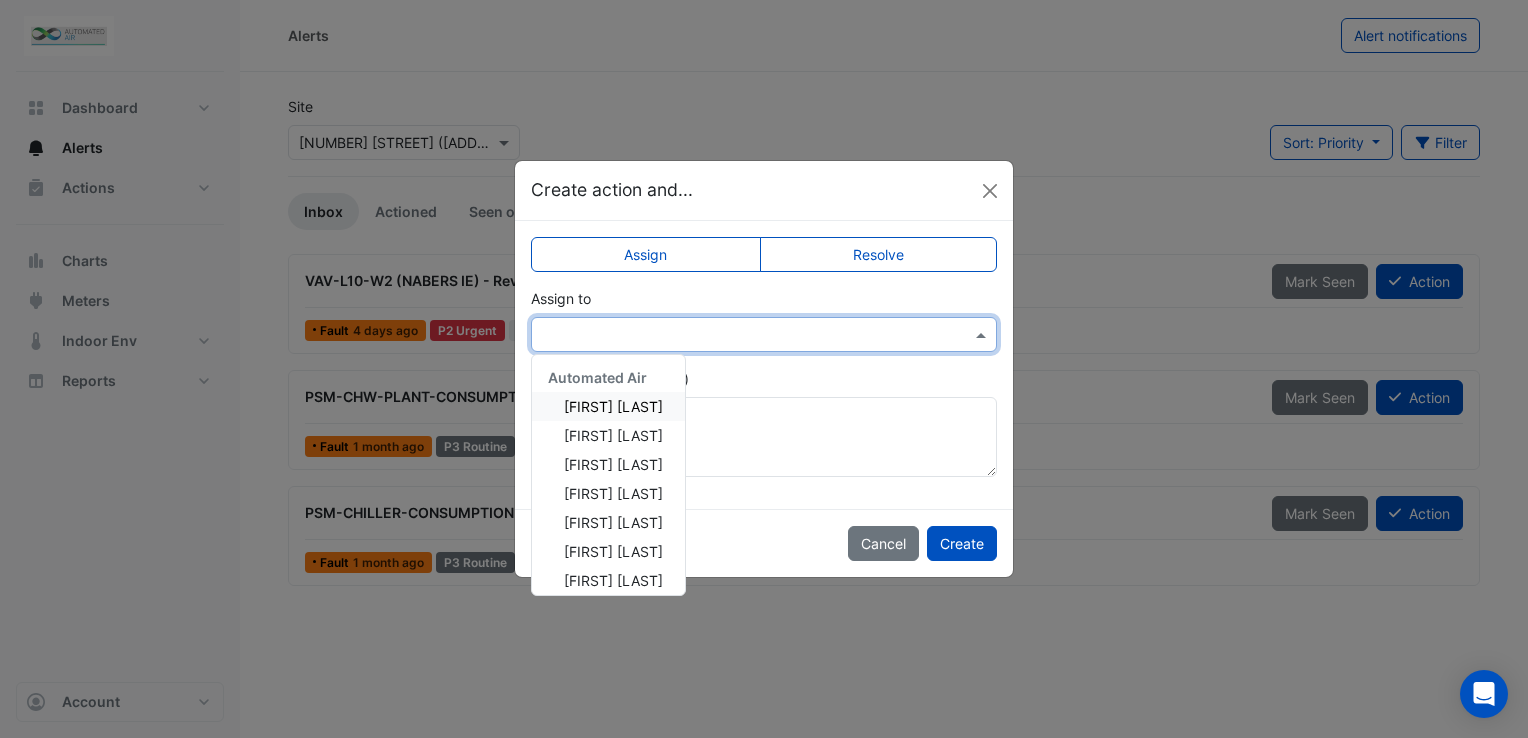 click on "Connor Hall" at bounding box center [613, 406] 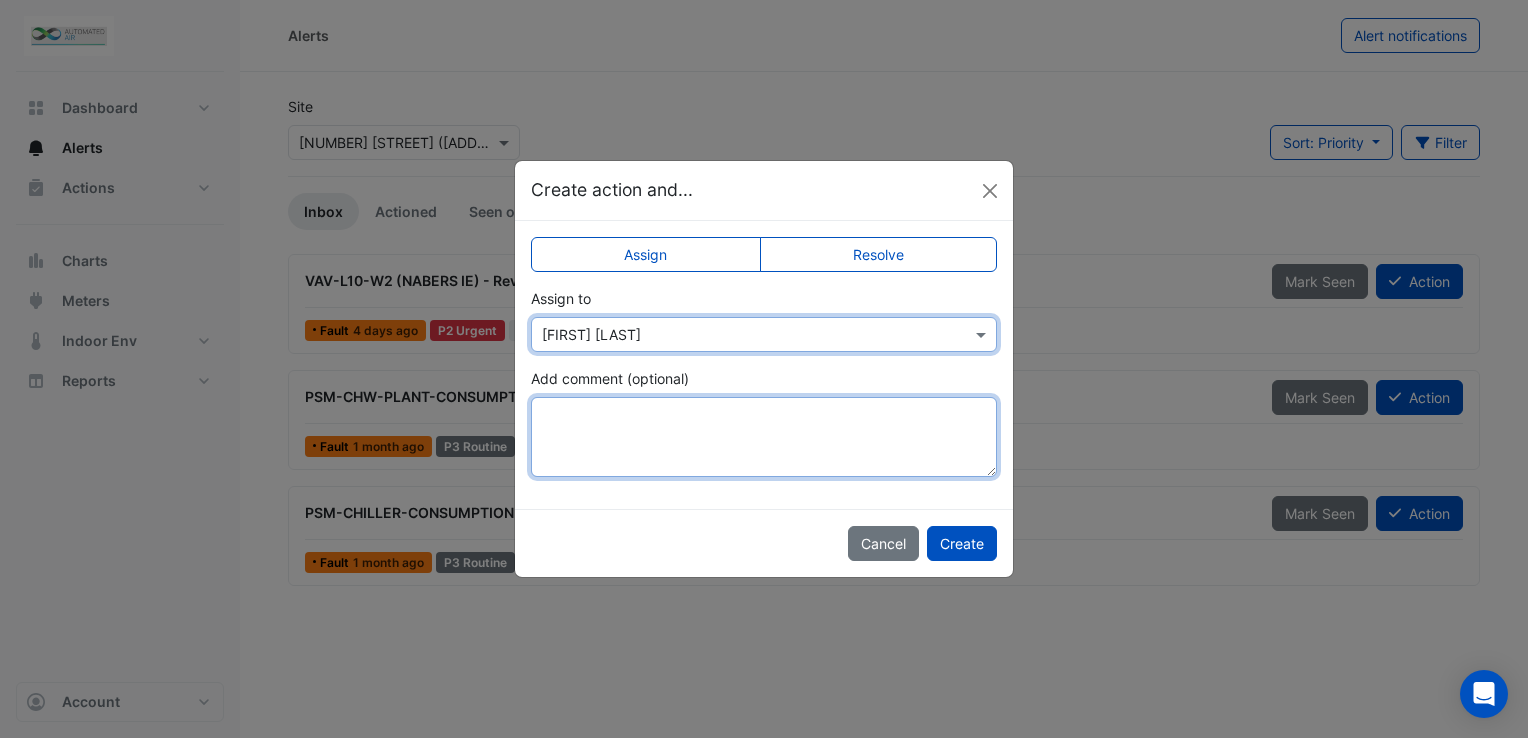 click on "Add comment (optional)" at bounding box center [764, 437] 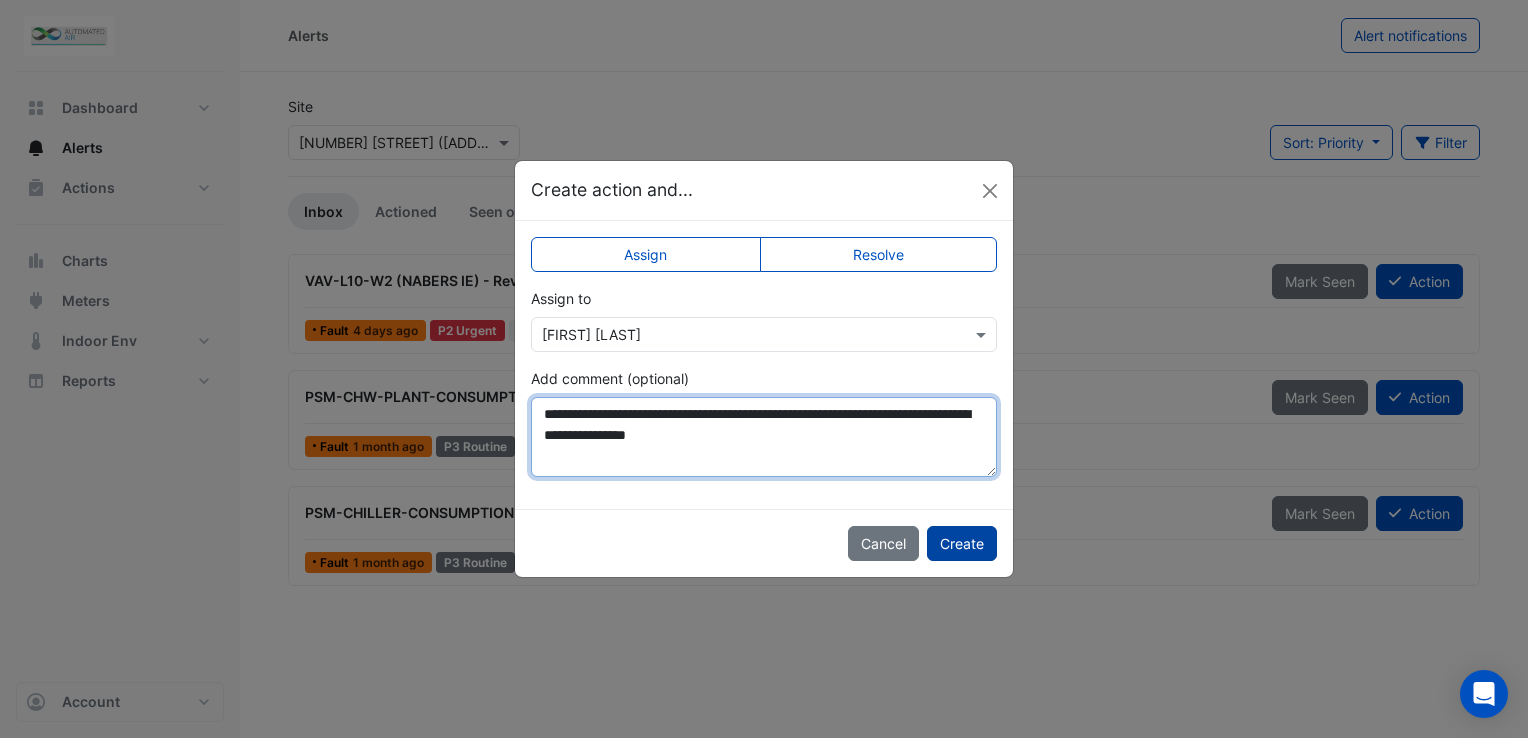 type on "**********" 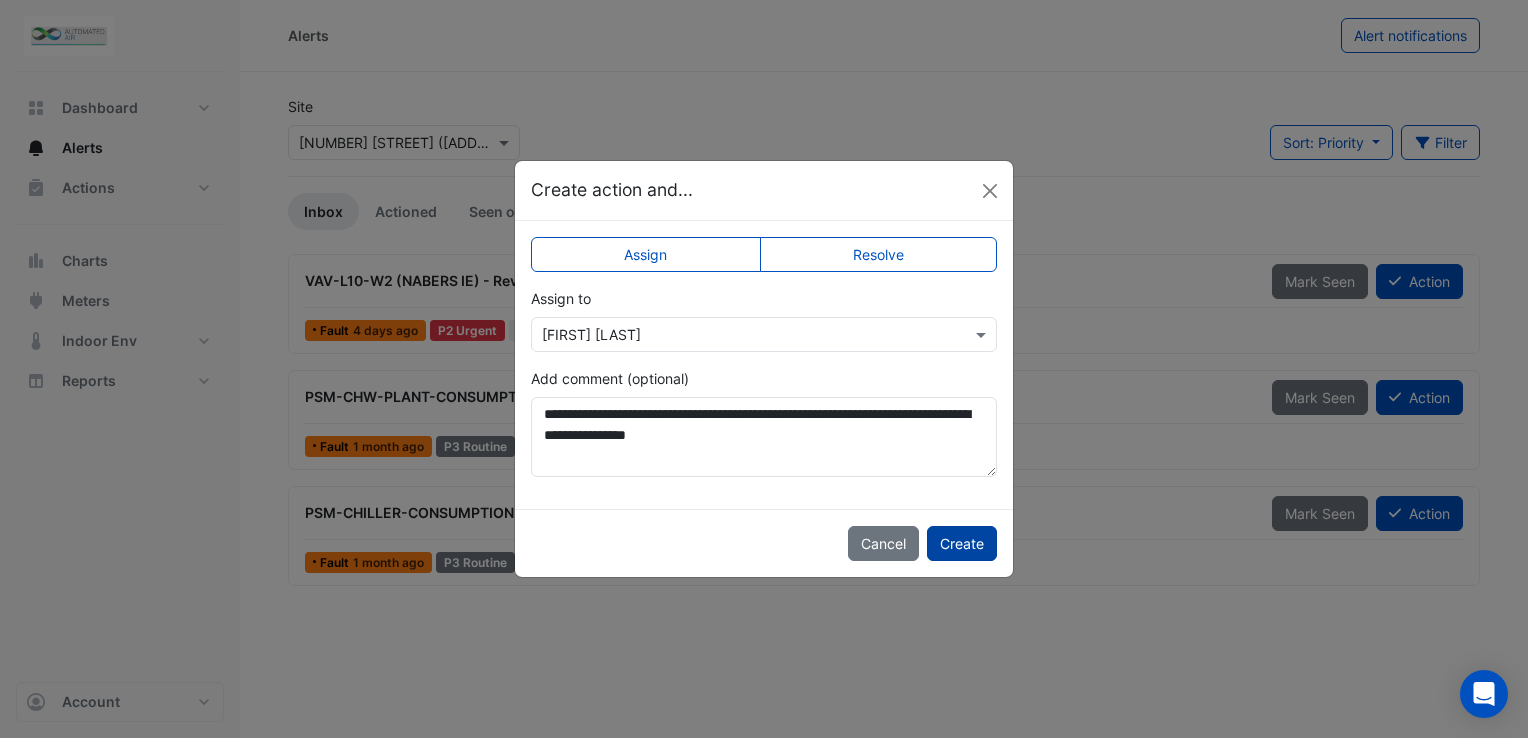 click on "Create" 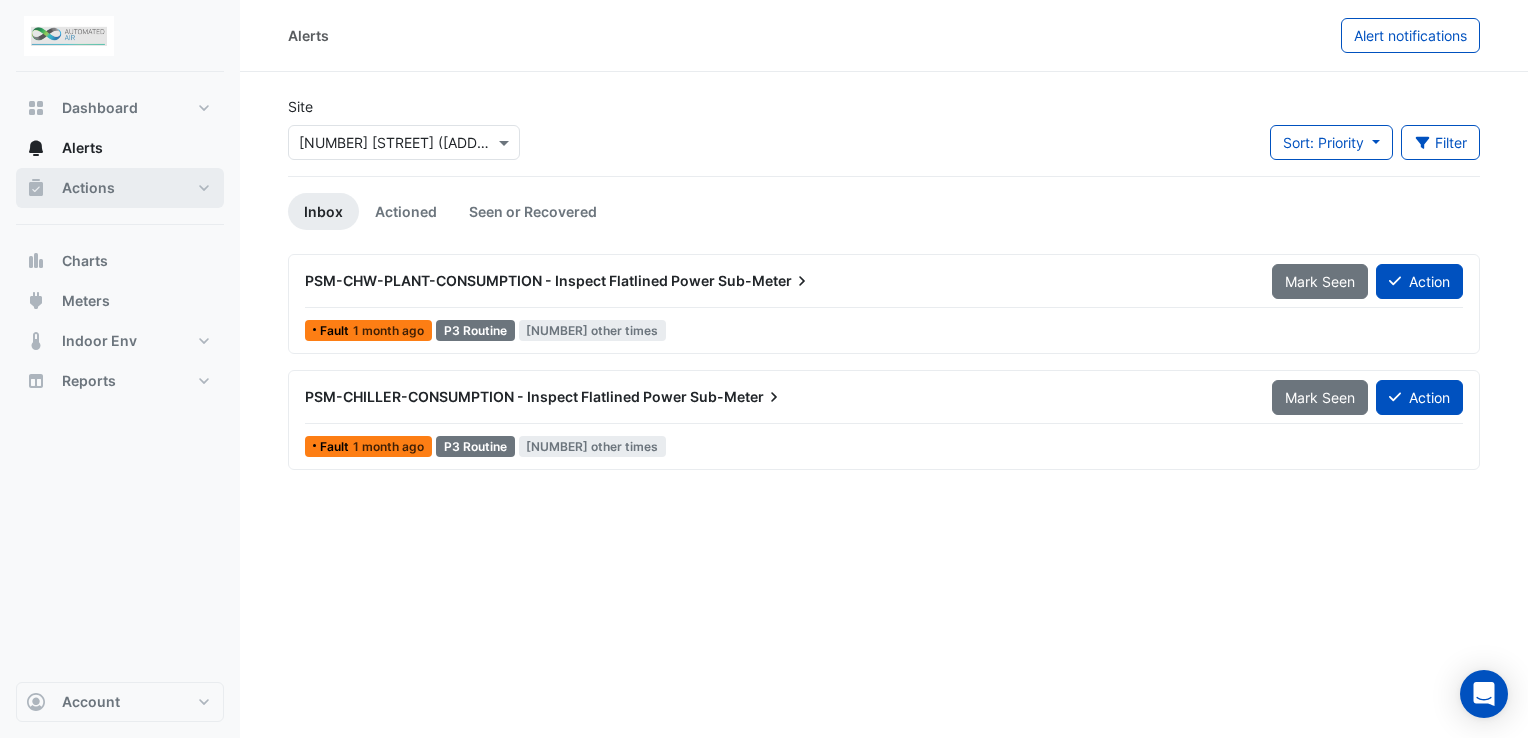click on "Actions" at bounding box center [88, 188] 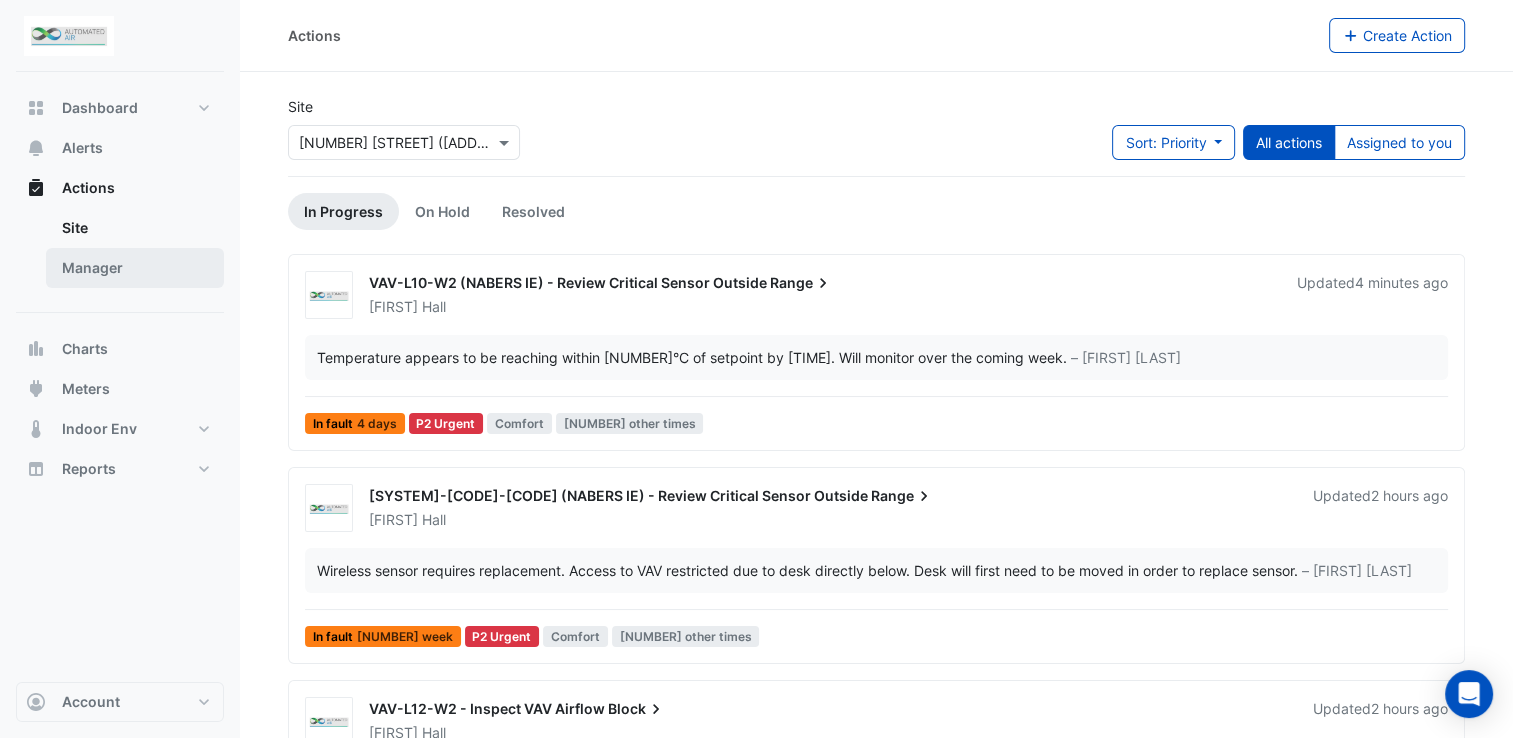 click on "Manager" at bounding box center [135, 268] 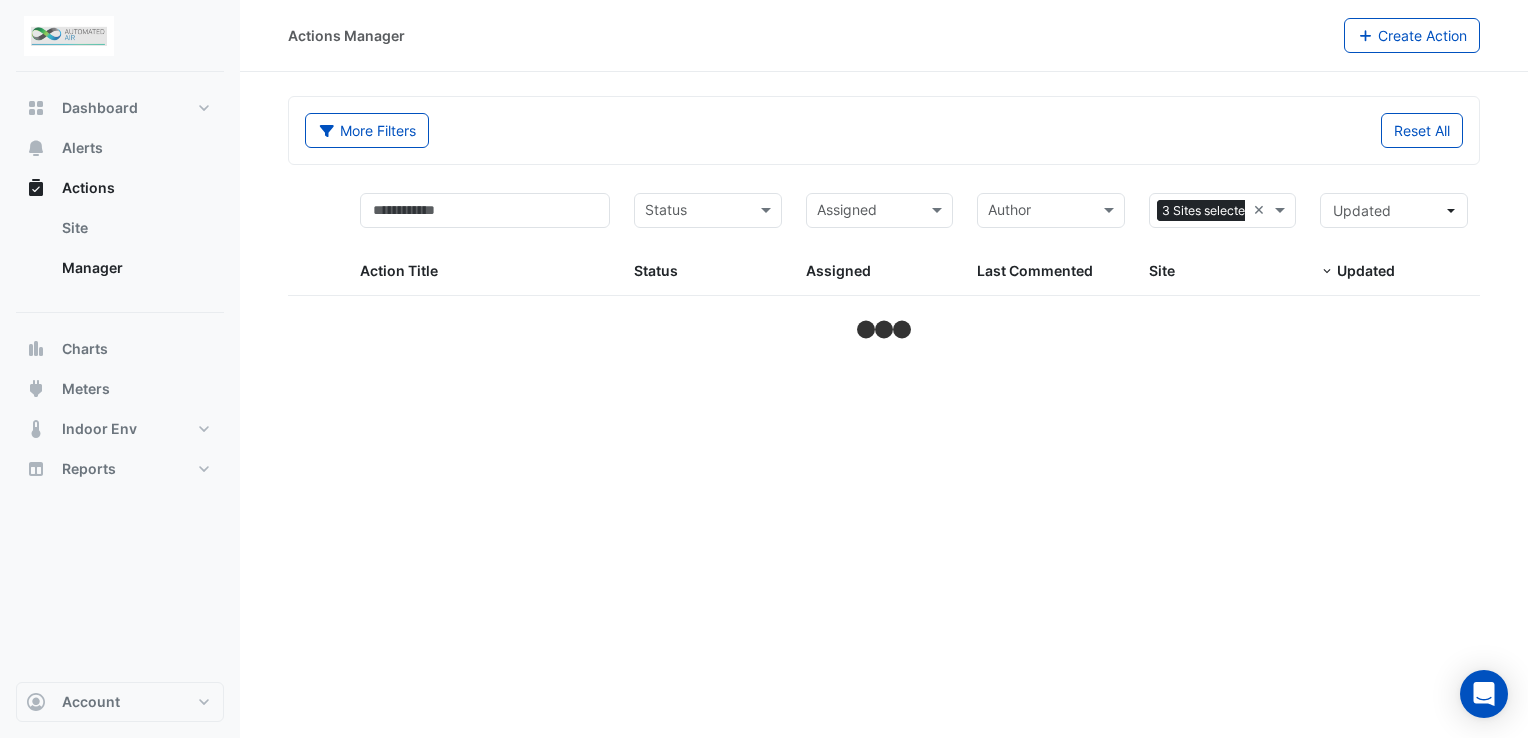 select on "***" 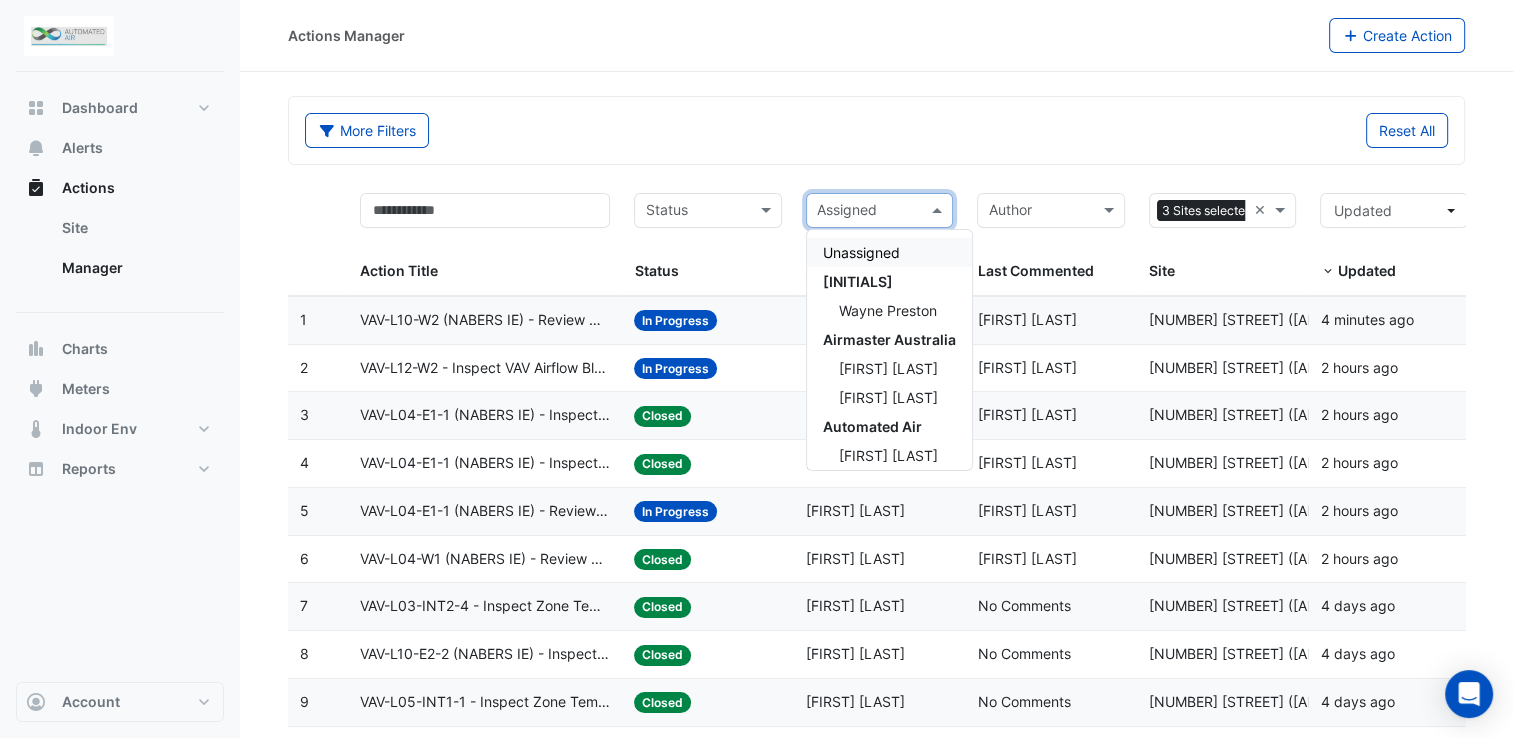 click at bounding box center (868, 212) 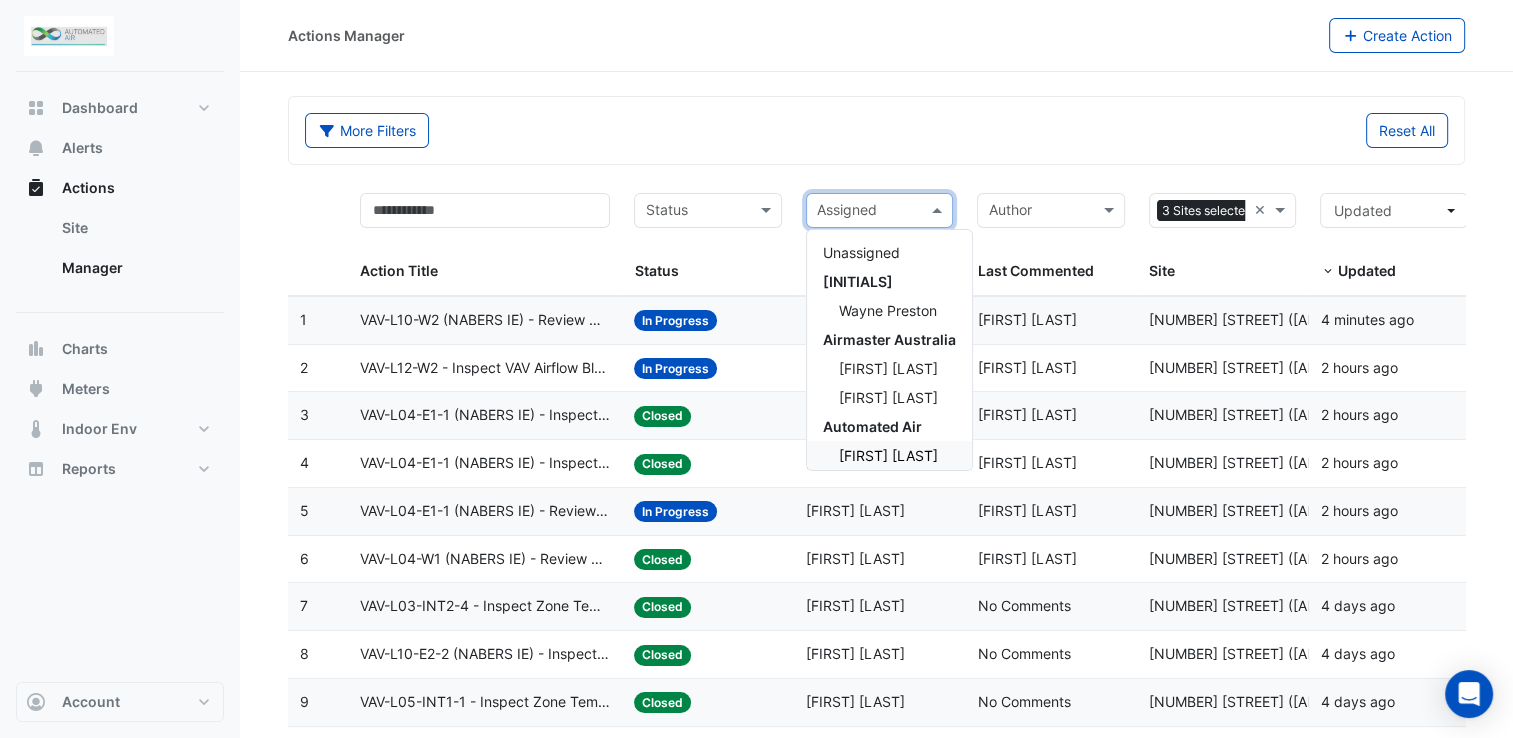 click on "Connor Hall" at bounding box center (888, 455) 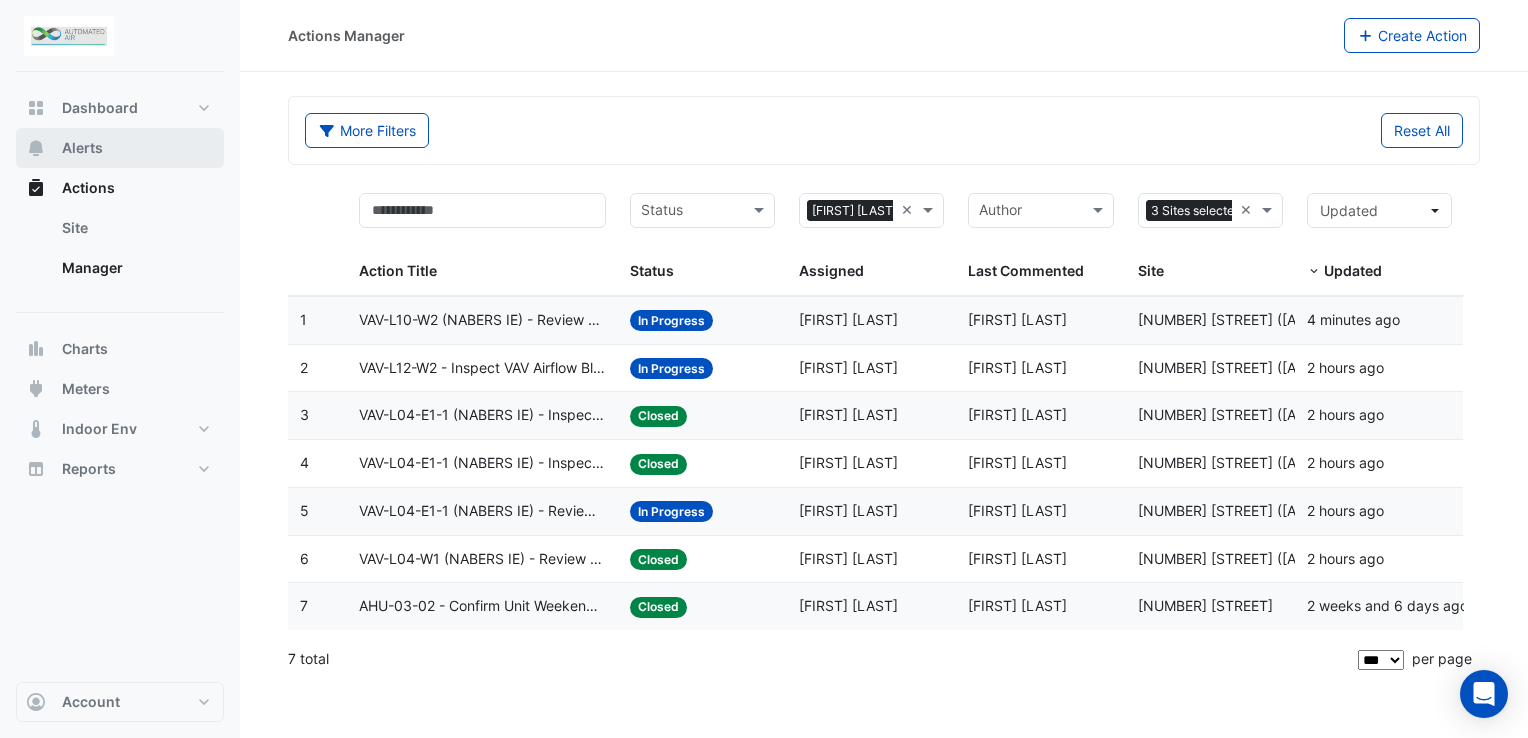 click on "Alerts" at bounding box center [82, 148] 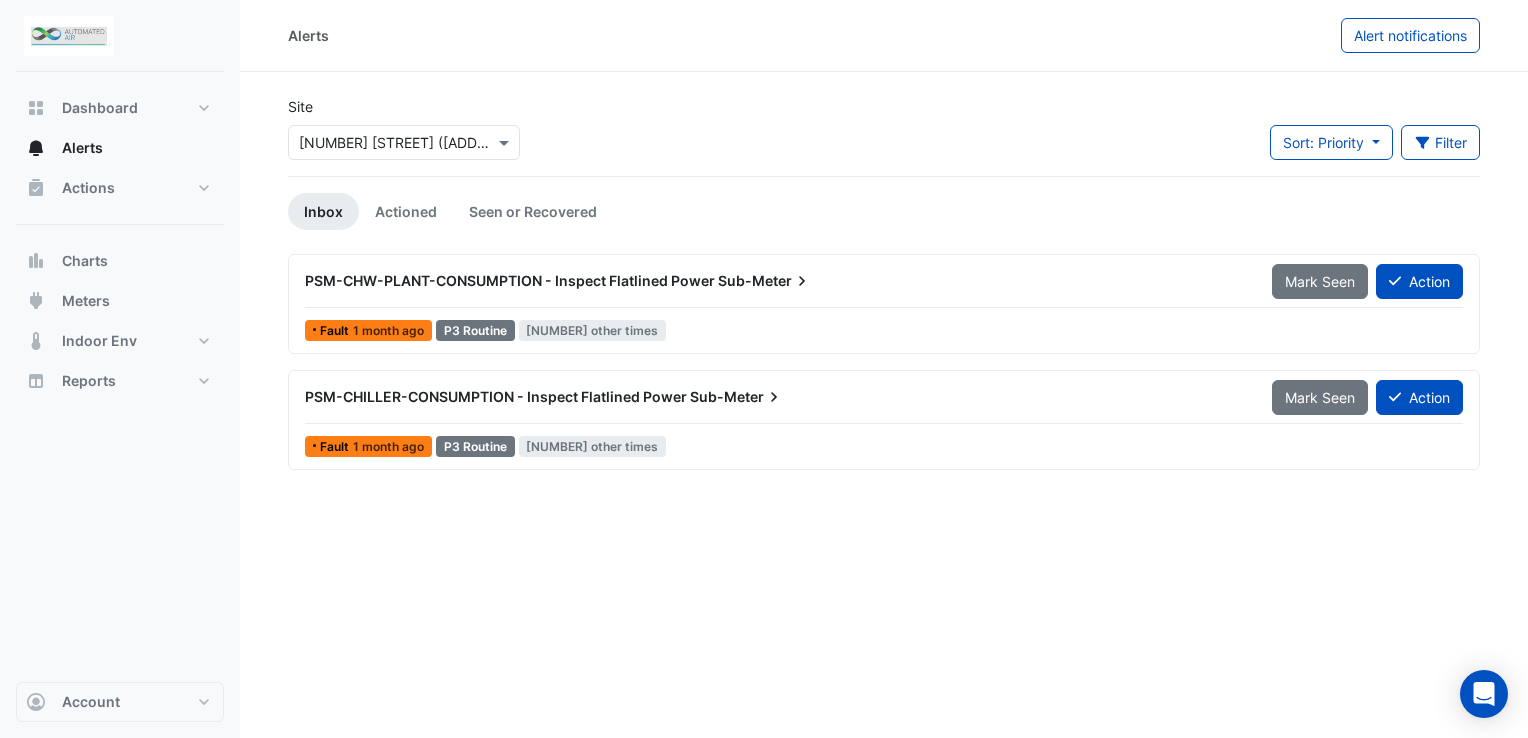 click on "Sub-Meter" at bounding box center (765, 281) 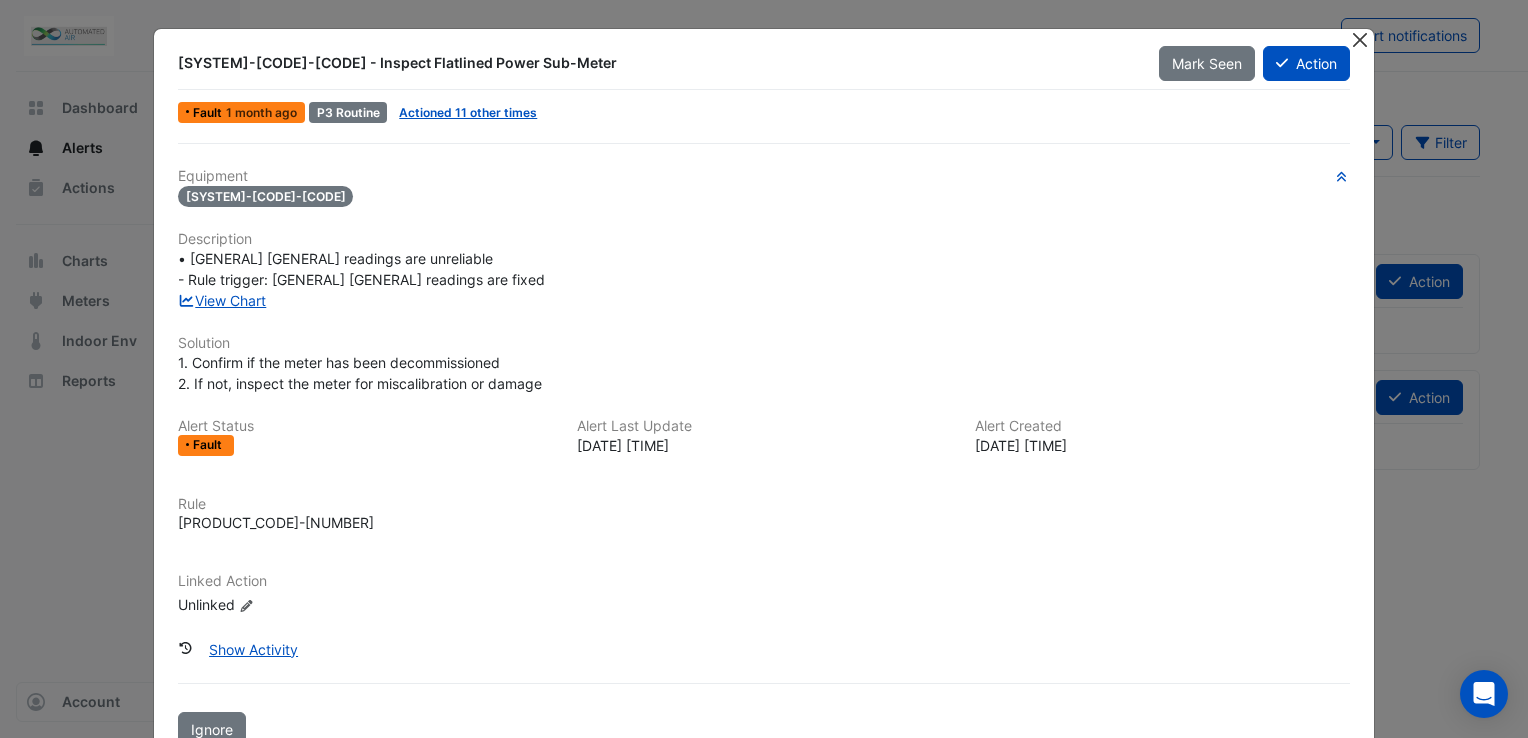 click 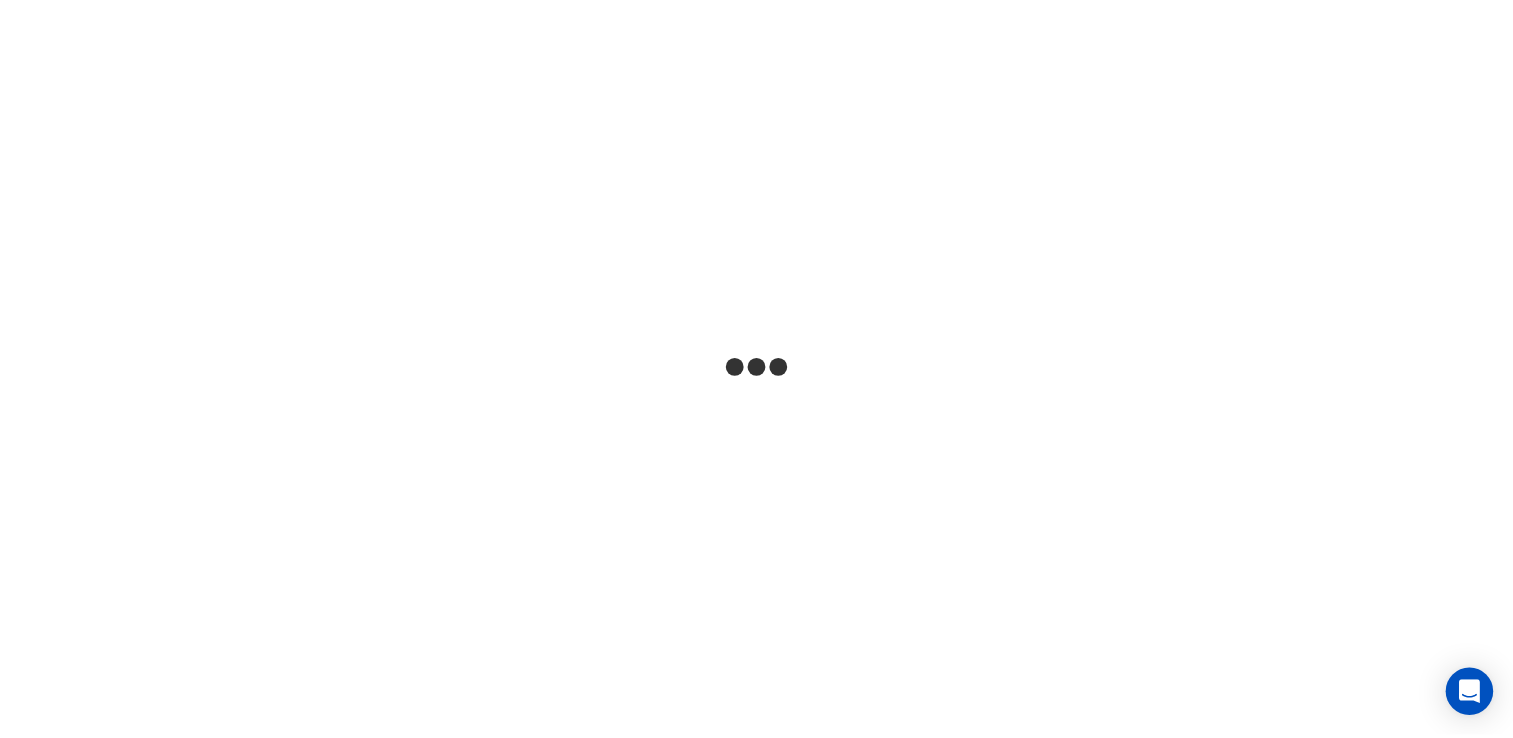 scroll, scrollTop: 0, scrollLeft: 0, axis: both 